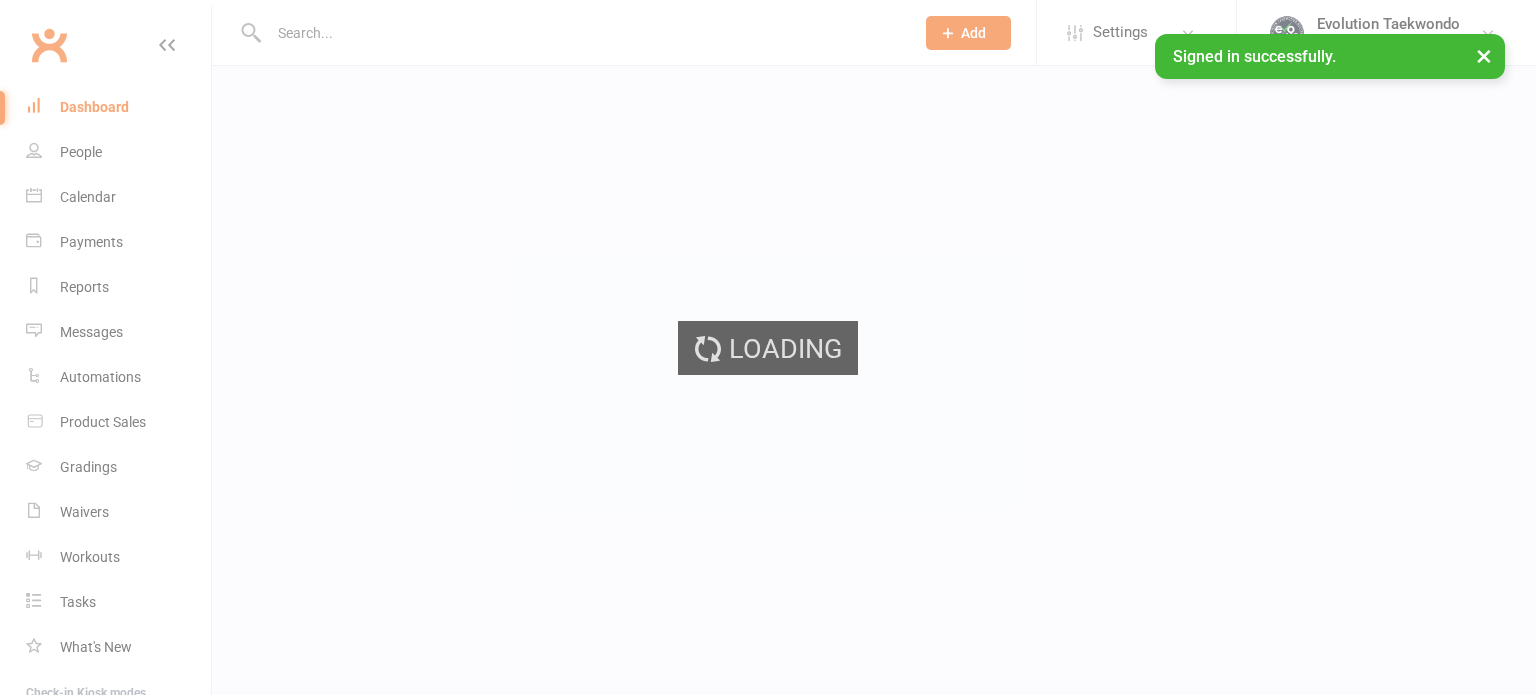 scroll, scrollTop: 0, scrollLeft: 0, axis: both 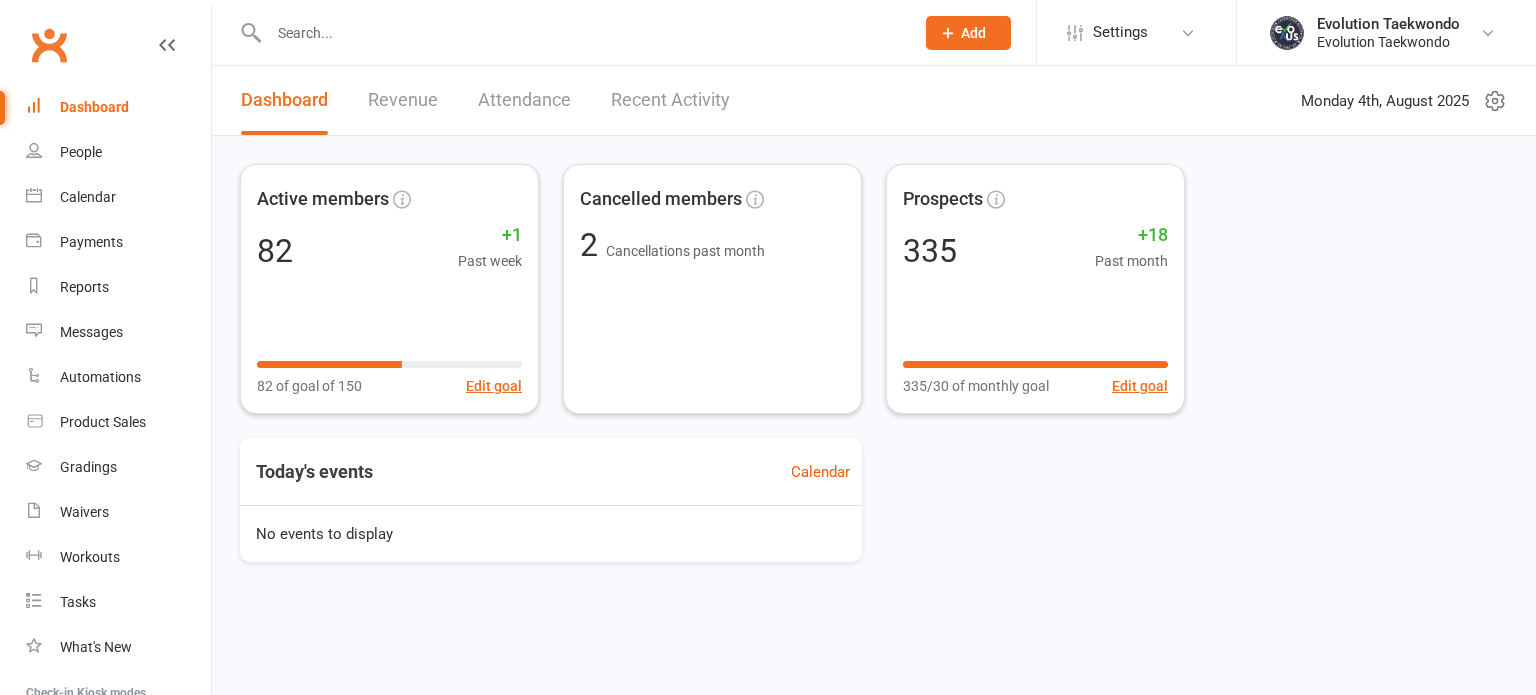 click on "Recent Activity" at bounding box center [670, 100] 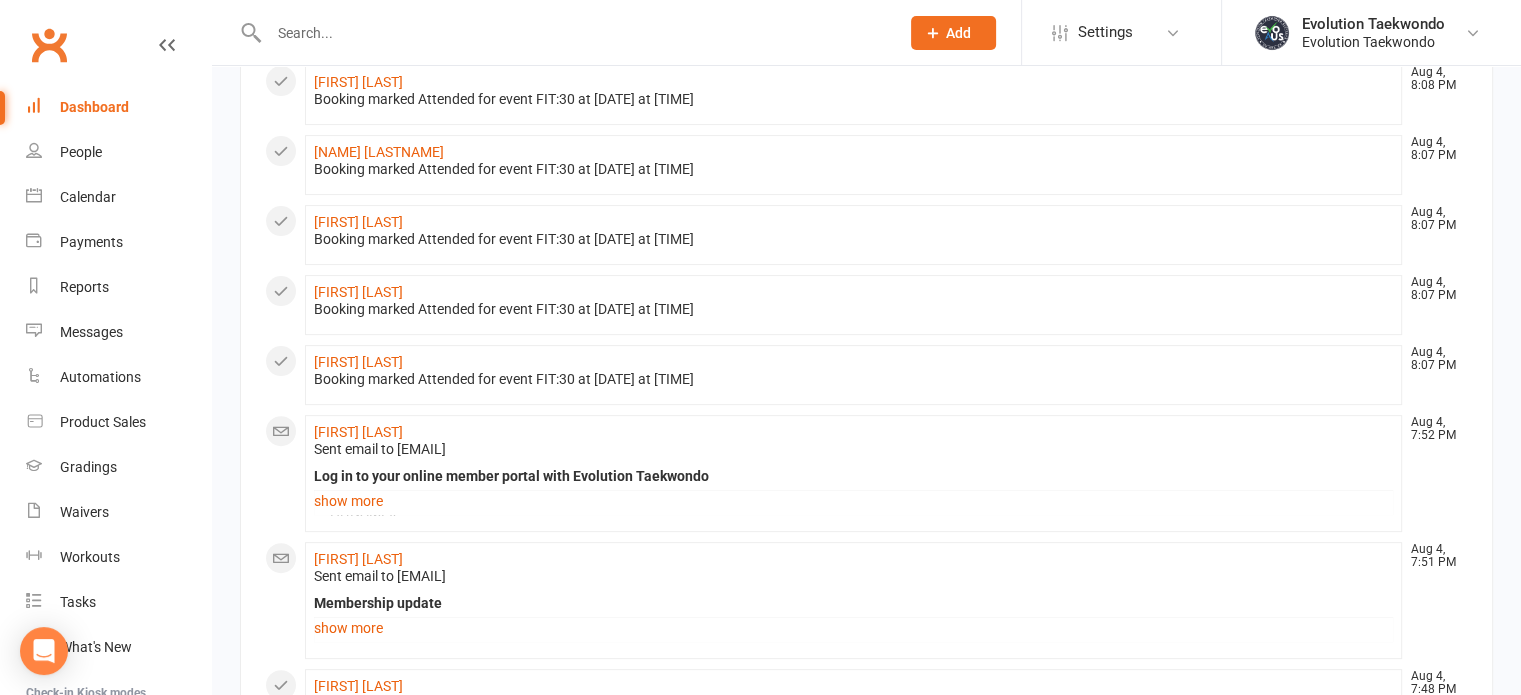 scroll, scrollTop: 540, scrollLeft: 0, axis: vertical 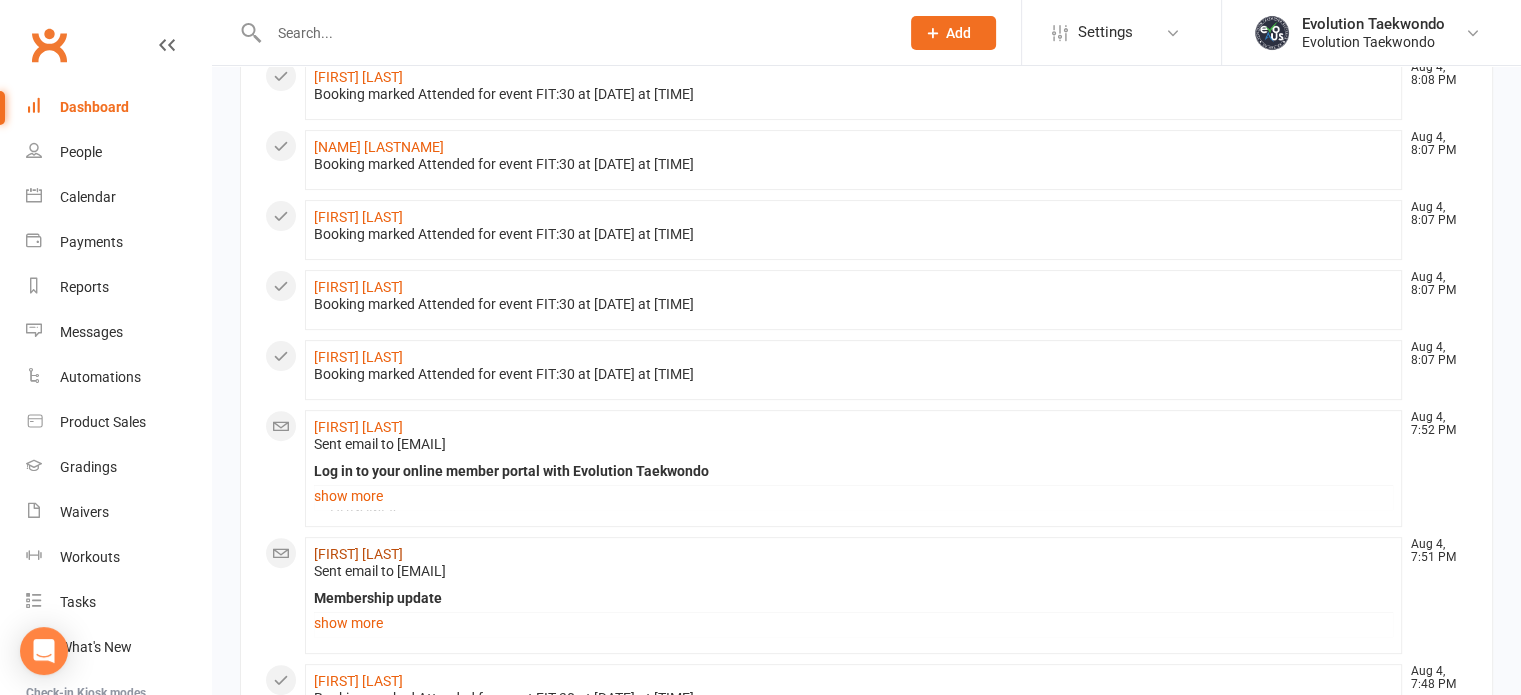 click on "[FIRST] [LAST]" at bounding box center [358, 554] 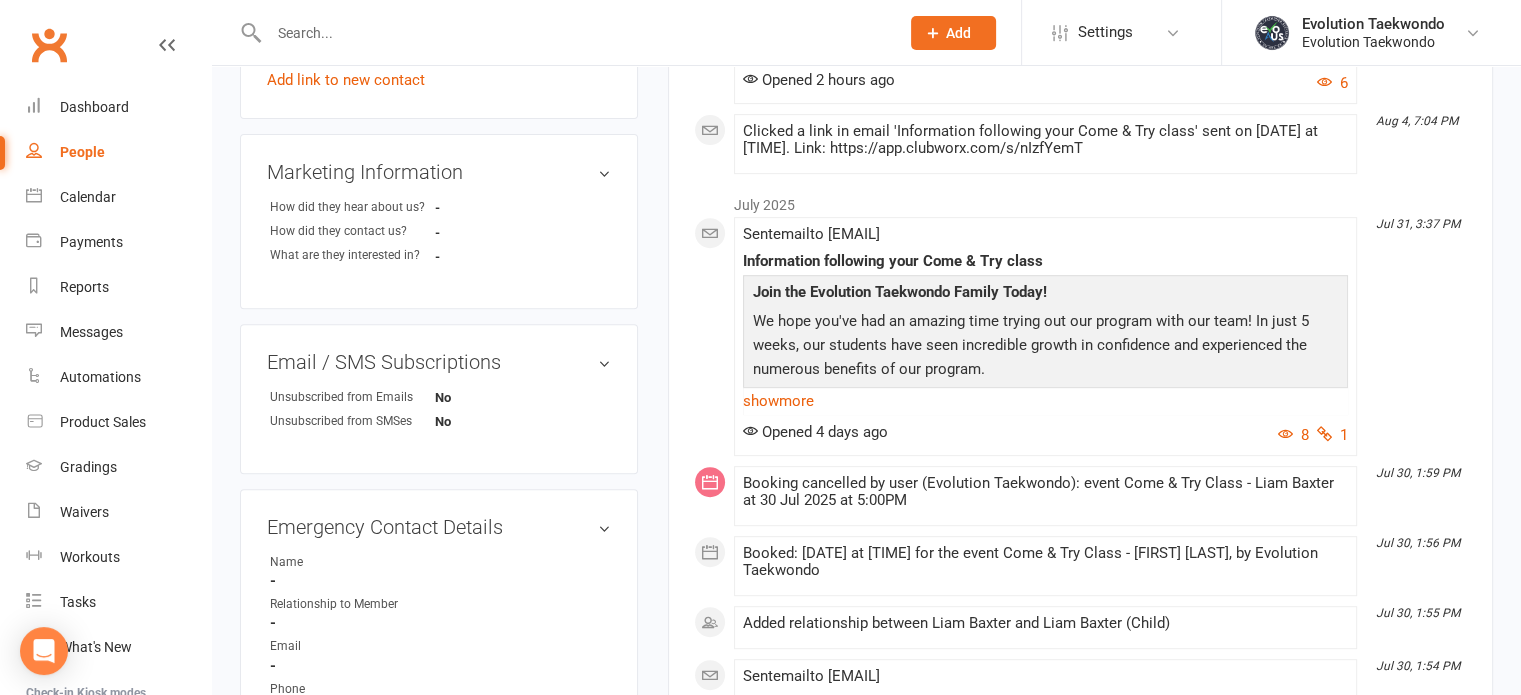 scroll, scrollTop: 759, scrollLeft: 0, axis: vertical 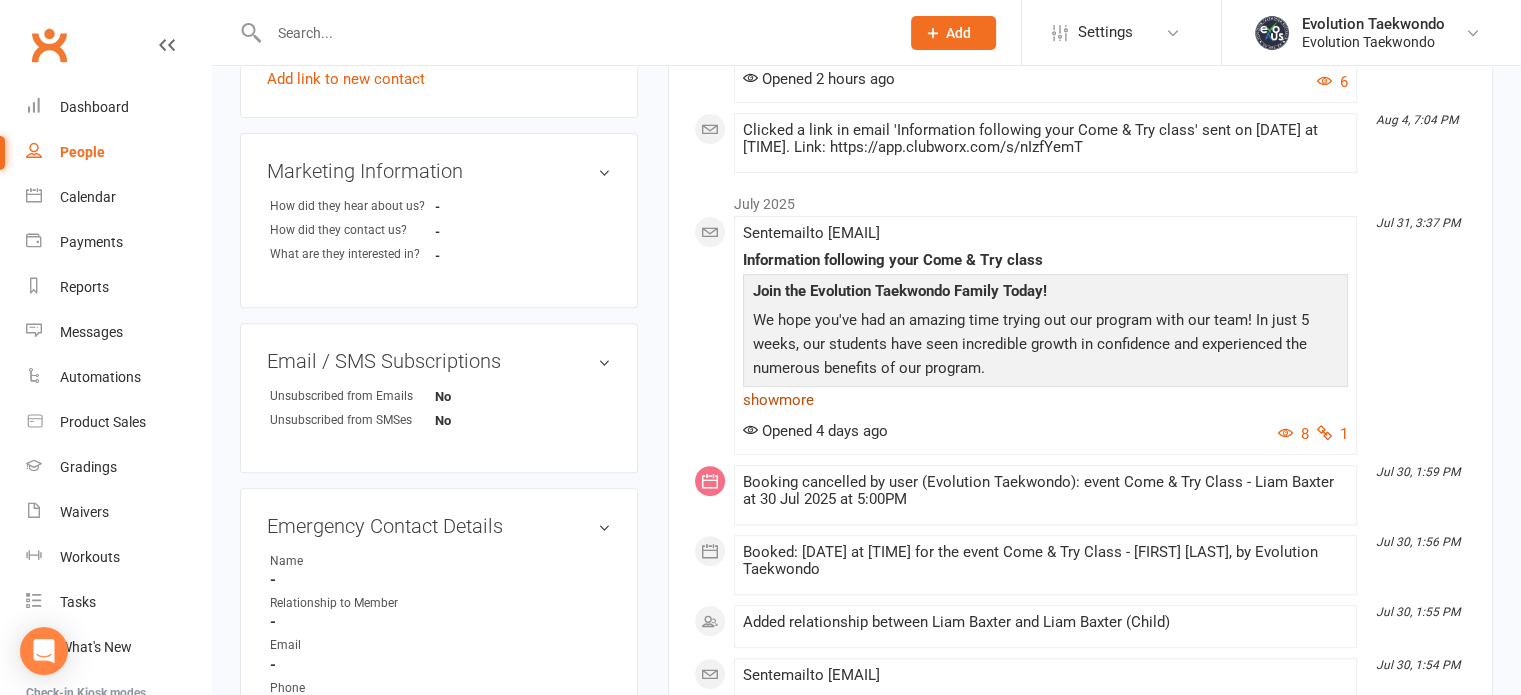 click on "show  more" at bounding box center (1045, 400) 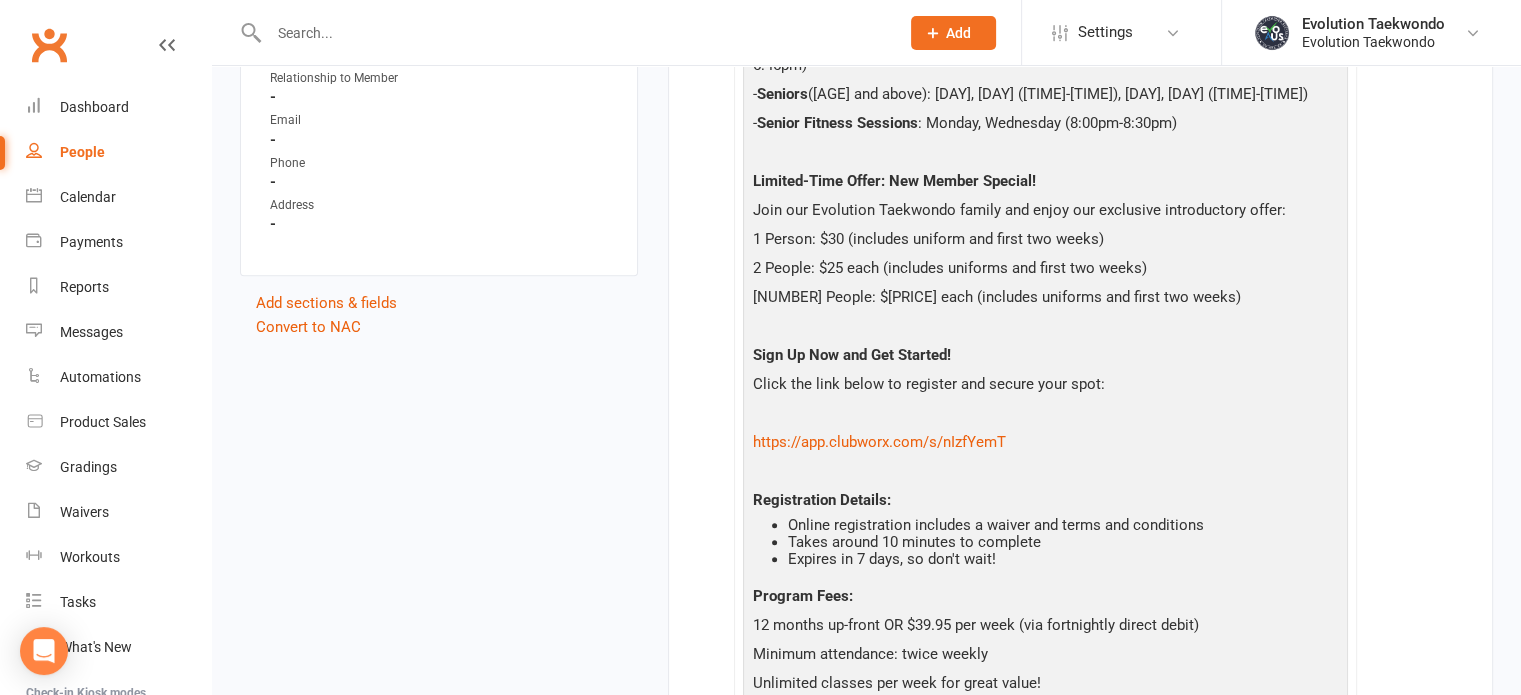 scroll, scrollTop: 1291, scrollLeft: 0, axis: vertical 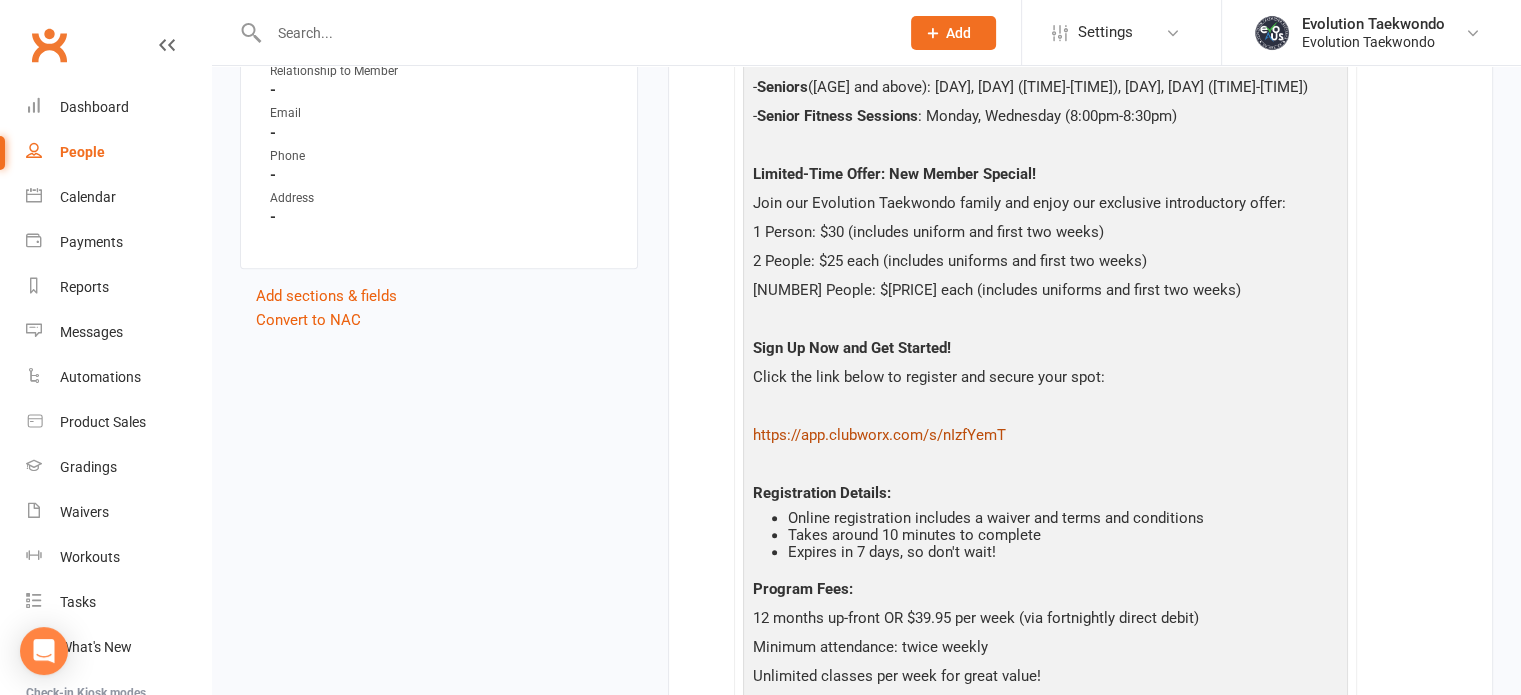 click on "https://app.clubworx.com/s/nIzfYemT" at bounding box center (879, 435) 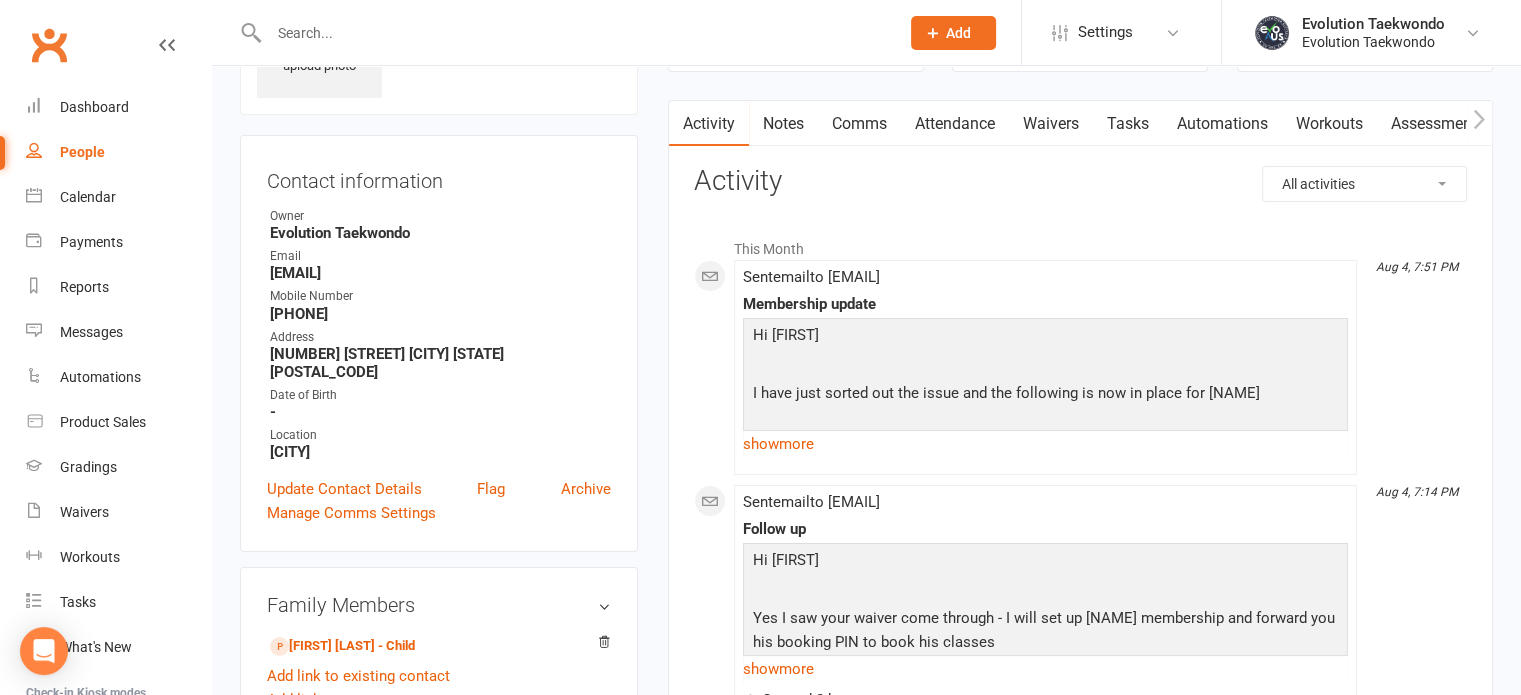 scroll, scrollTop: 0, scrollLeft: 0, axis: both 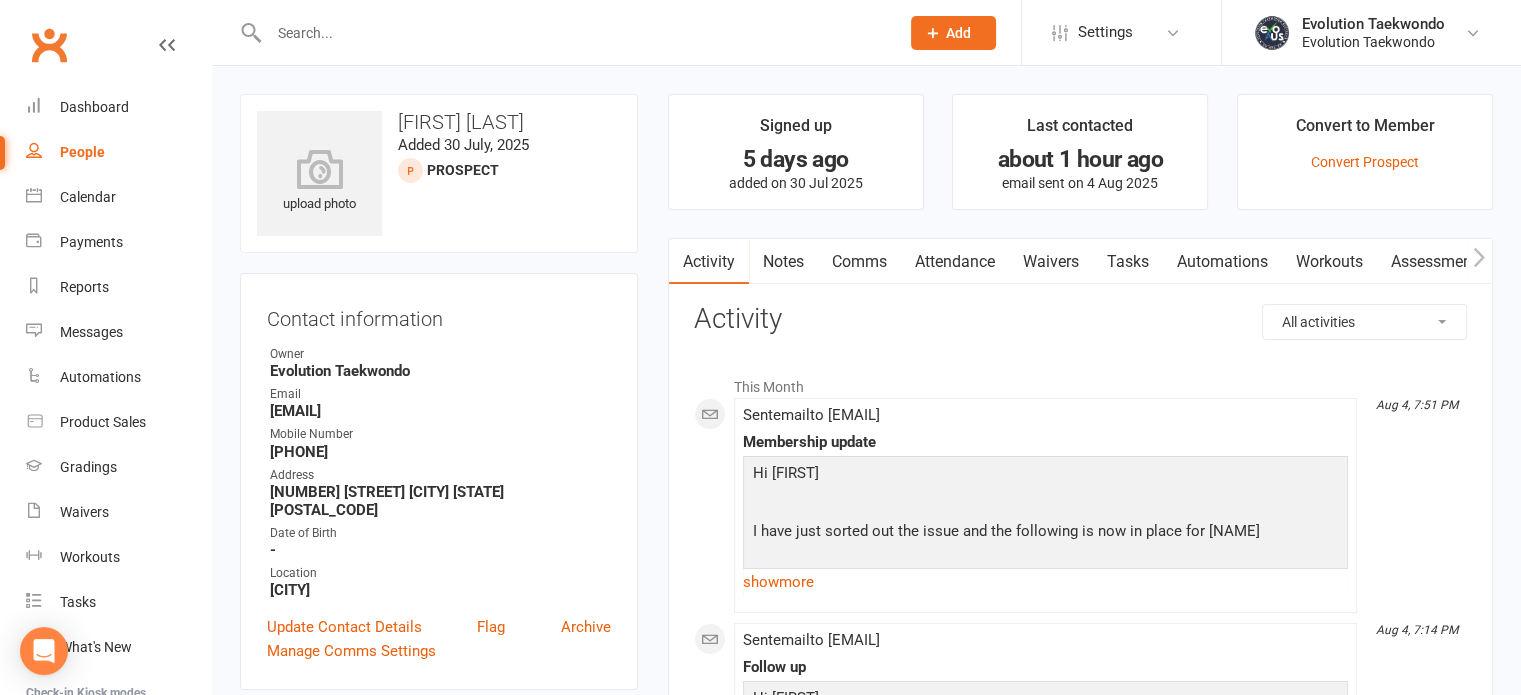 click at bounding box center [574, 33] 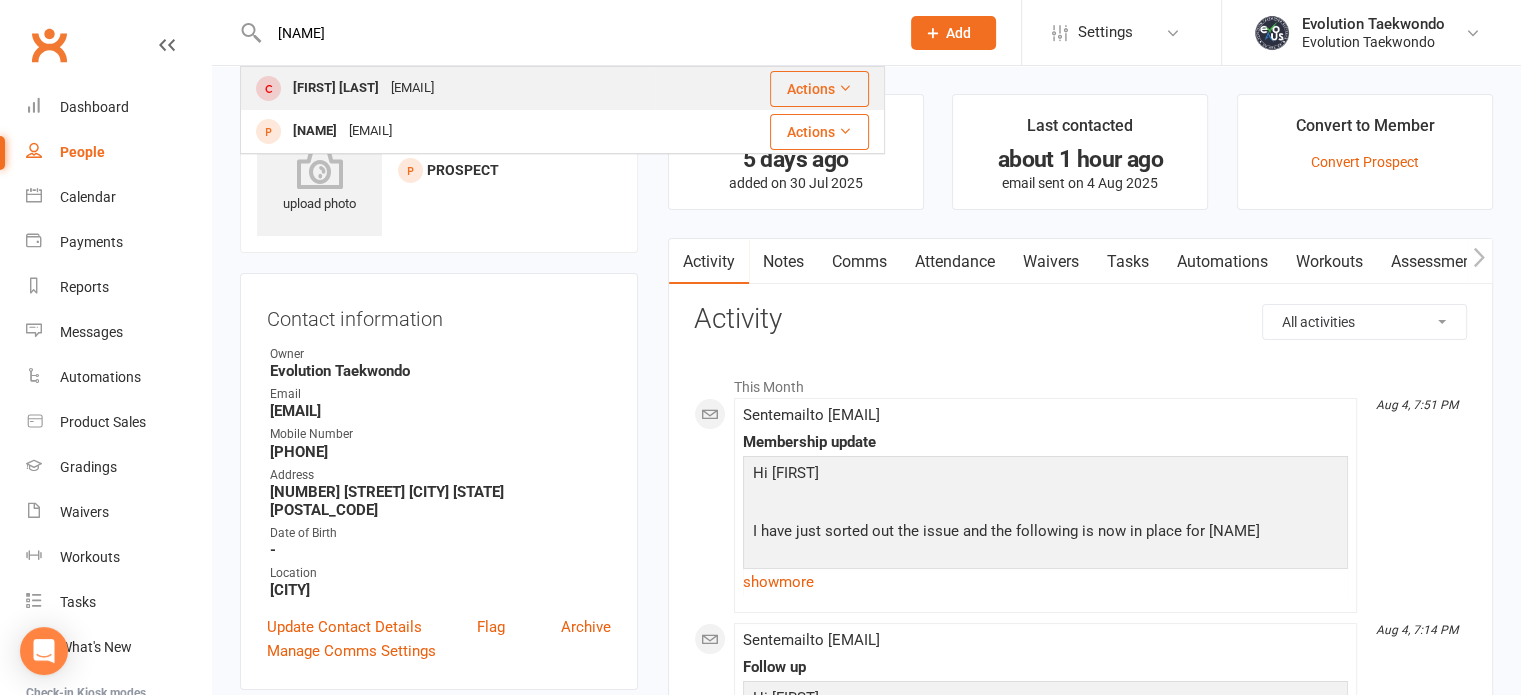 type on "[NAME]" 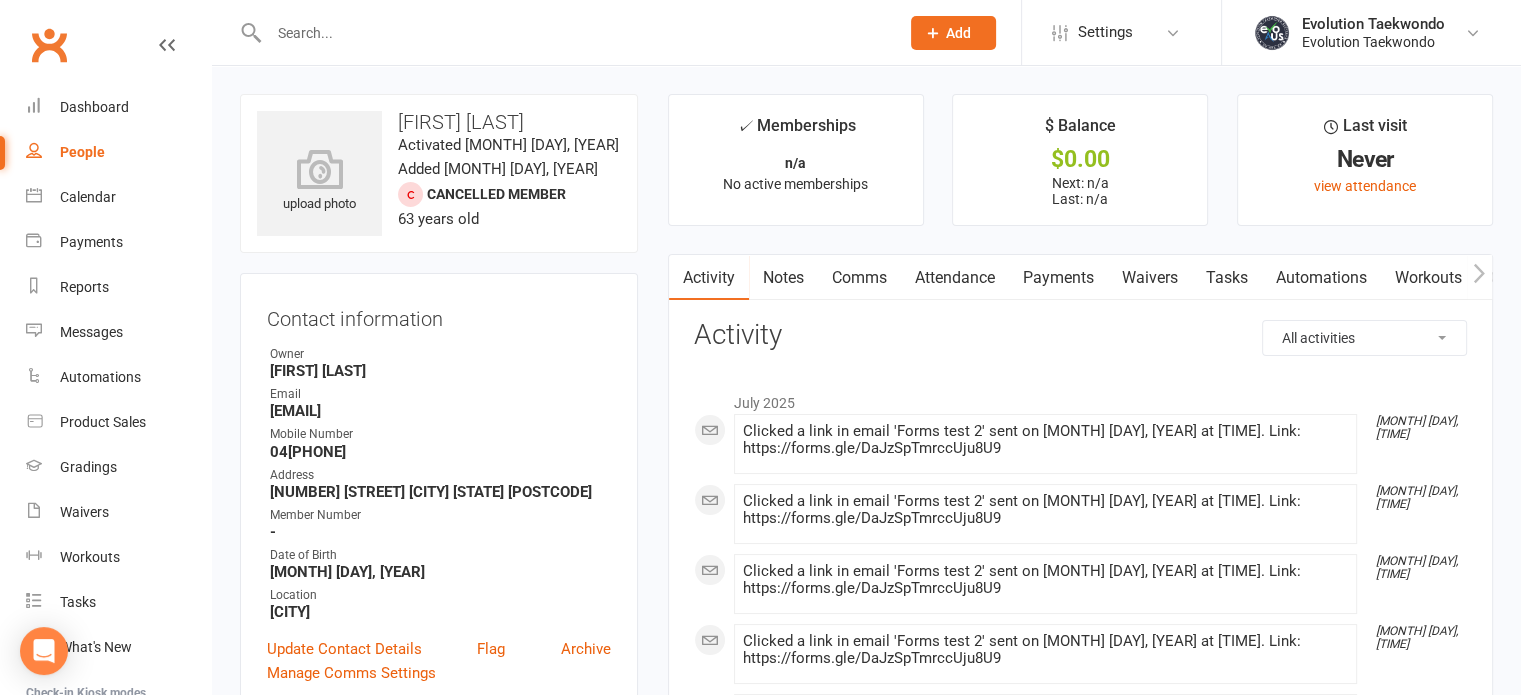 click on "Waivers" at bounding box center [1150, 278] 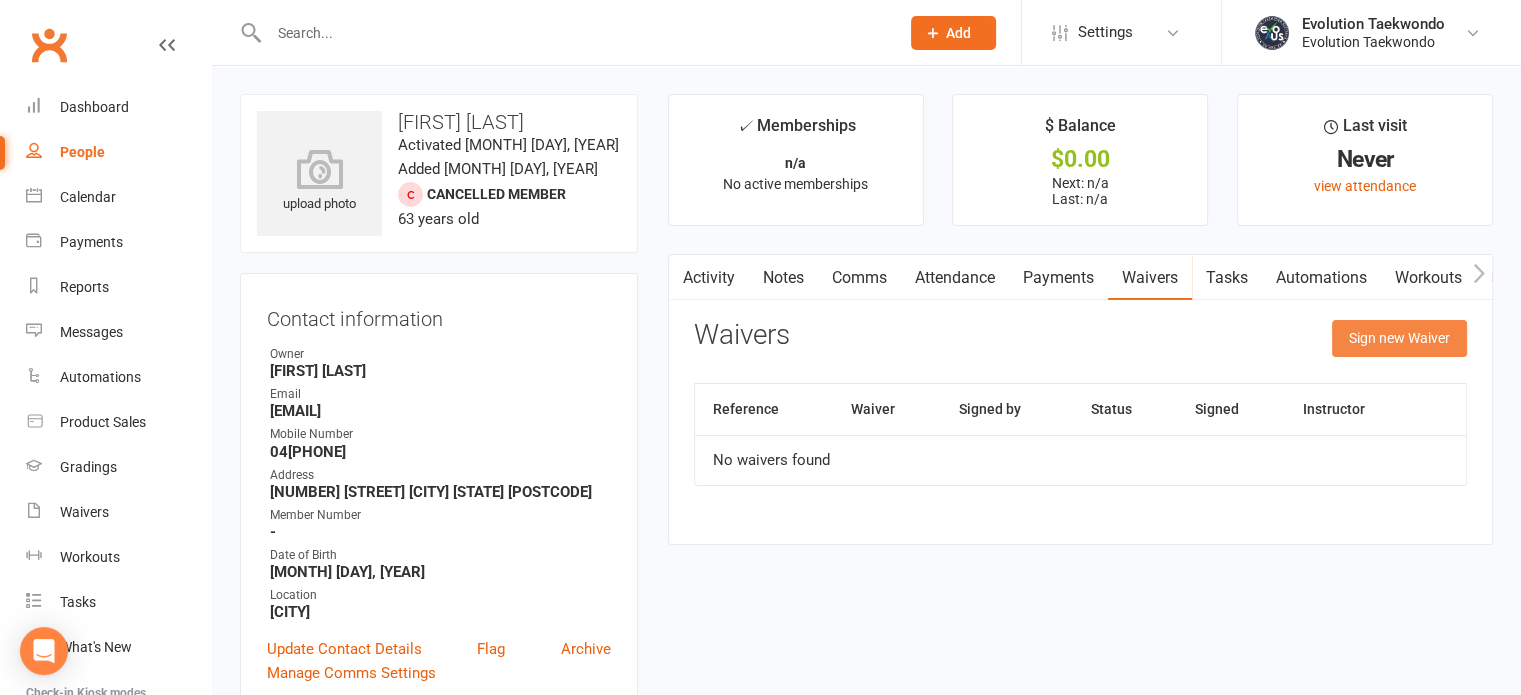 click on "Sign new Waiver" at bounding box center (1399, 338) 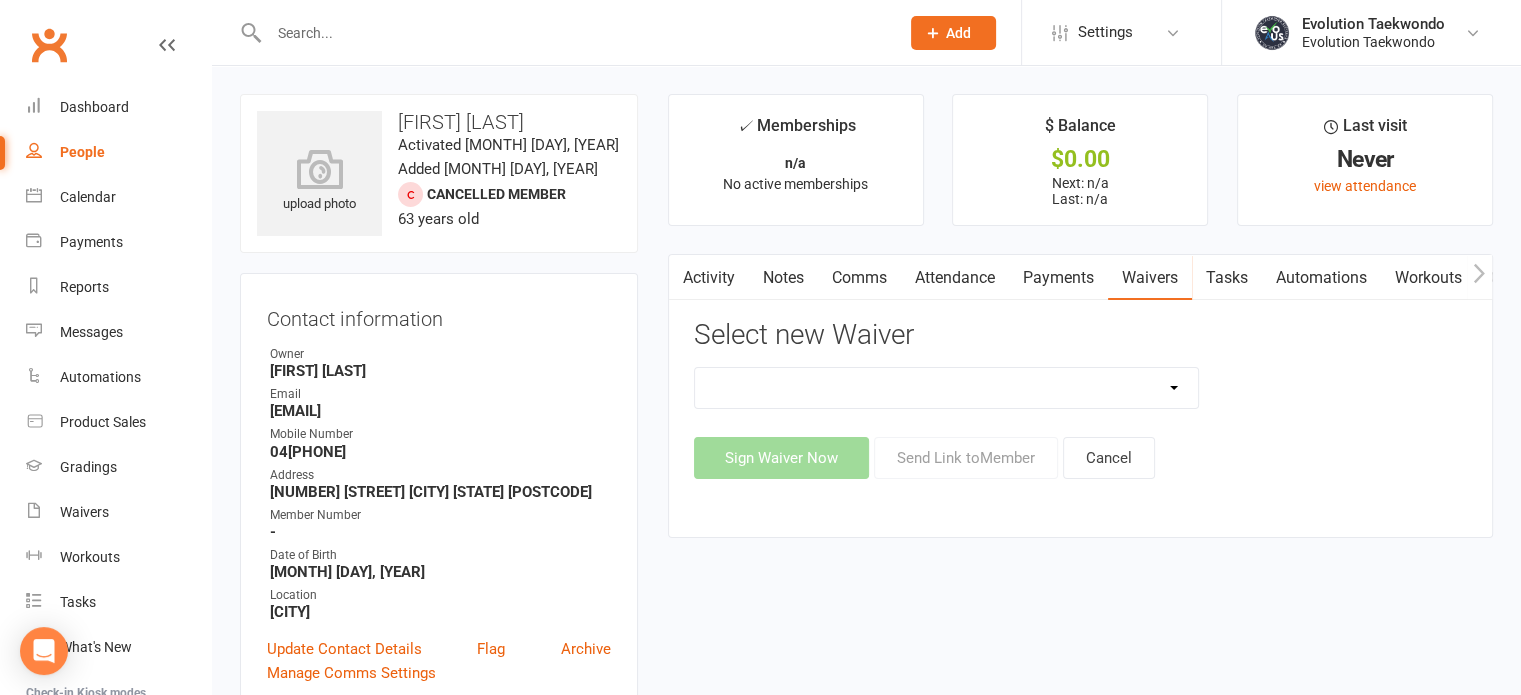 click on "COME & TRY CLASS Membership Registration Membership & Registration 2025 Membership Registration - New member package Membership Registration - New member package (Special) Membership Registration - New member special $25" at bounding box center (947, 388) 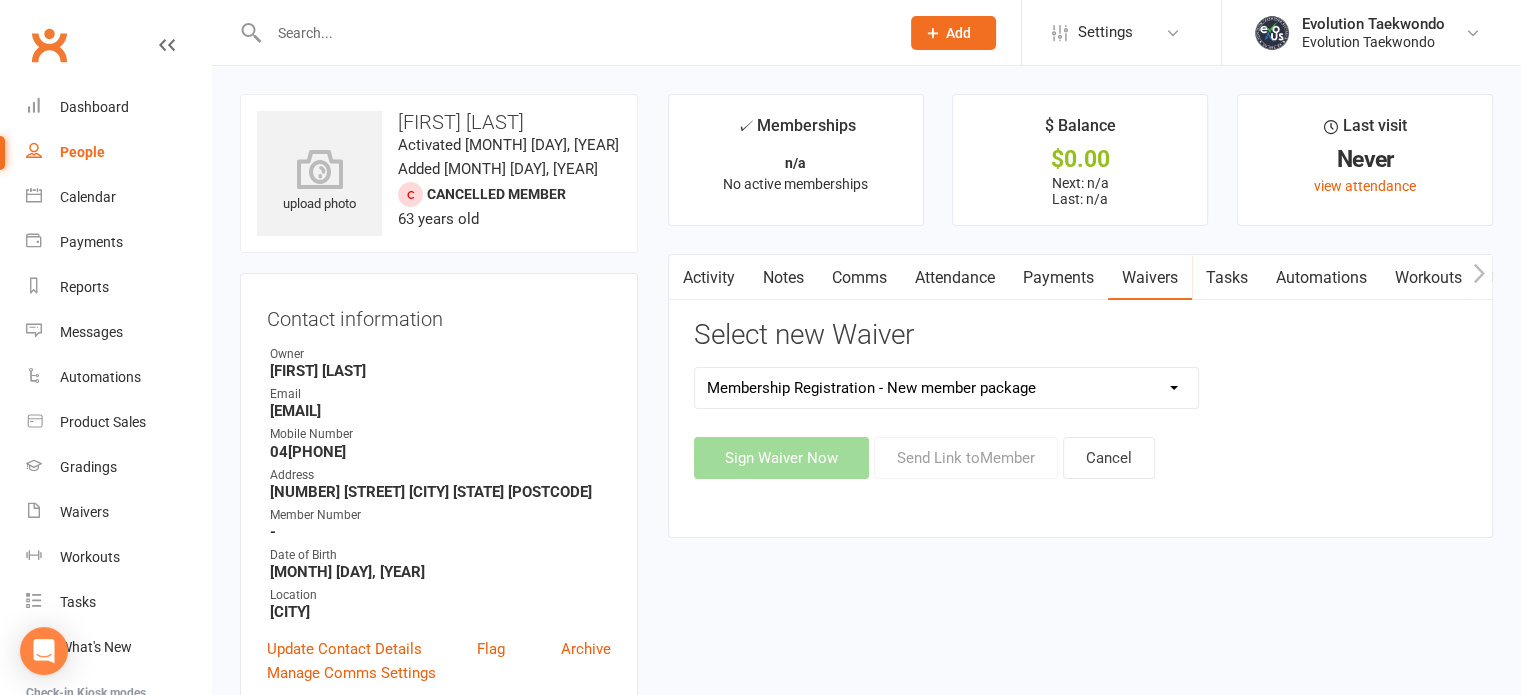 click on "COME & TRY CLASS Membership Registration Membership & Registration 2025 Membership Registration - New member package Membership Registration - New member package (Special) Membership Registration - New member special $25" at bounding box center [947, 388] 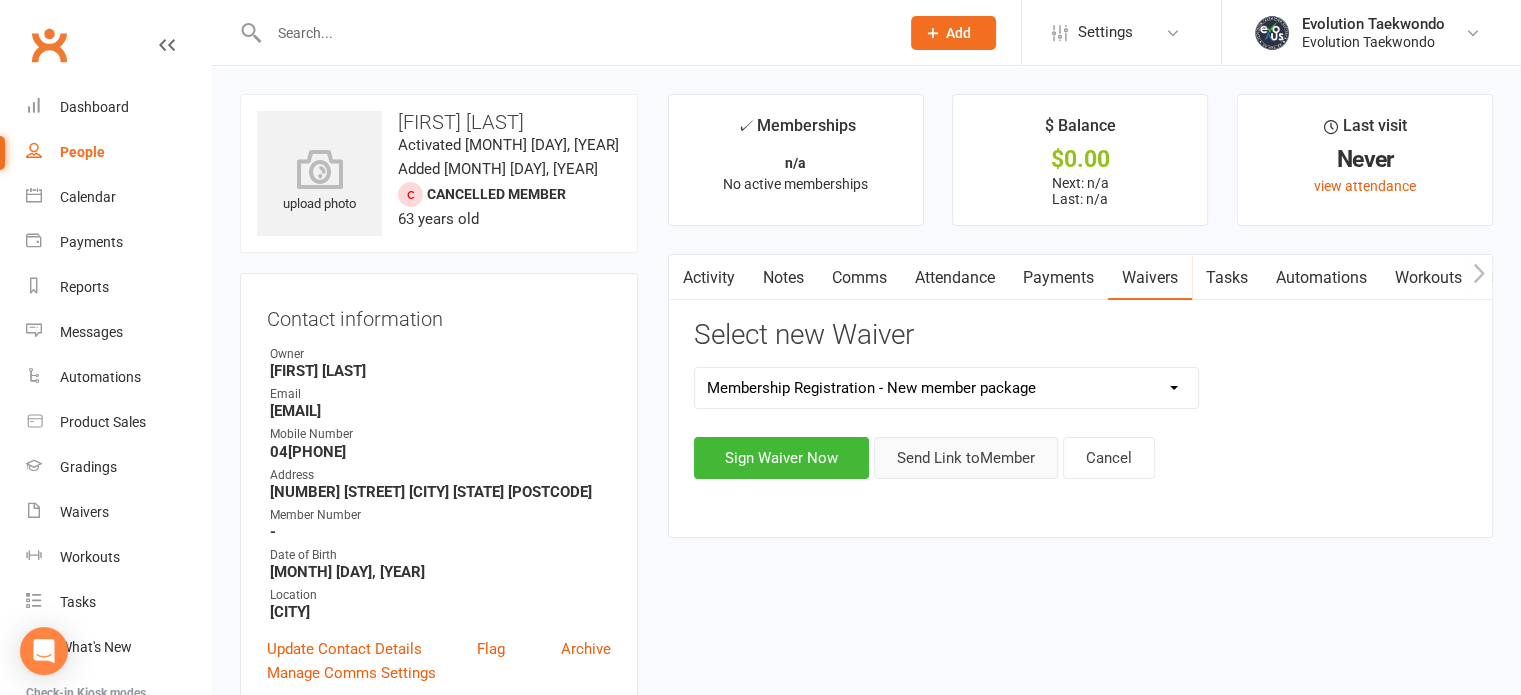 click on "Send Link to  Member" at bounding box center [966, 458] 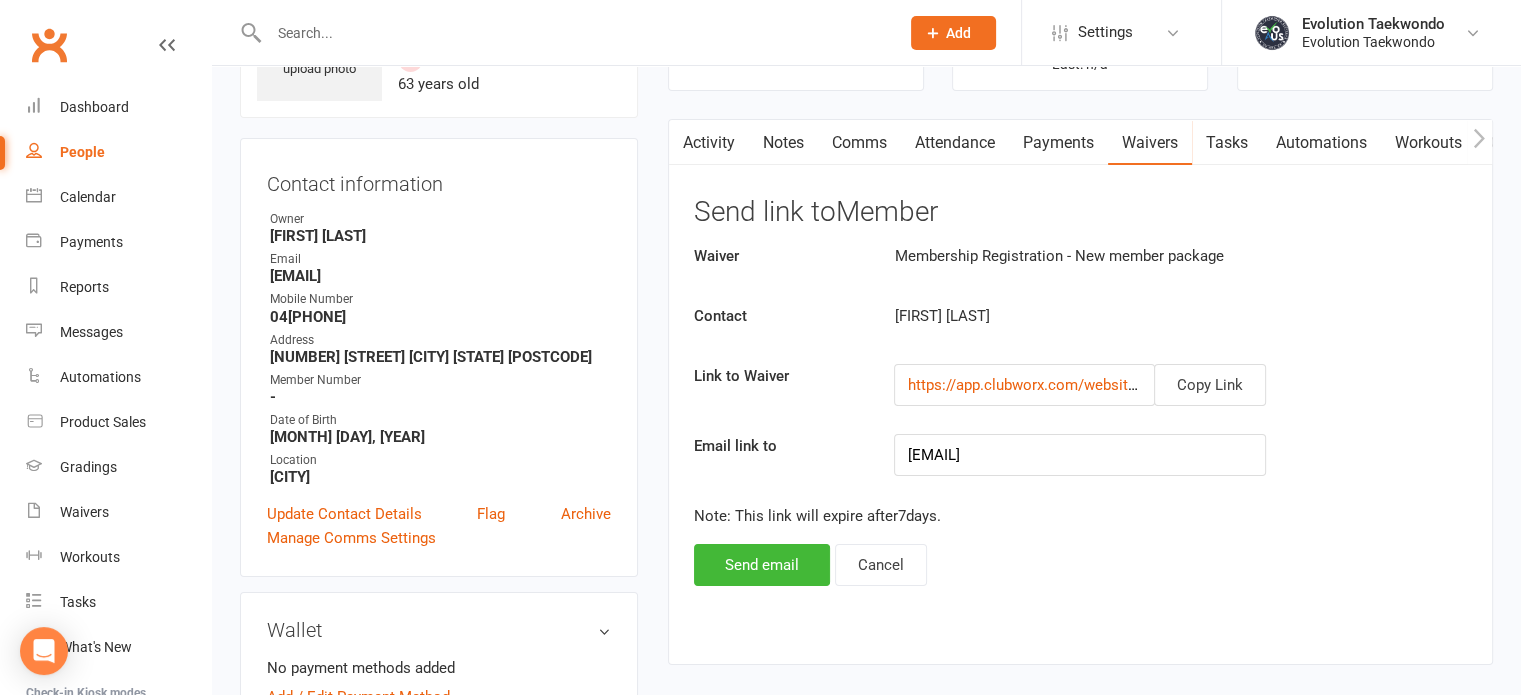 scroll, scrollTop: 136, scrollLeft: 0, axis: vertical 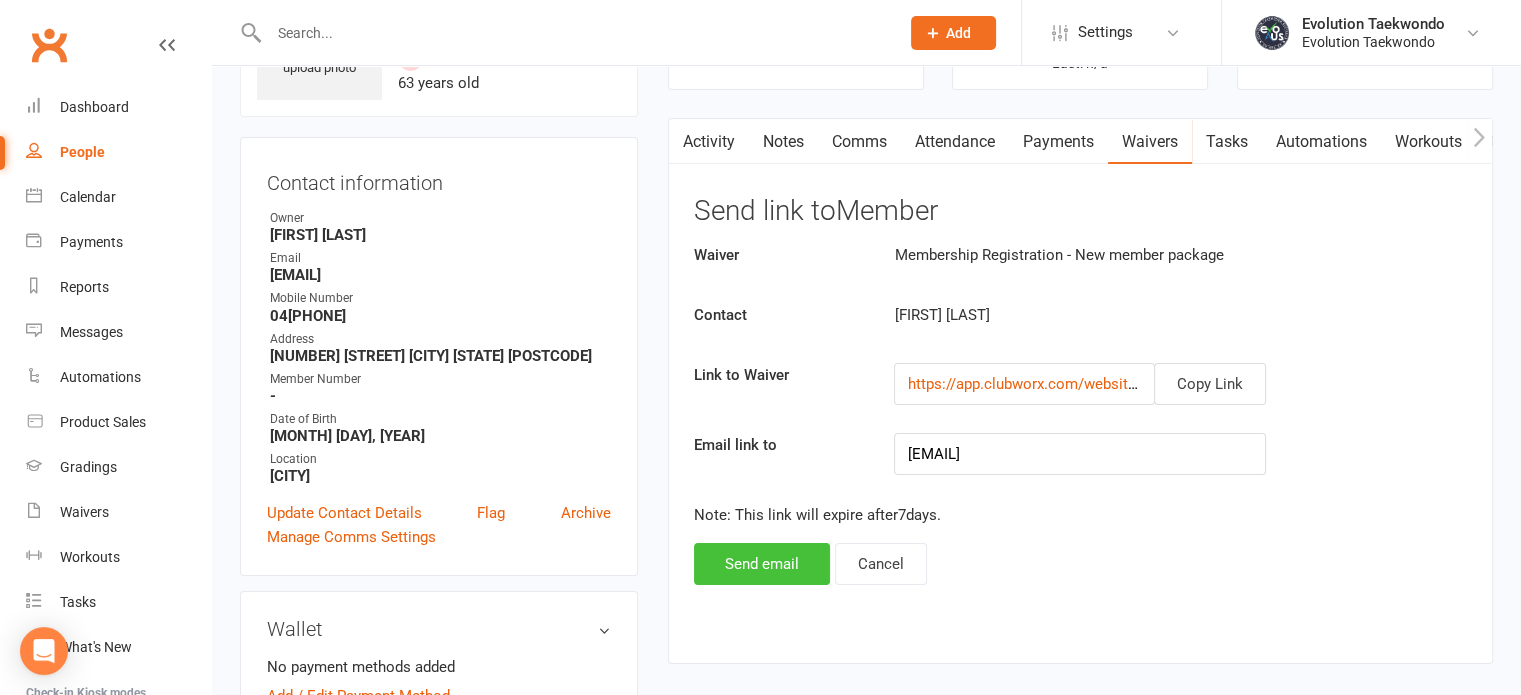 click on "Send email" at bounding box center (762, 564) 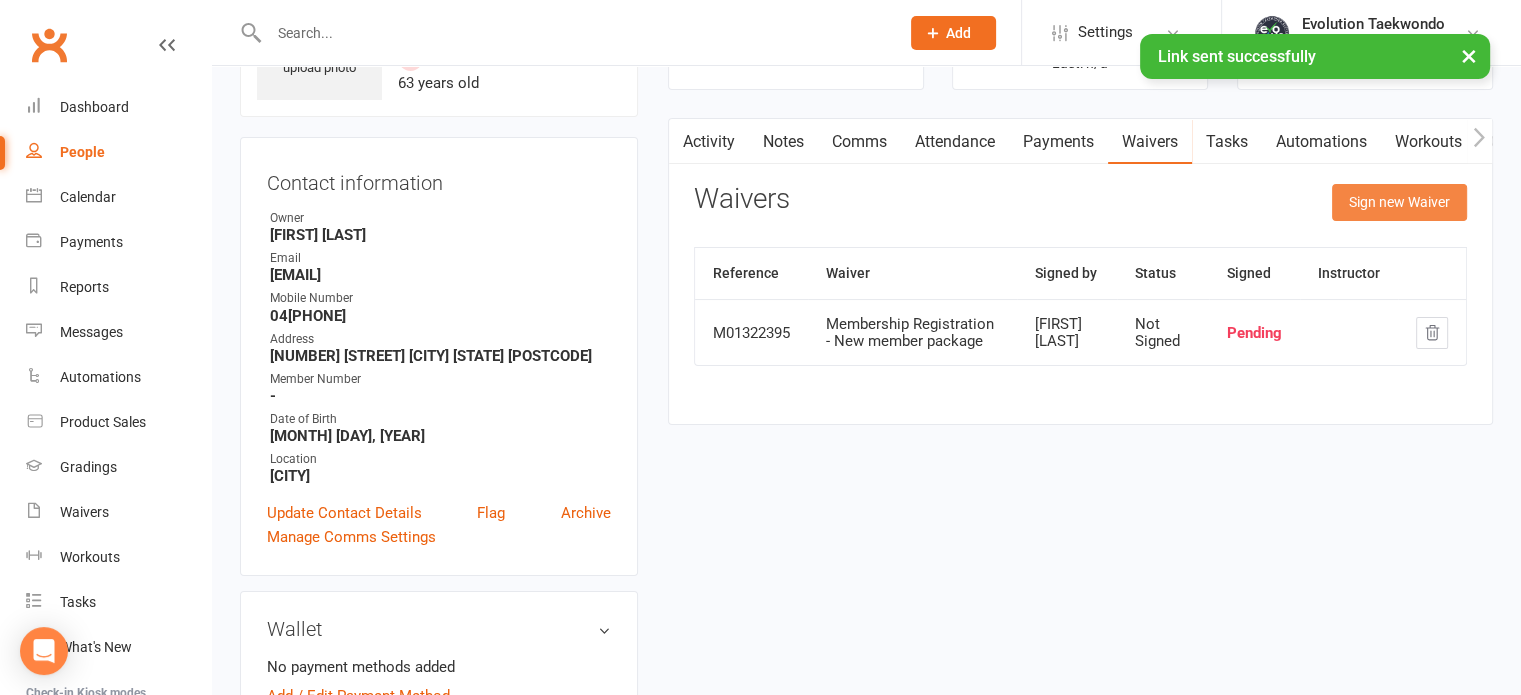 click on "Sign new Waiver" at bounding box center [1399, 202] 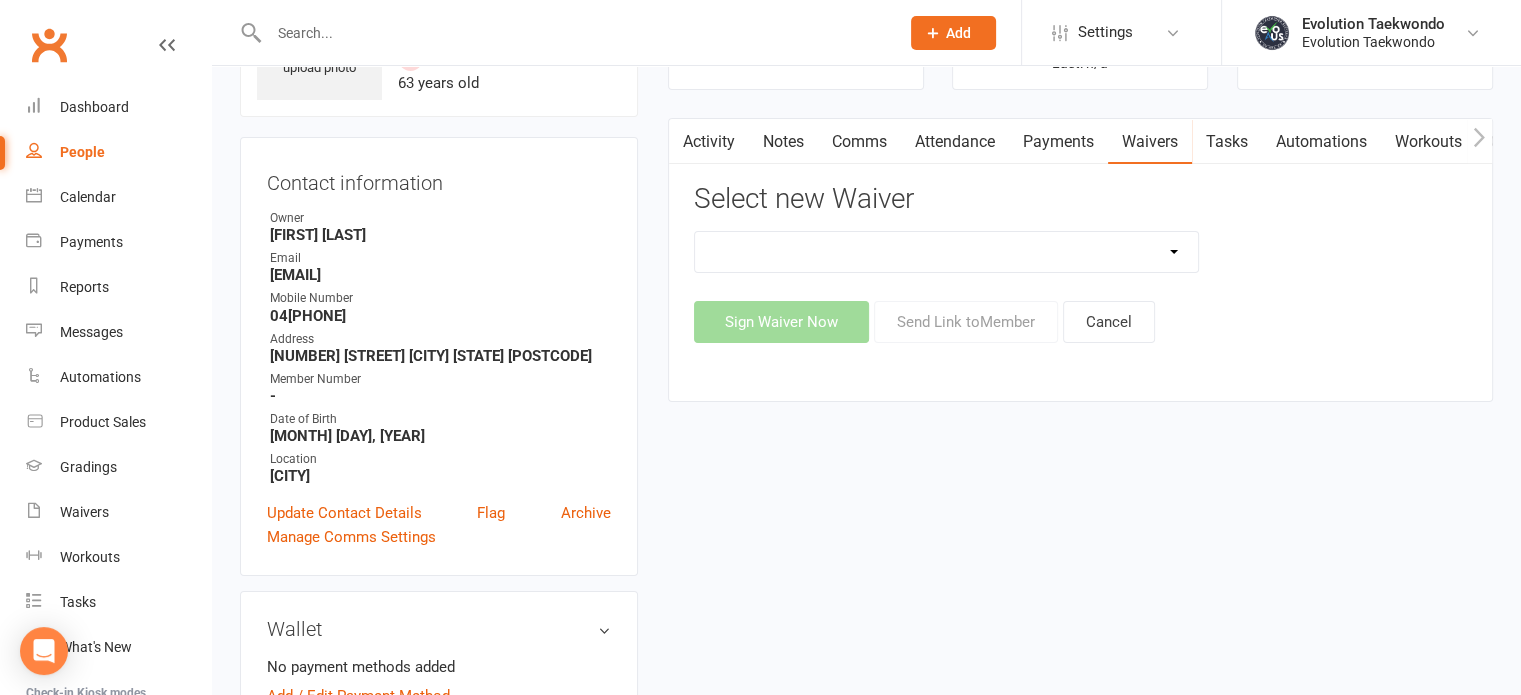 click on "COME & TRY CLASS Membership Registration Membership & Registration 2025 Membership Registration - New member package Membership Registration - New member package (Special) Membership Registration - New member special $25" at bounding box center [947, 252] 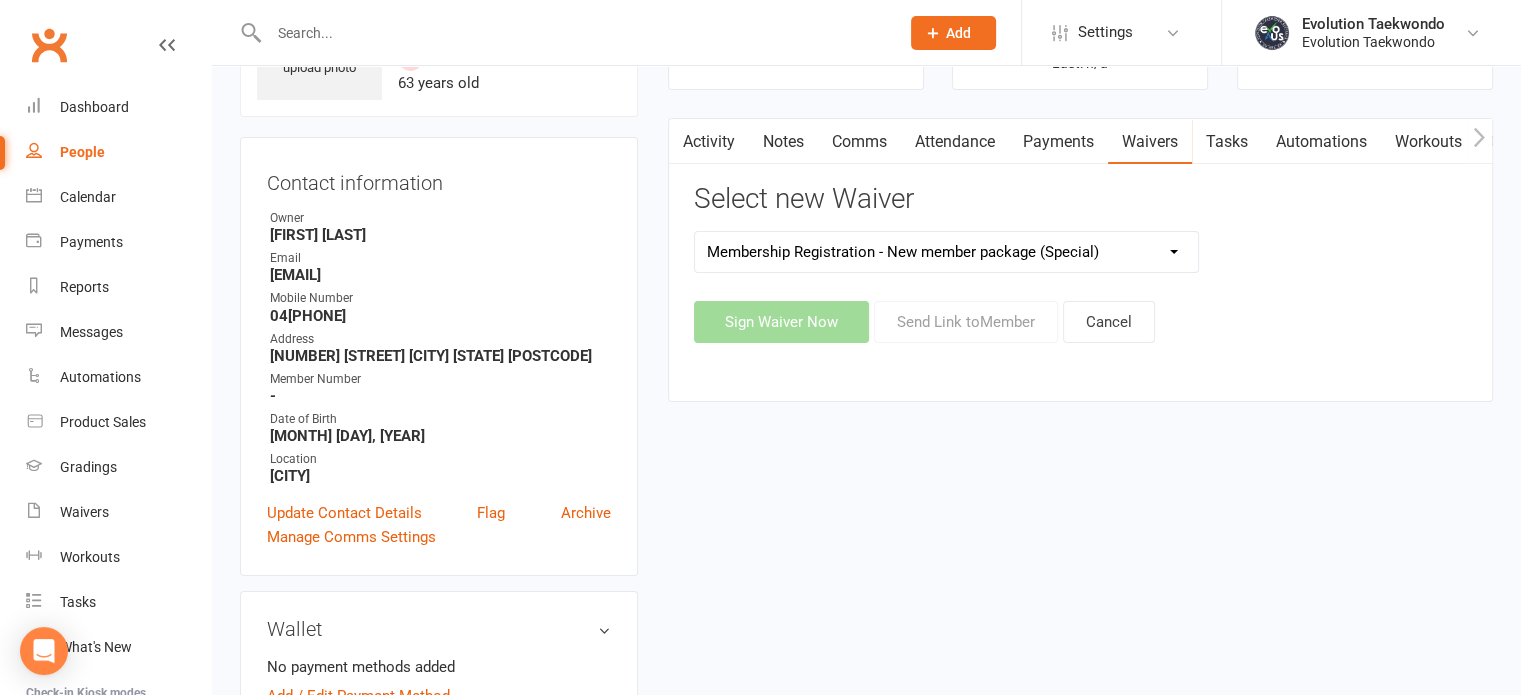 click on "COME & TRY CLASS Membership Registration Membership & Registration 2025 Membership Registration - New member package Membership Registration - New member package (Special) Membership Registration - New member special $25" at bounding box center [947, 252] 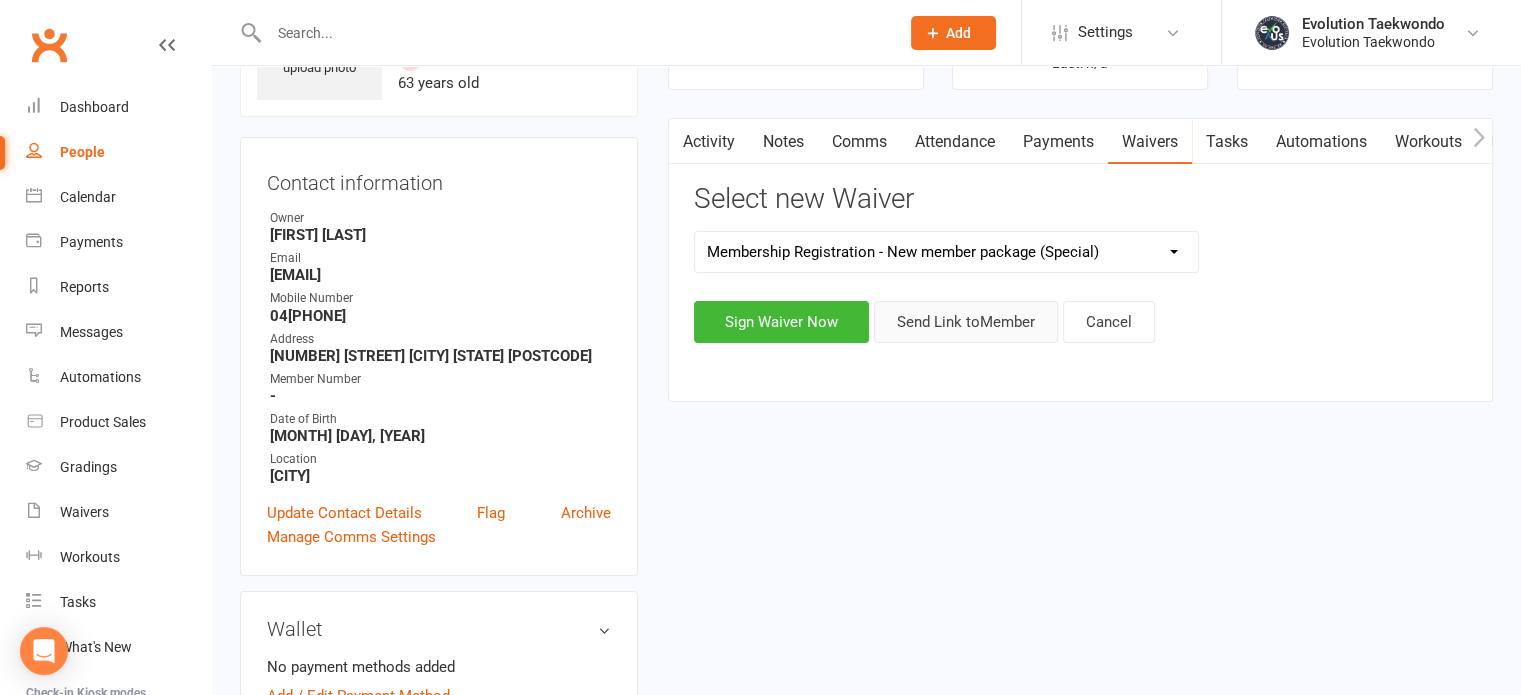 click on "Send Link to  Member" at bounding box center (966, 322) 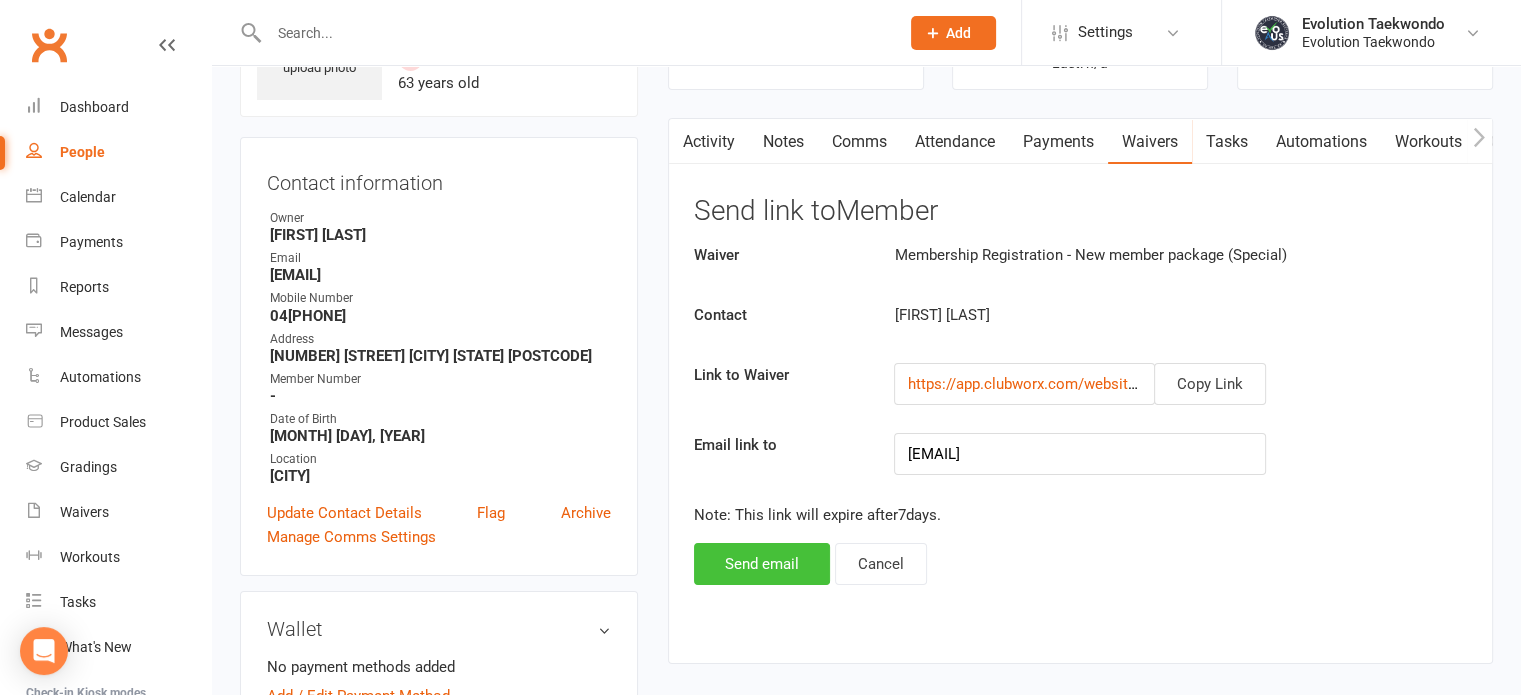 click on "Send email" at bounding box center [762, 564] 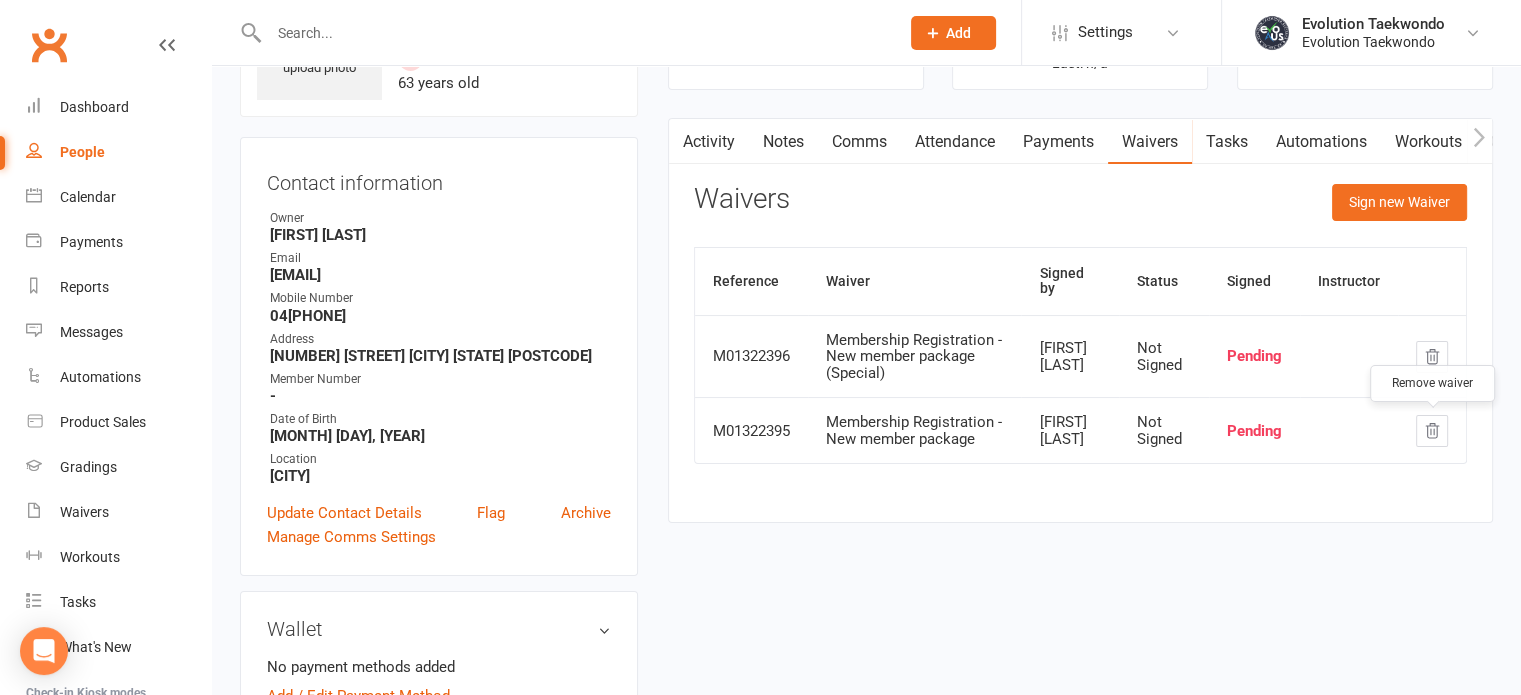 click 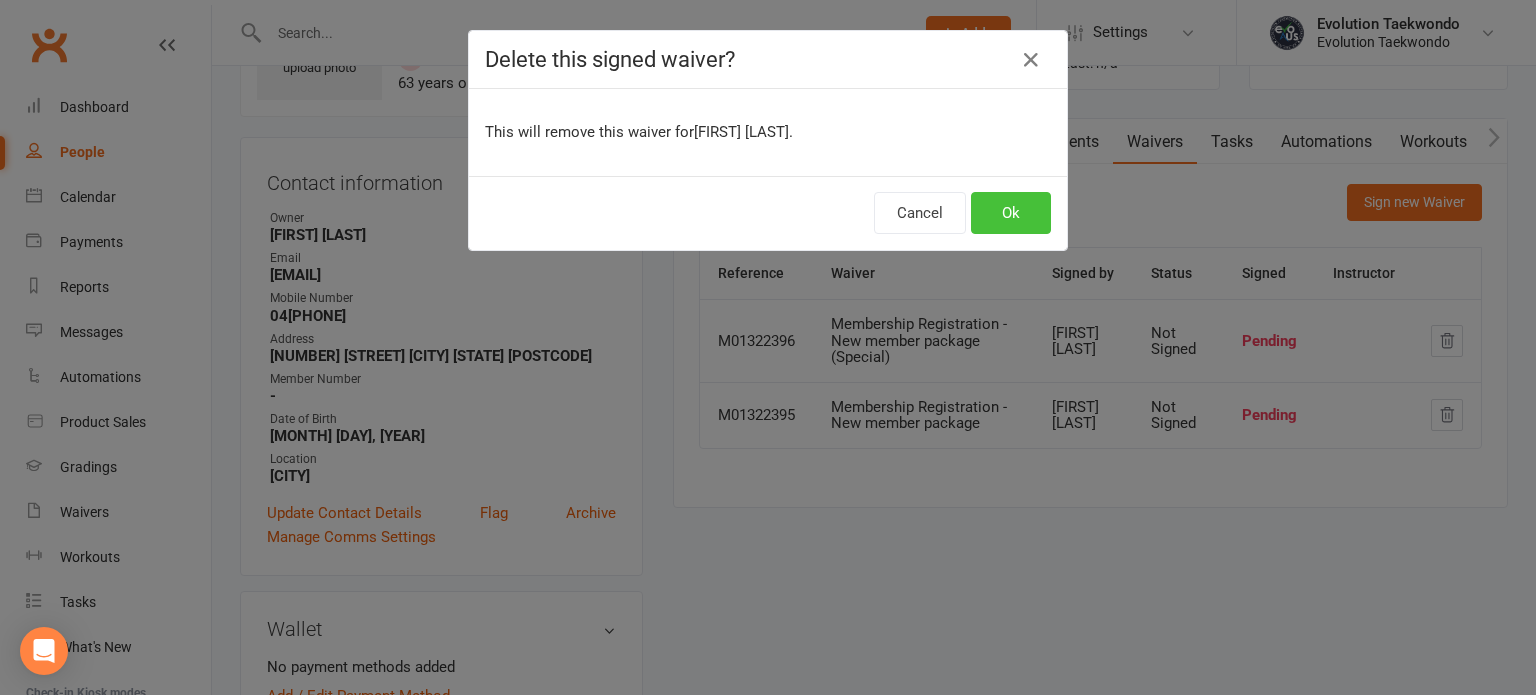 click on "Ok" at bounding box center (1011, 213) 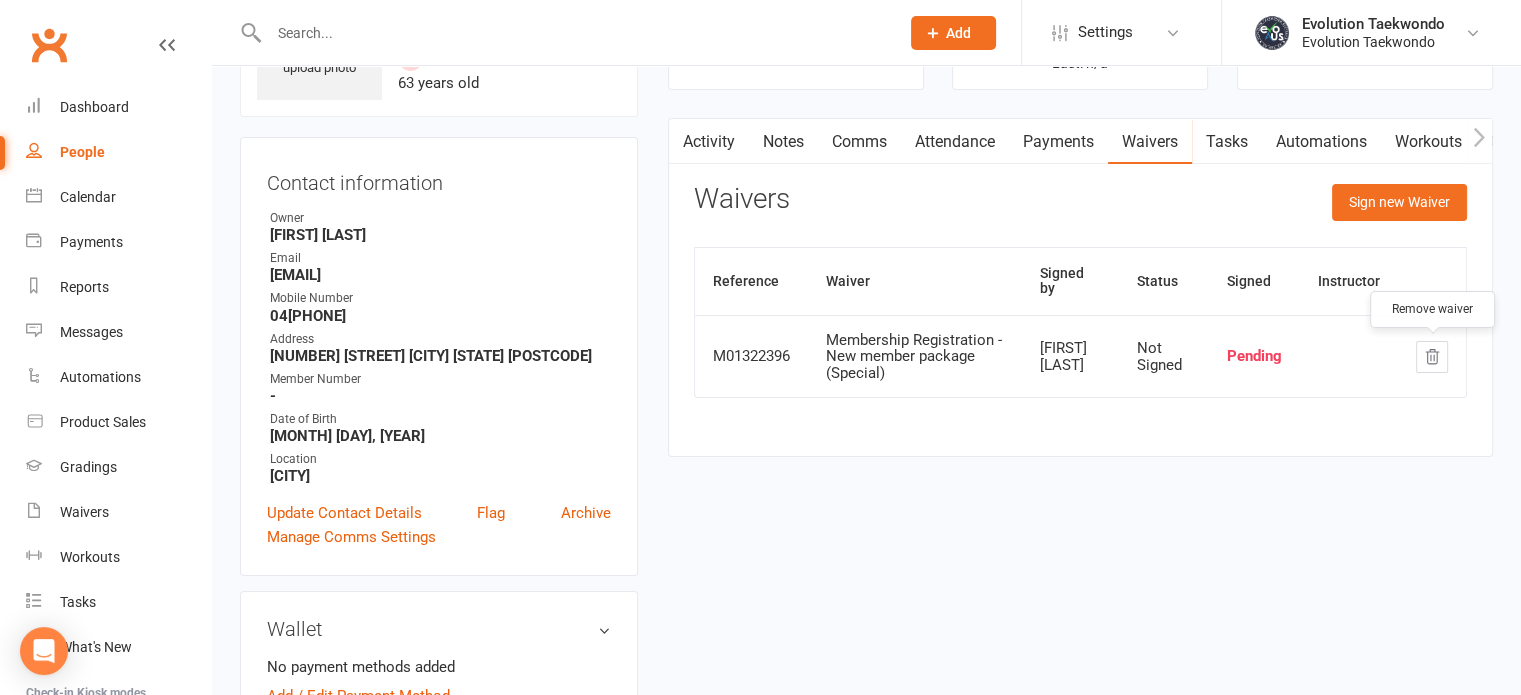 click 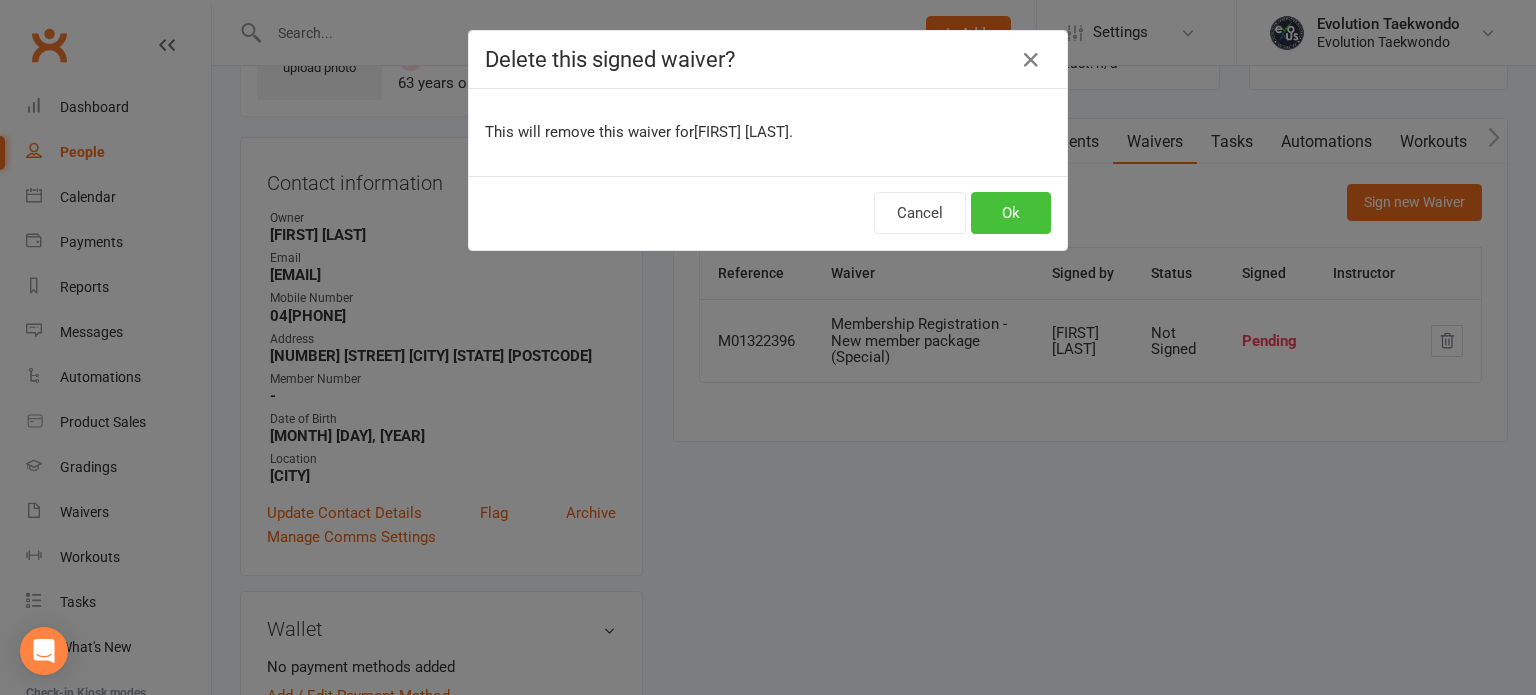 click on "Ok" at bounding box center [1011, 213] 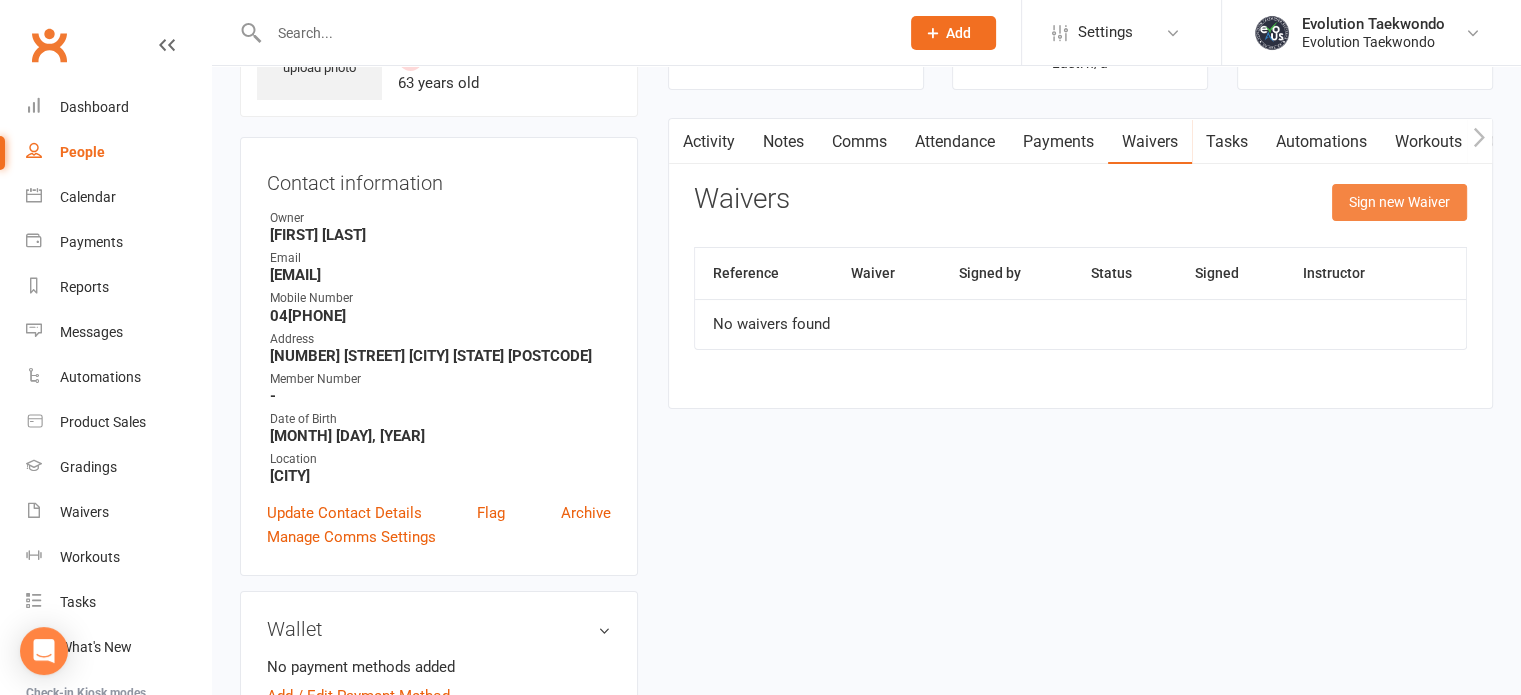 click on "Sign new Waiver" at bounding box center (1399, 202) 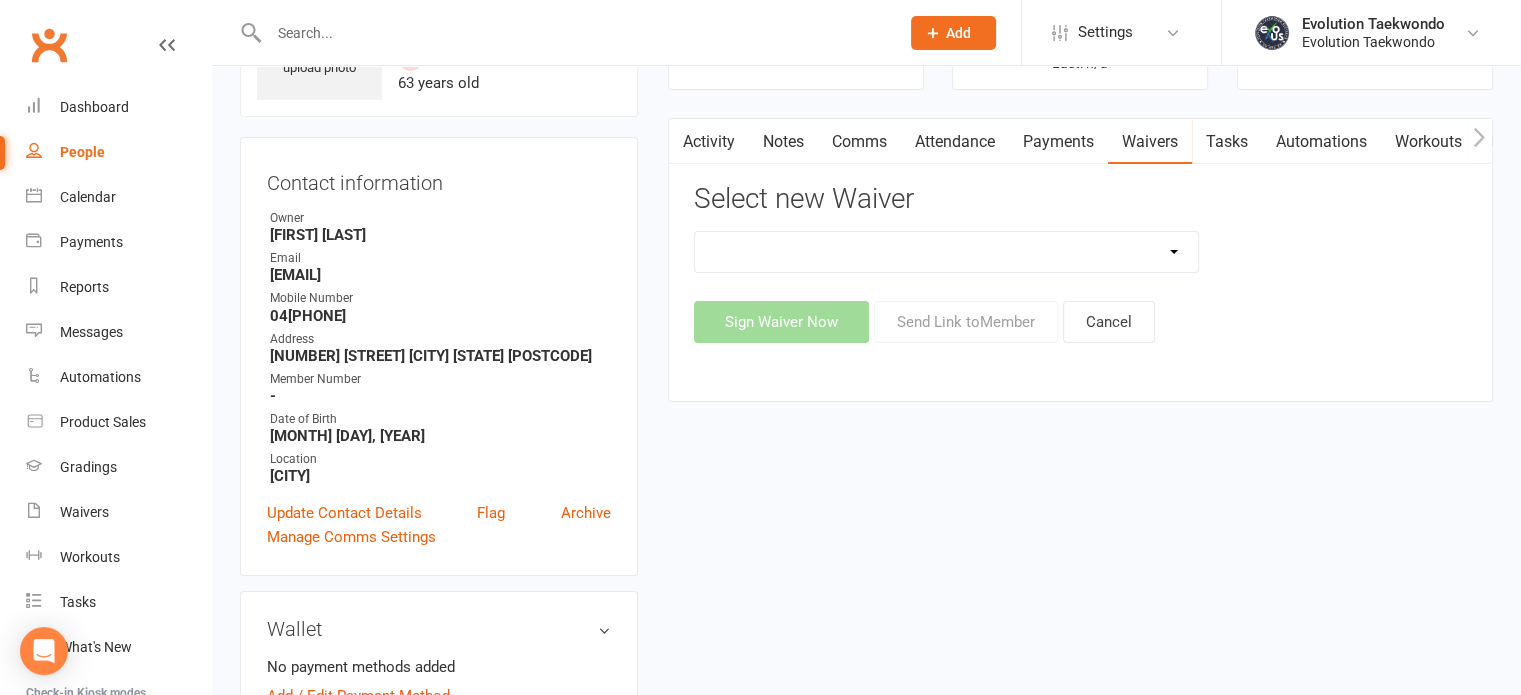 click on "COME & TRY CLASS Membership Registration Membership & Registration 2025 Membership Registration - New member package Membership Registration - New member package (Special) Membership Registration - New member special $25" at bounding box center [947, 252] 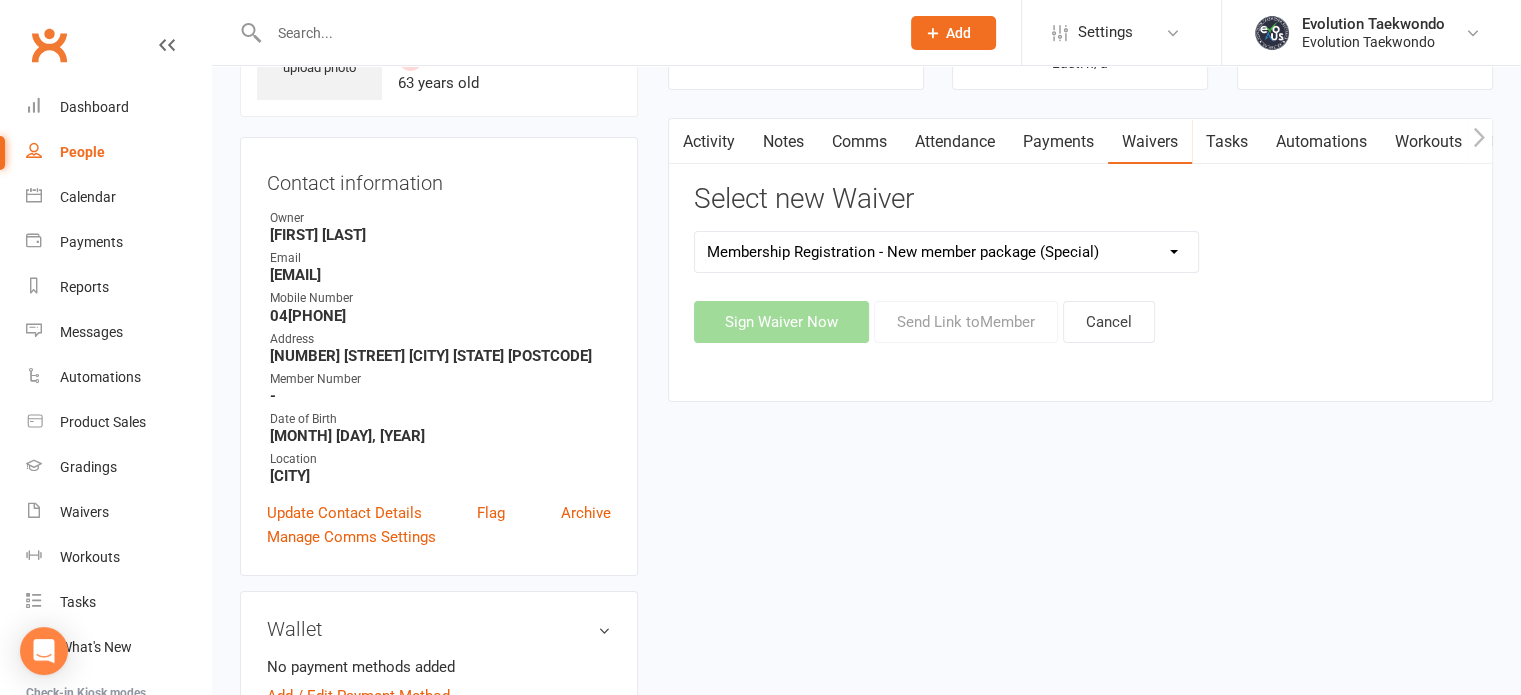 click on "COME & TRY CLASS Membership Registration Membership & Registration 2025 Membership Registration - New member package Membership Registration - New member package (Special) Membership Registration - New member special $25" at bounding box center [947, 252] 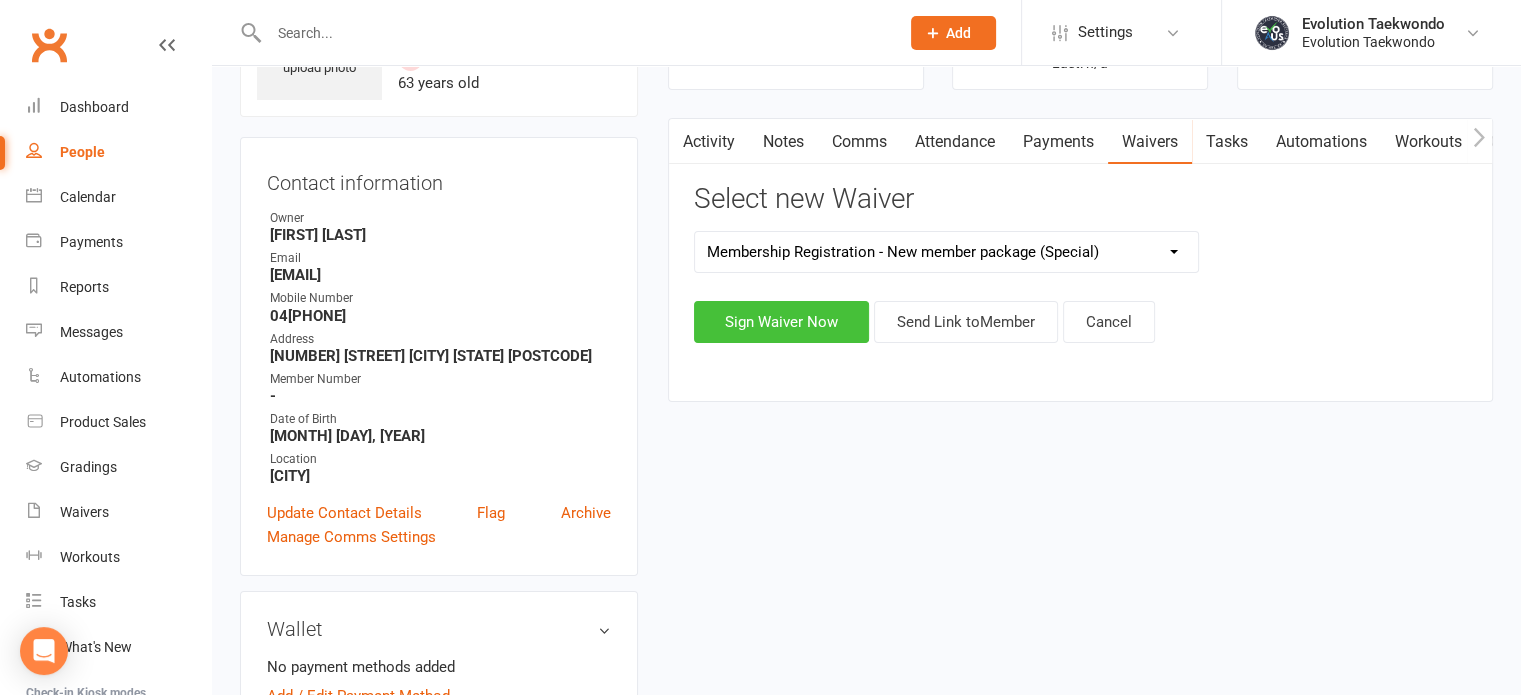 click on "Sign Waiver Now" at bounding box center [781, 322] 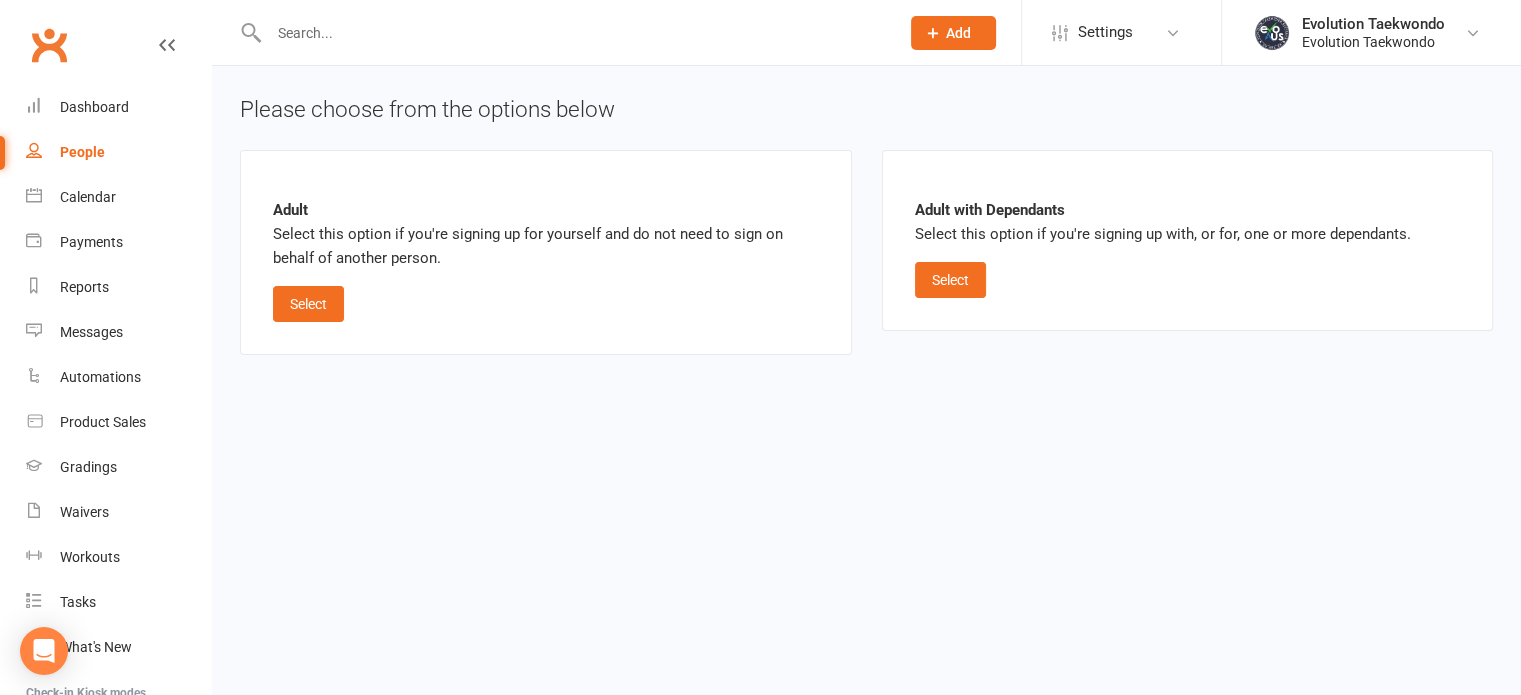 scroll, scrollTop: 0, scrollLeft: 0, axis: both 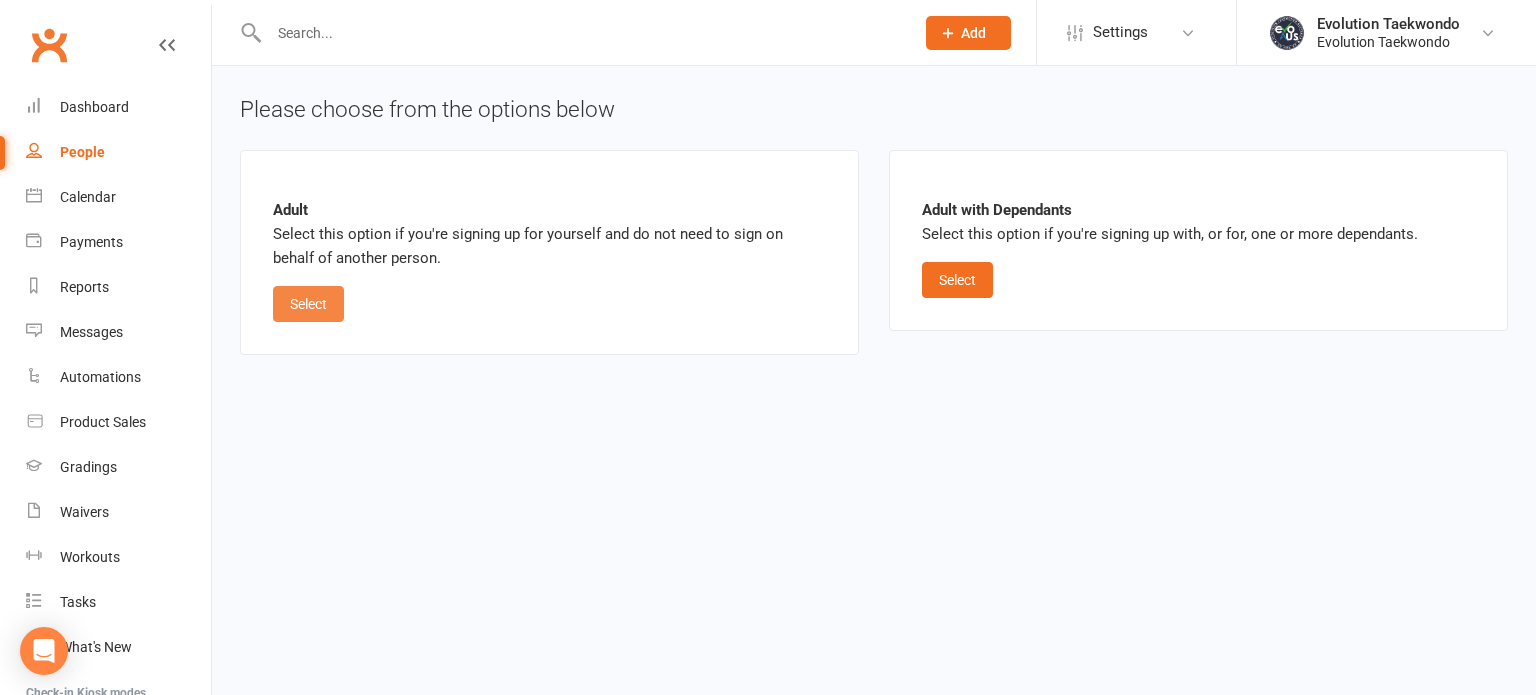 click on "Select" at bounding box center (308, 304) 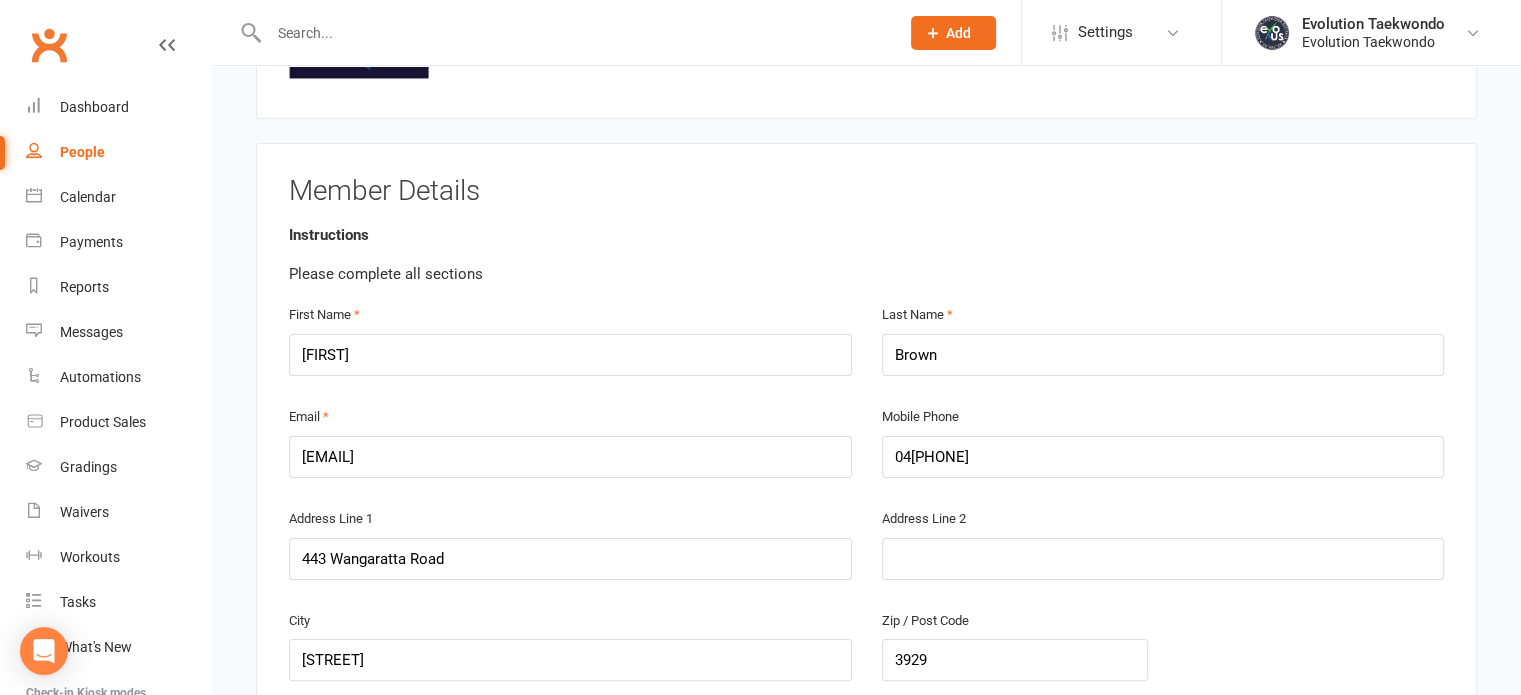 scroll, scrollTop: 0, scrollLeft: 0, axis: both 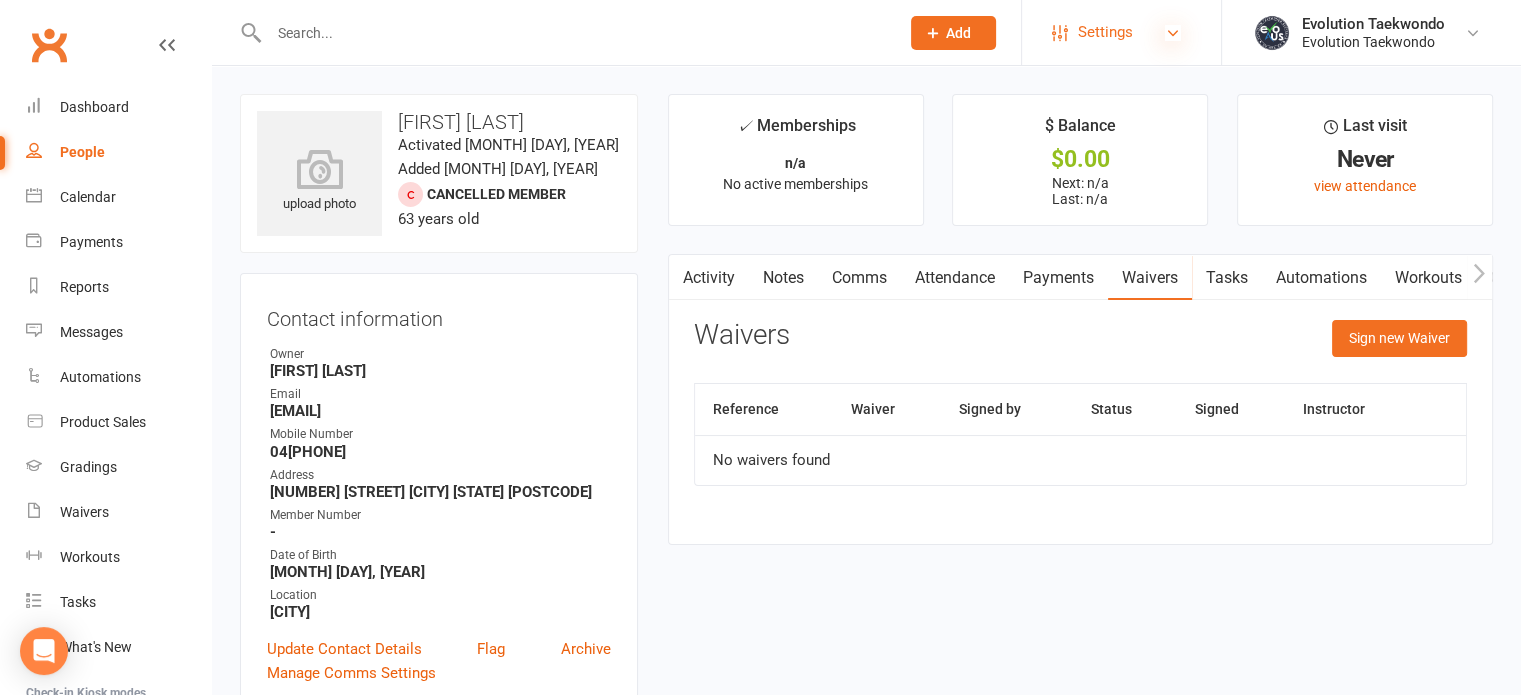 click at bounding box center [1173, 33] 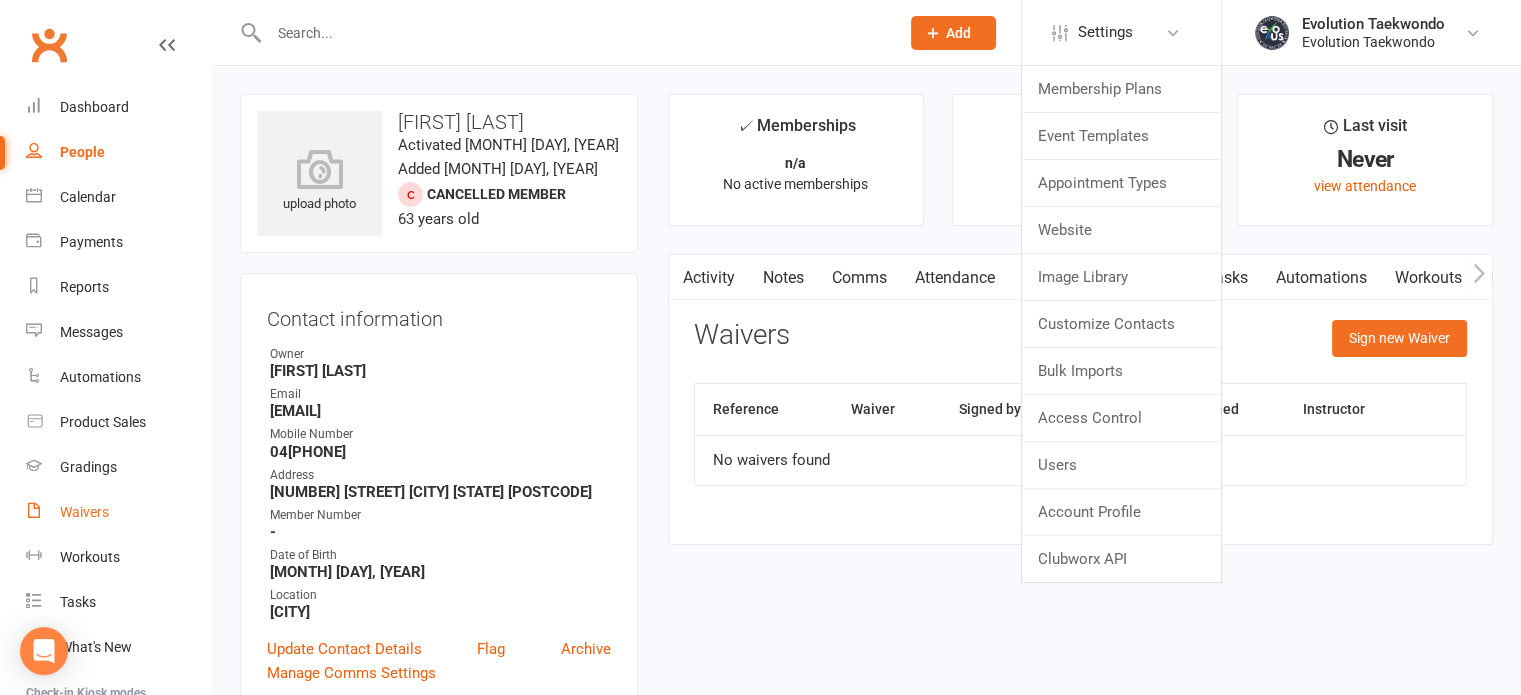 click on "Waivers" at bounding box center (84, 512) 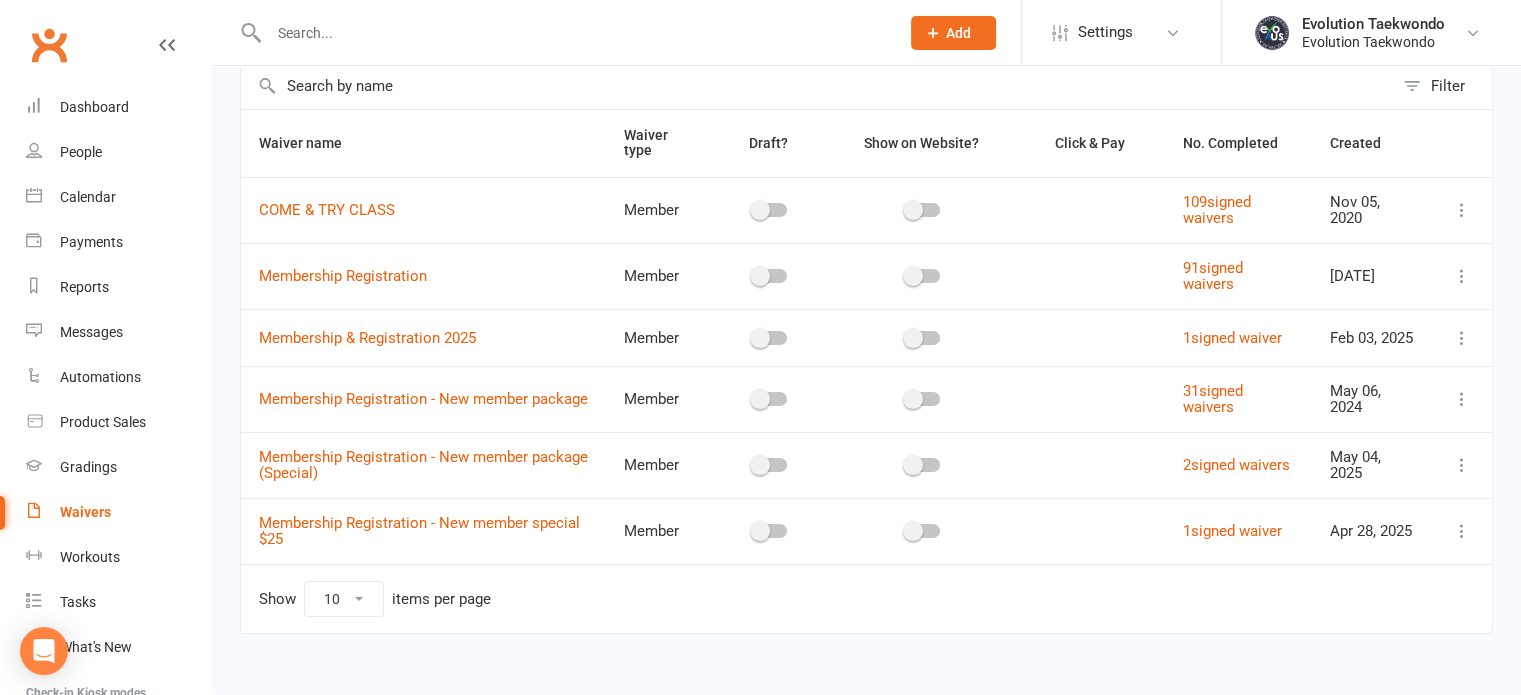 scroll, scrollTop: 132, scrollLeft: 0, axis: vertical 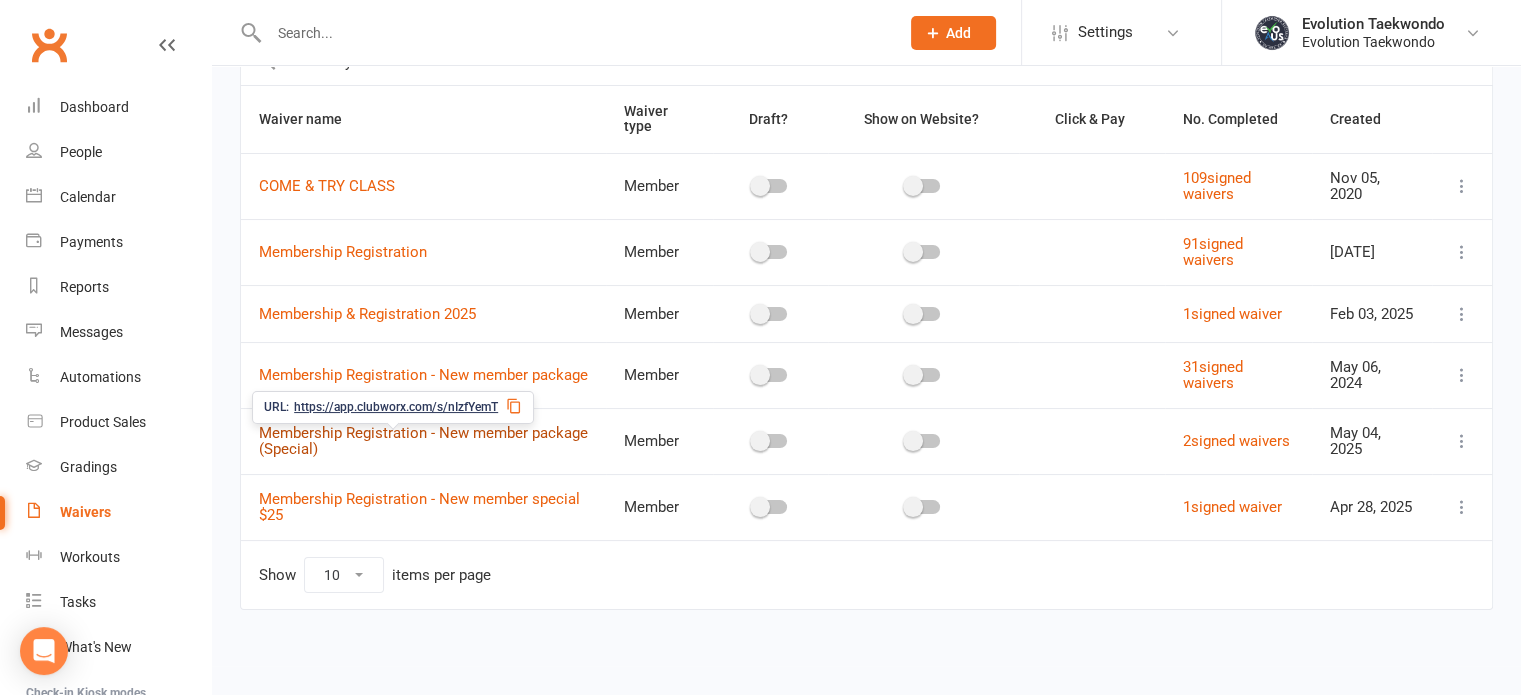 click on "Membership Registration - New member package (Special)" at bounding box center (423, 441) 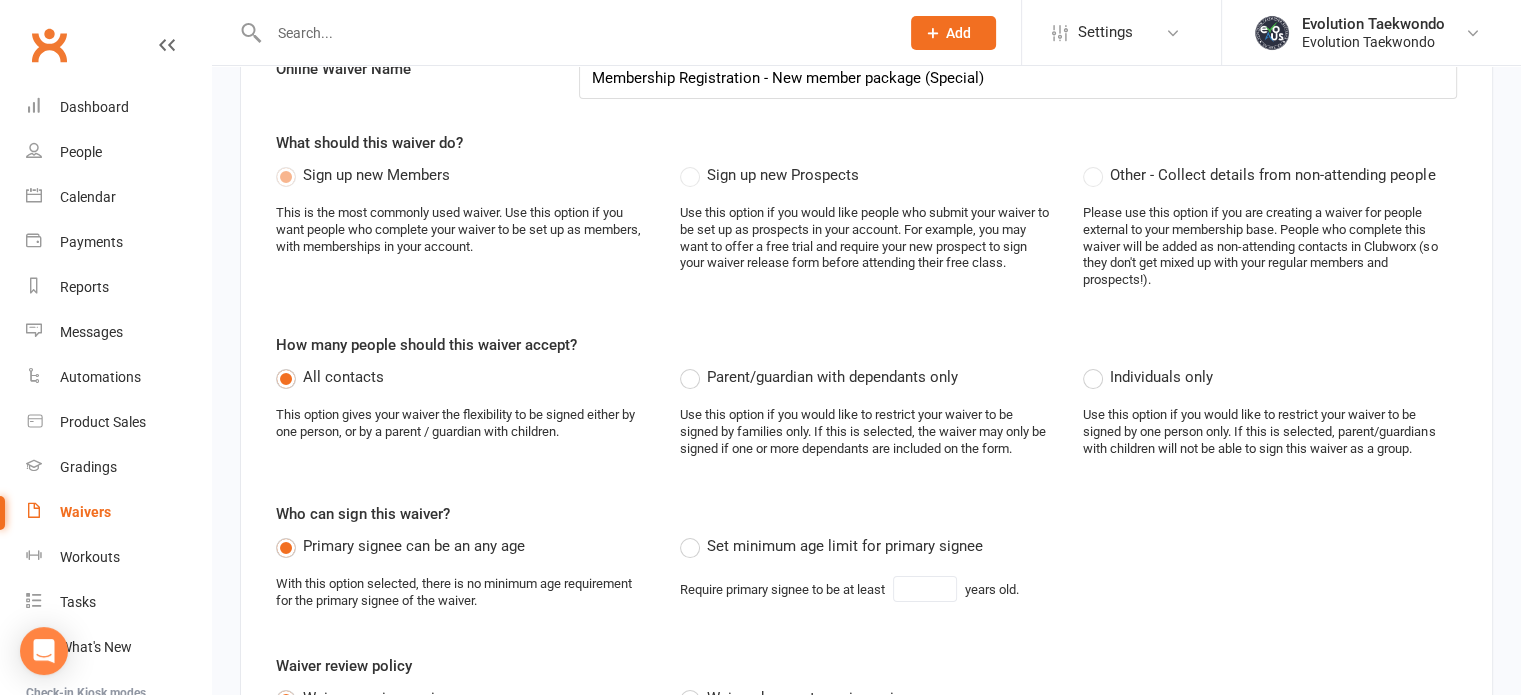 scroll, scrollTop: 0, scrollLeft: 0, axis: both 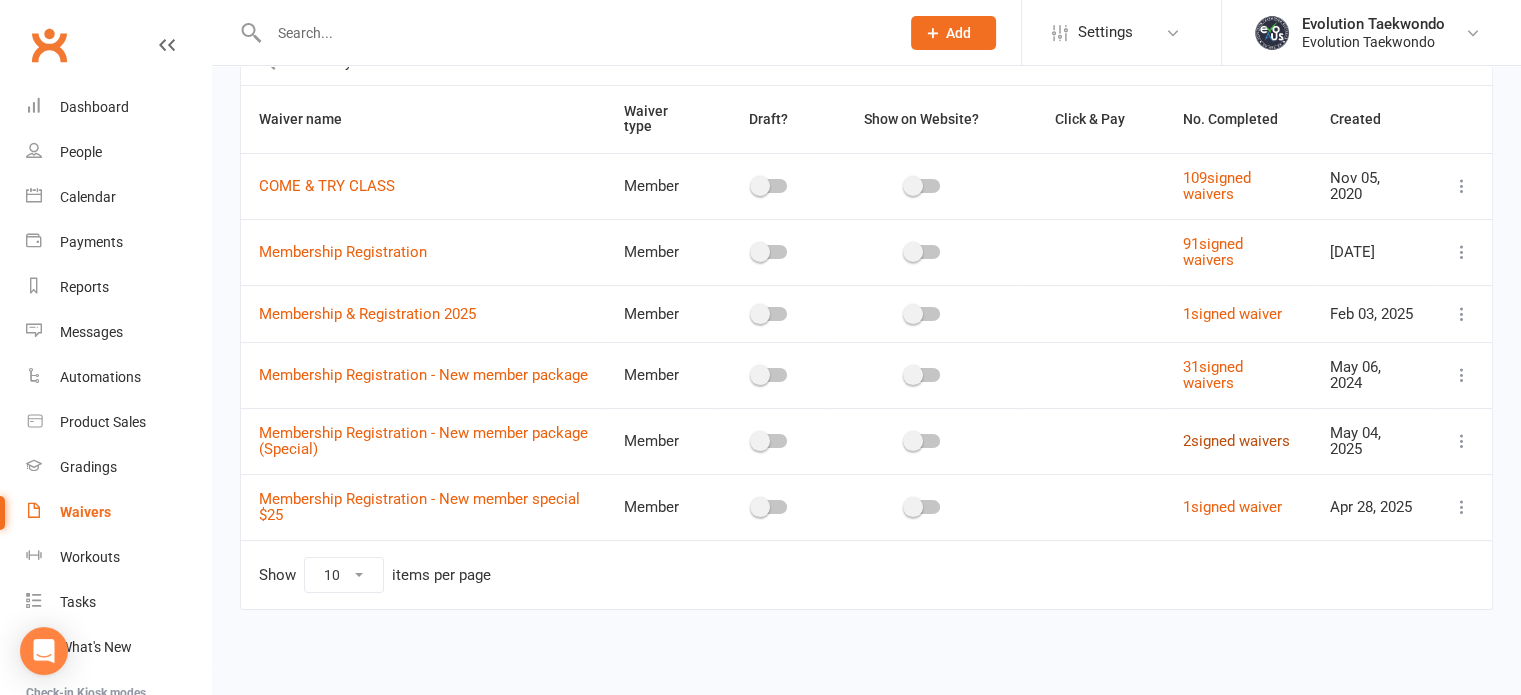 click on "2  signed   waivers" at bounding box center [1236, 441] 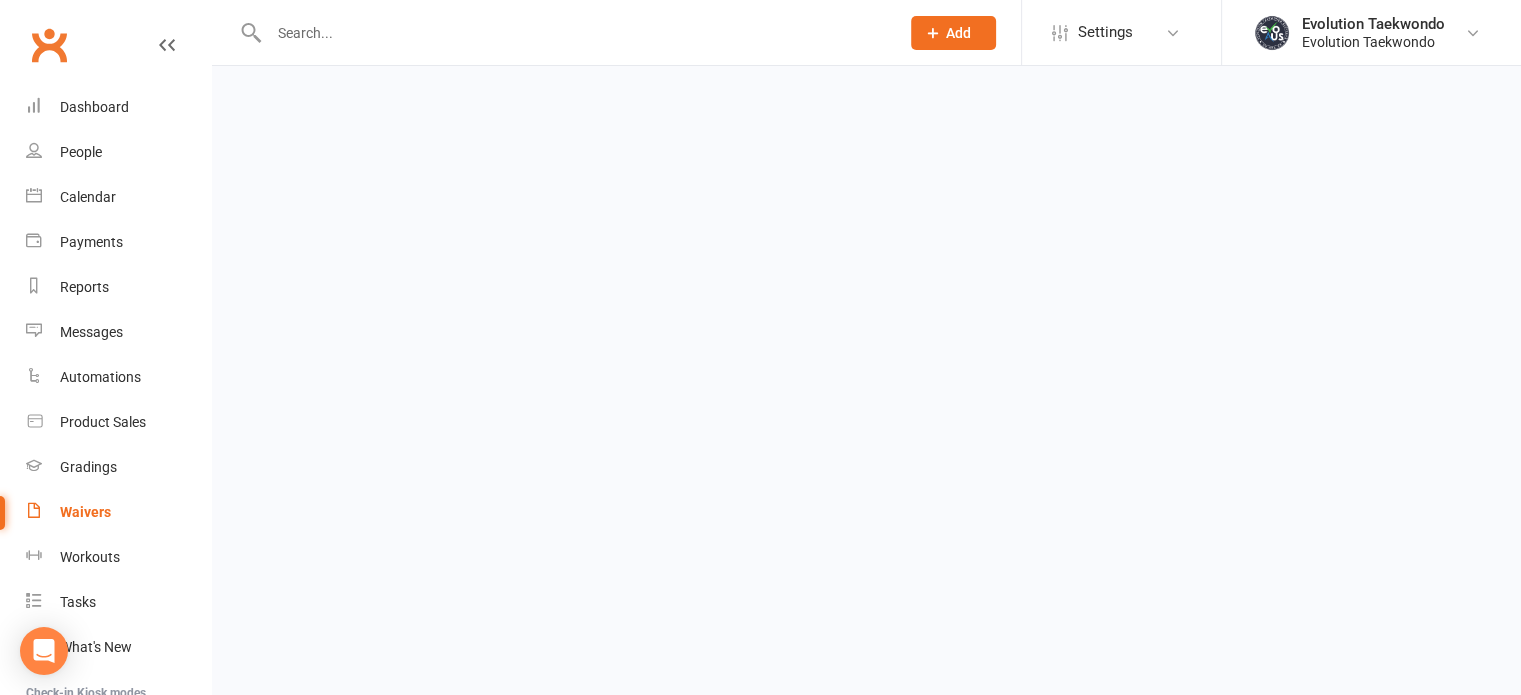 scroll, scrollTop: 0, scrollLeft: 0, axis: both 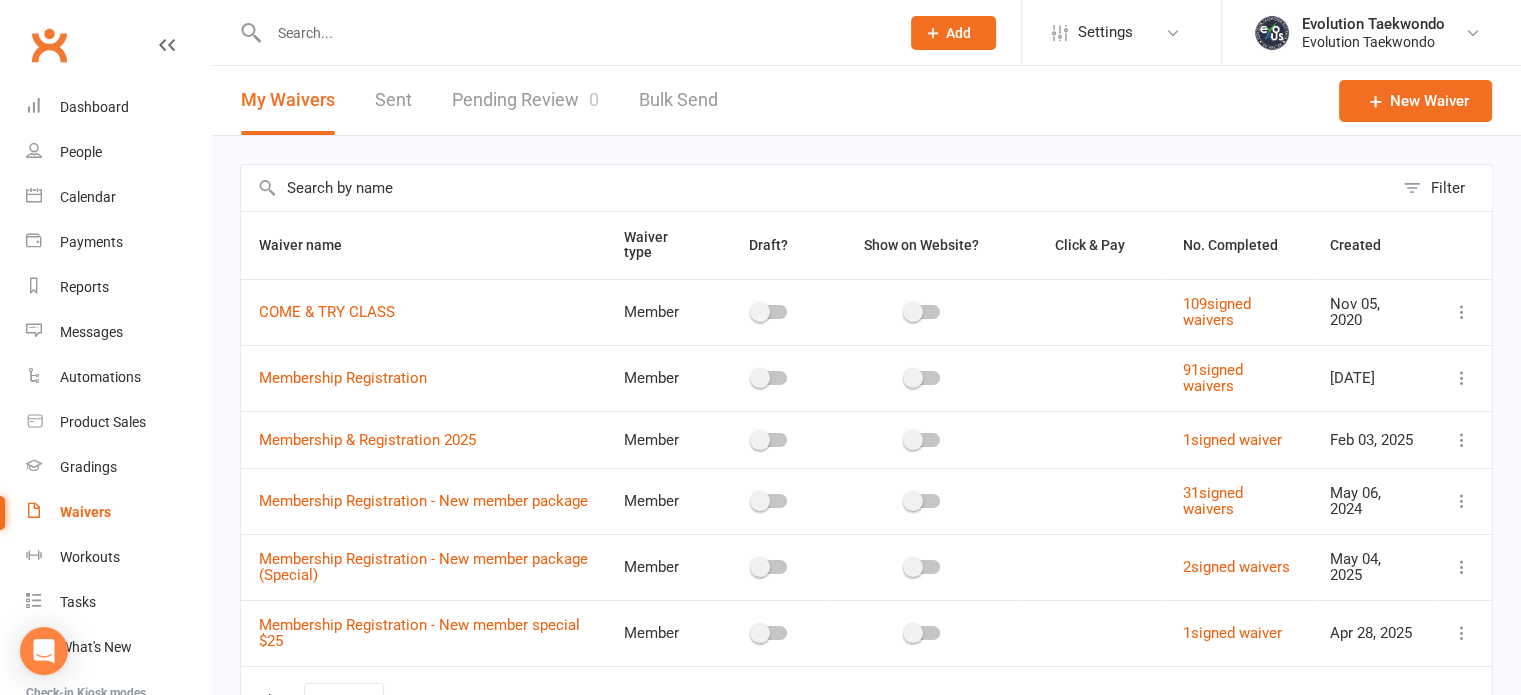 click at bounding box center (1462, 567) 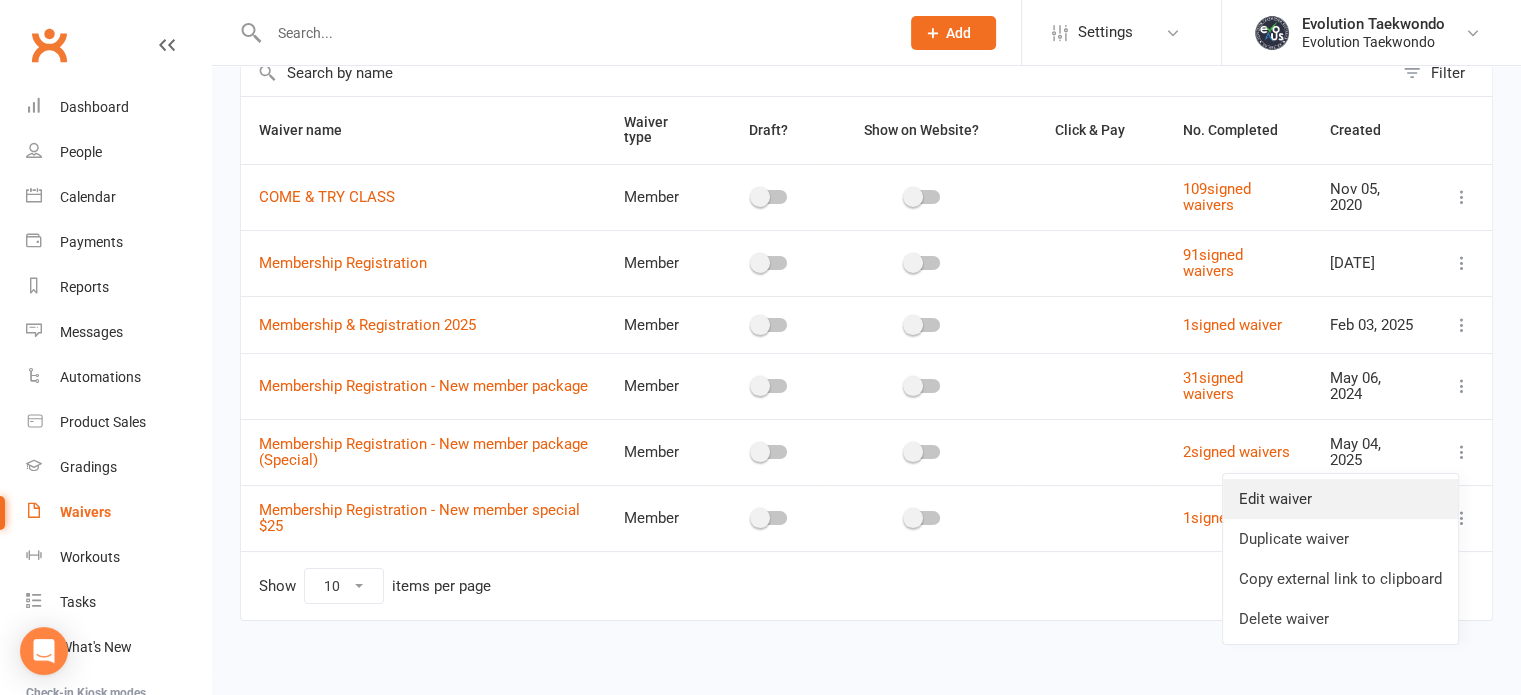 scroll, scrollTop: 132, scrollLeft: 0, axis: vertical 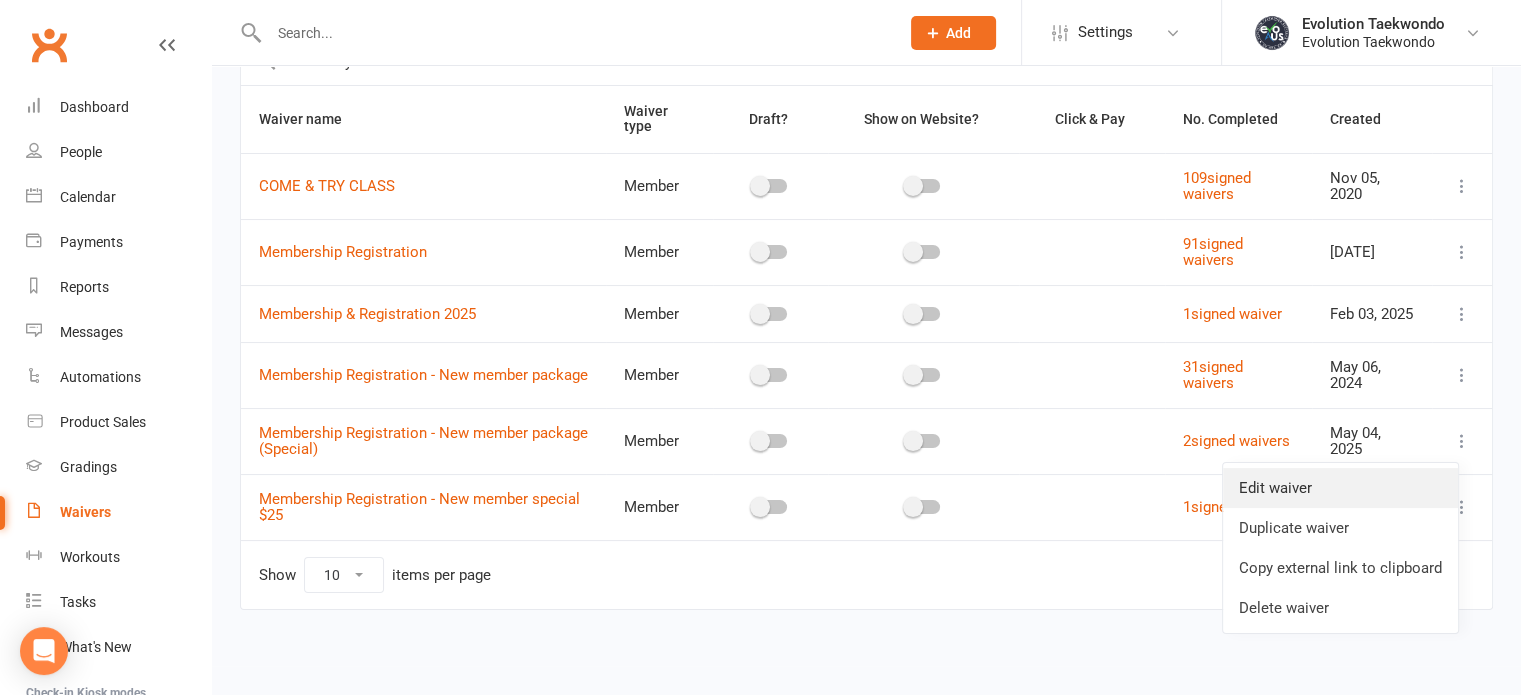 click on "Edit waiver" at bounding box center [1340, 488] 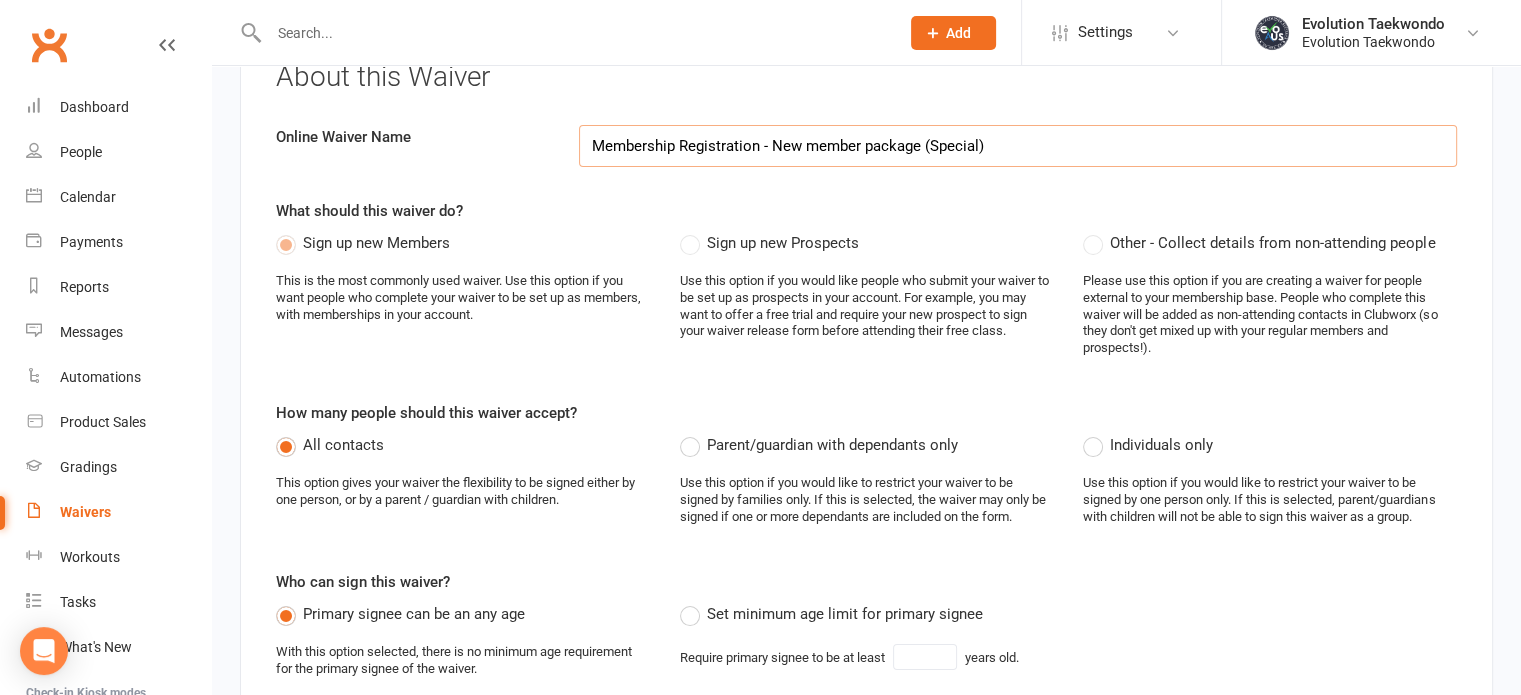 scroll, scrollTop: 0, scrollLeft: 0, axis: both 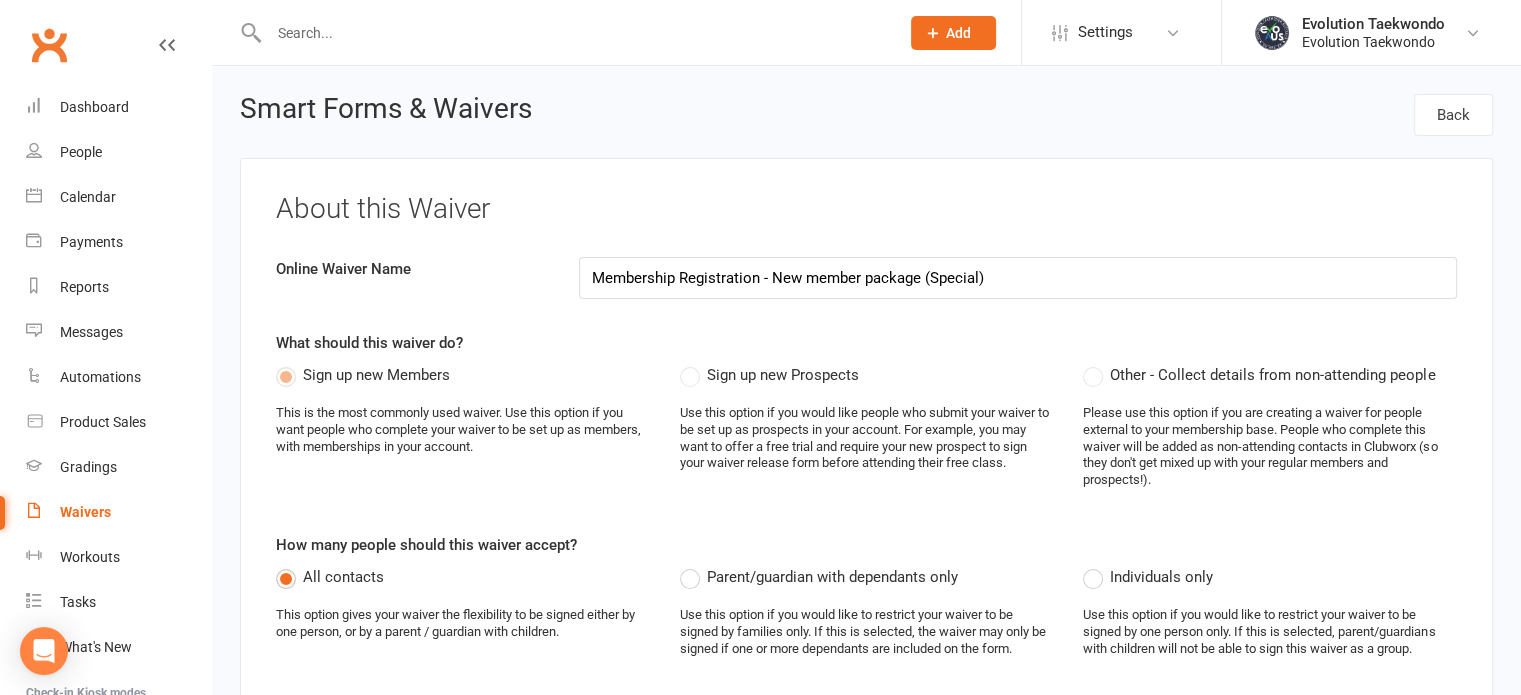 click on "Please use this option if you are creating a waiver for people external to your membership base. People who complete this waiver will be added as non-attending contacts in Clubworx (so they don't get mixed up with your regular members and prospects!)." at bounding box center (1270, 447) 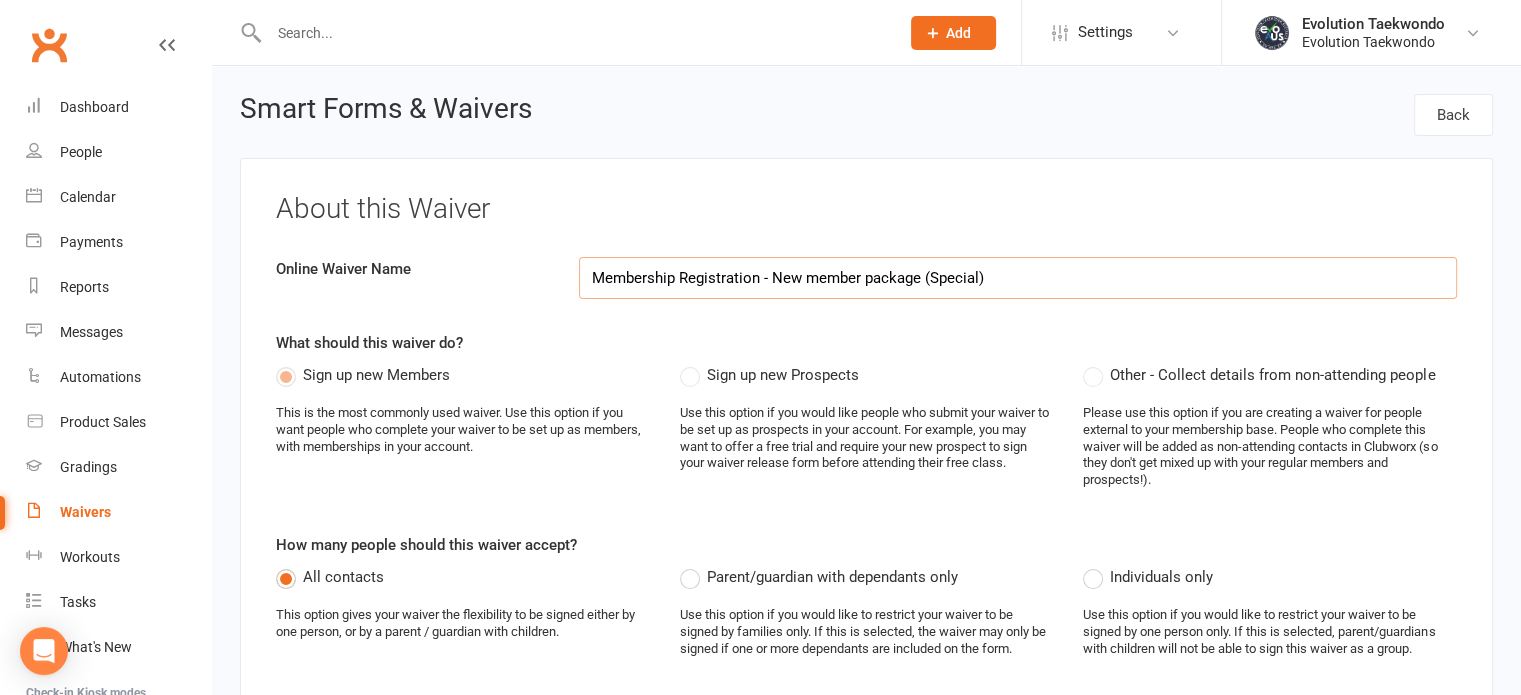 click on "Membership Registration - New member package (Special)" at bounding box center [1018, 278] 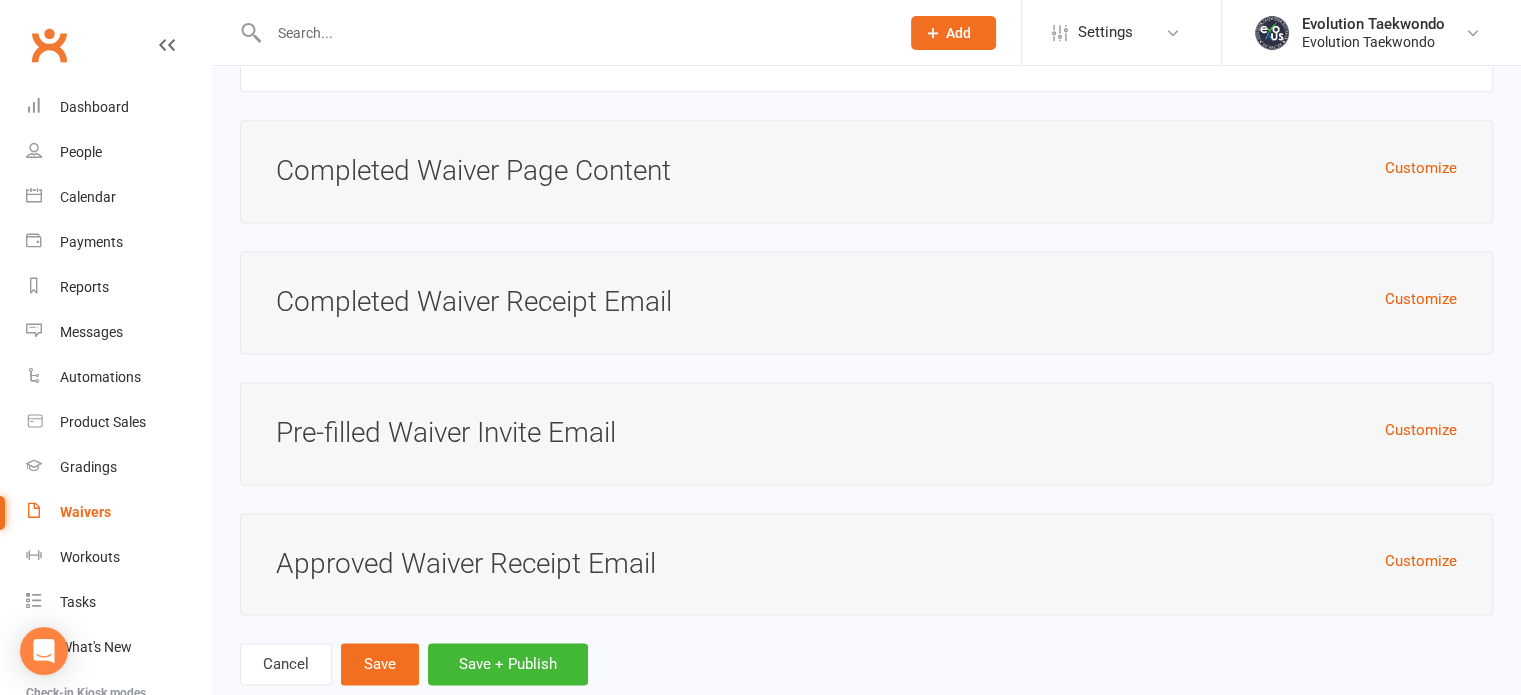 scroll, scrollTop: 10283, scrollLeft: 0, axis: vertical 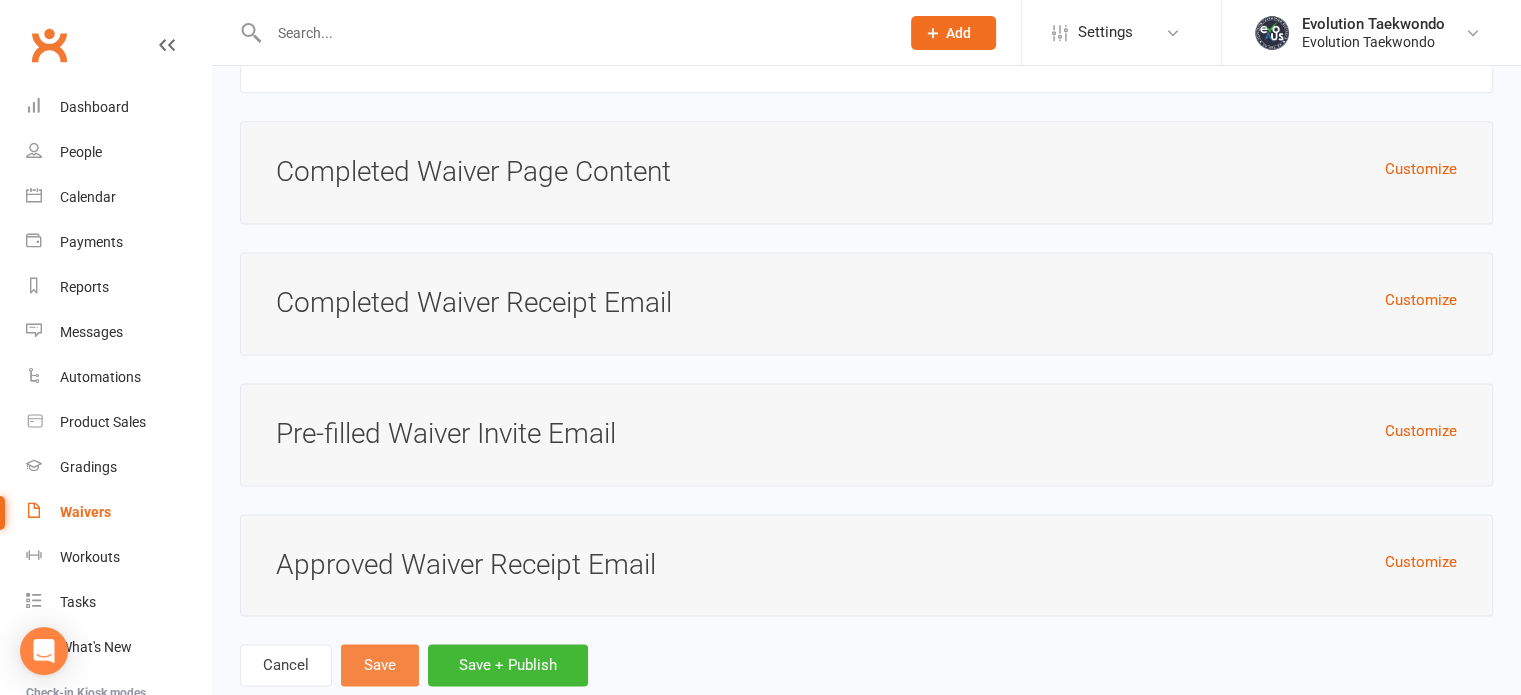 type on "Membership Registration - EXCEPTIONAL USE" 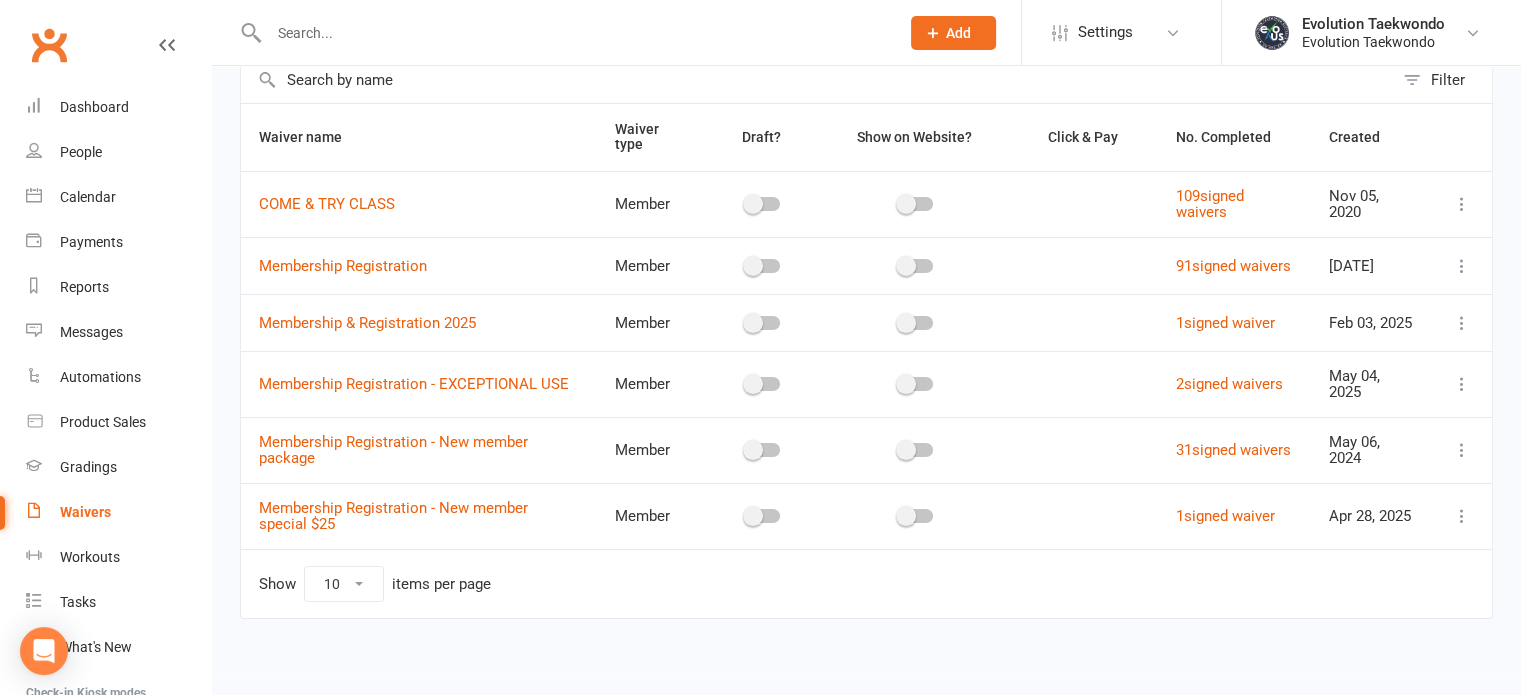 scroll, scrollTop: 114, scrollLeft: 0, axis: vertical 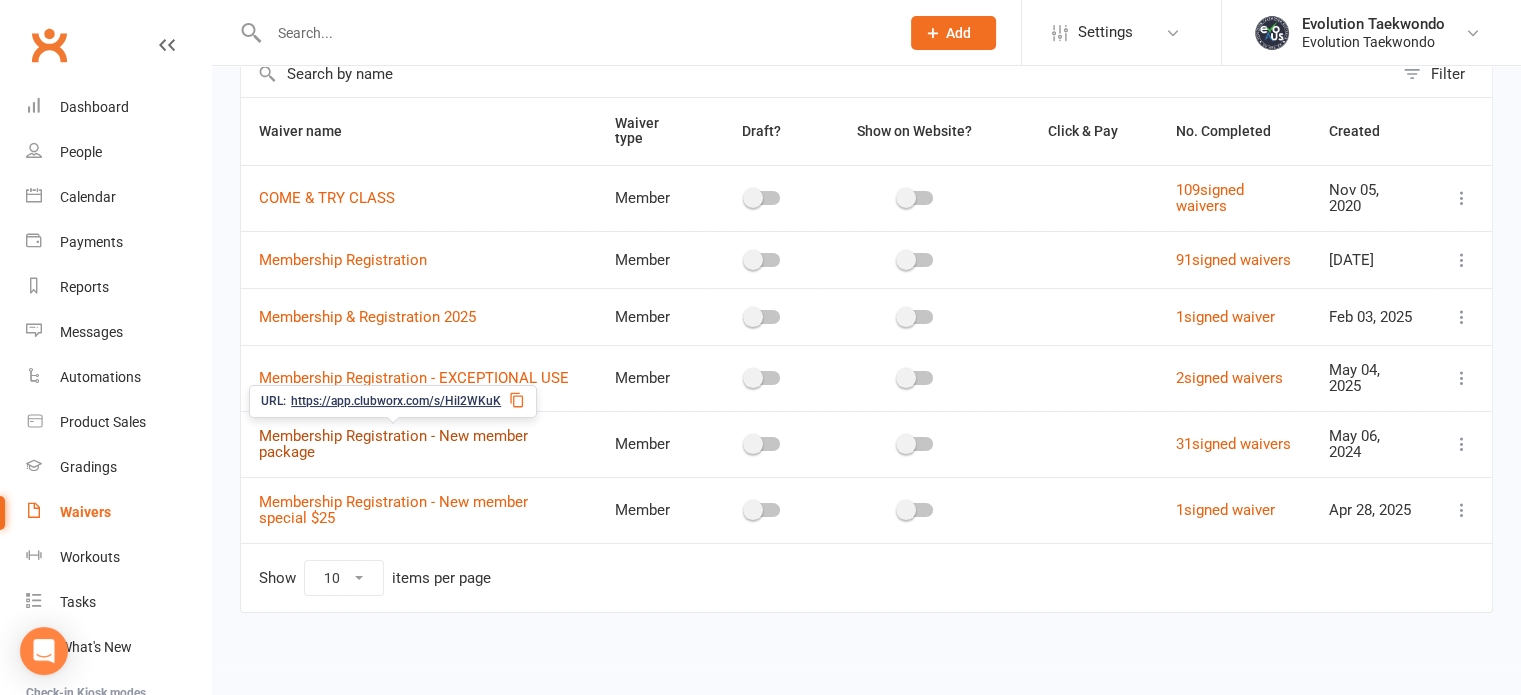 click on "Membership Registration - New member package" at bounding box center (393, 444) 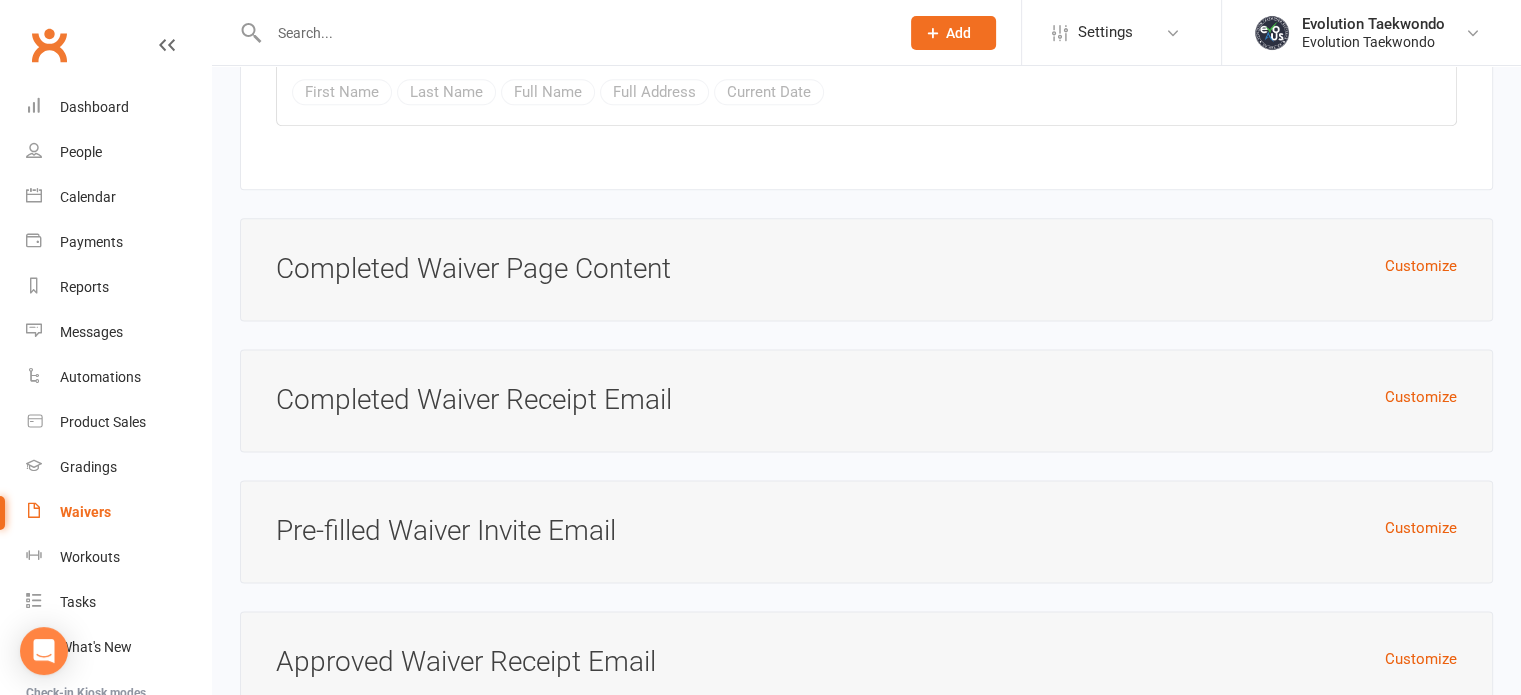 scroll, scrollTop: 10284, scrollLeft: 0, axis: vertical 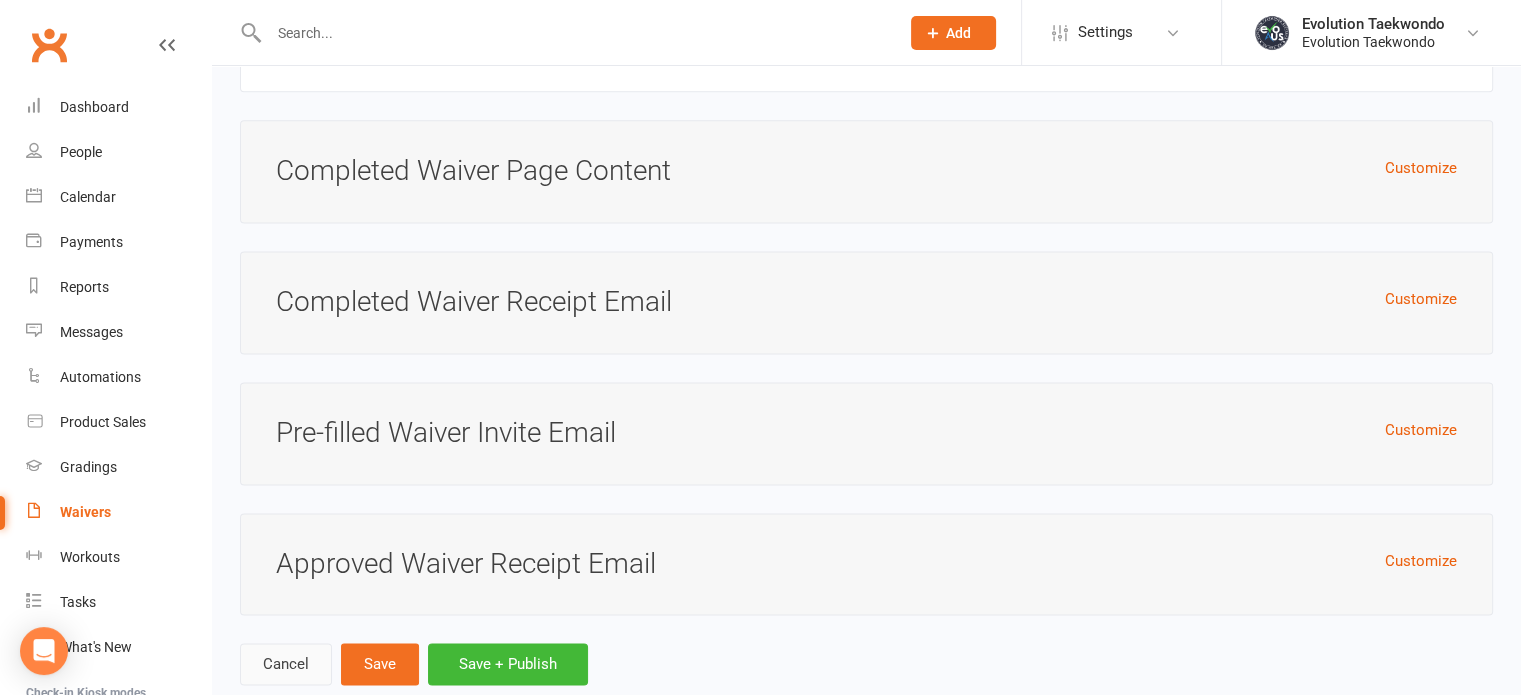 click on "Cancel" at bounding box center [286, 664] 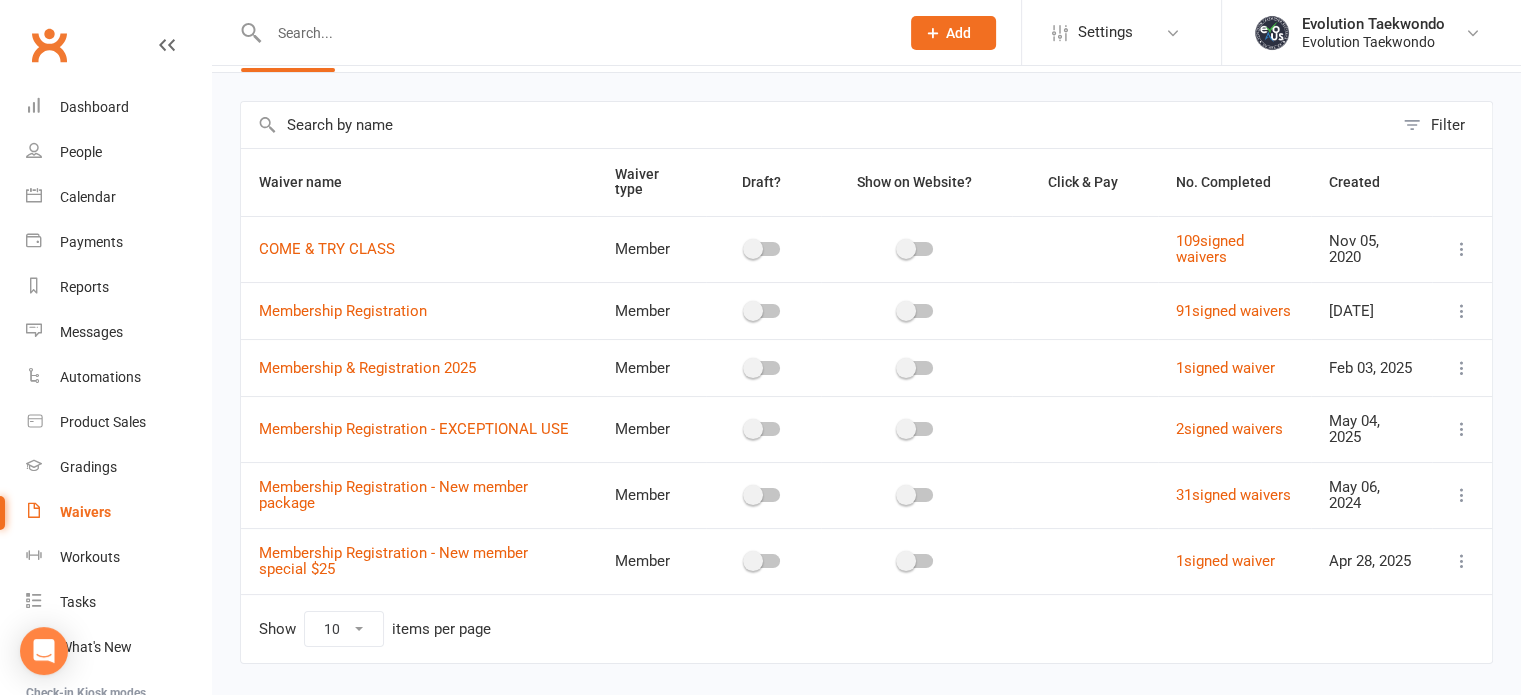scroll, scrollTop: 64, scrollLeft: 0, axis: vertical 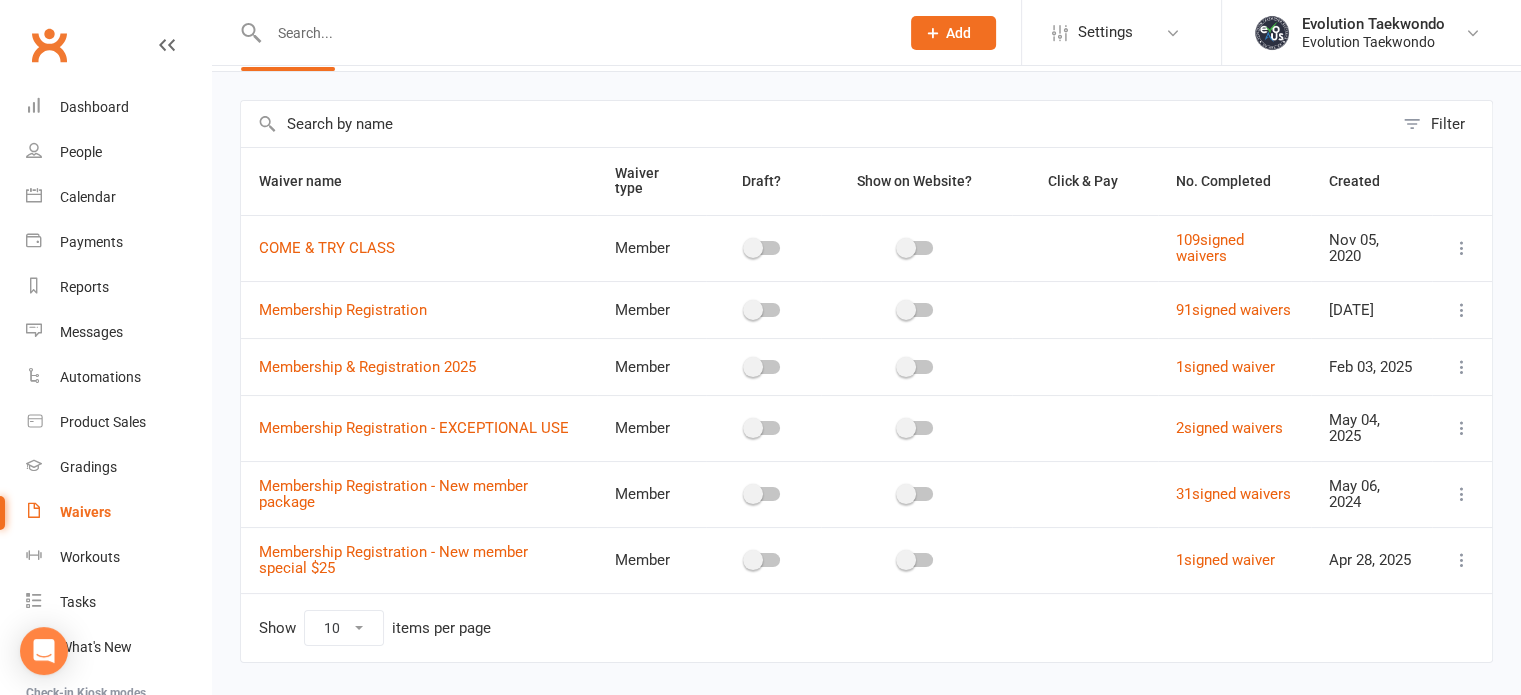 click at bounding box center (1462, 494) 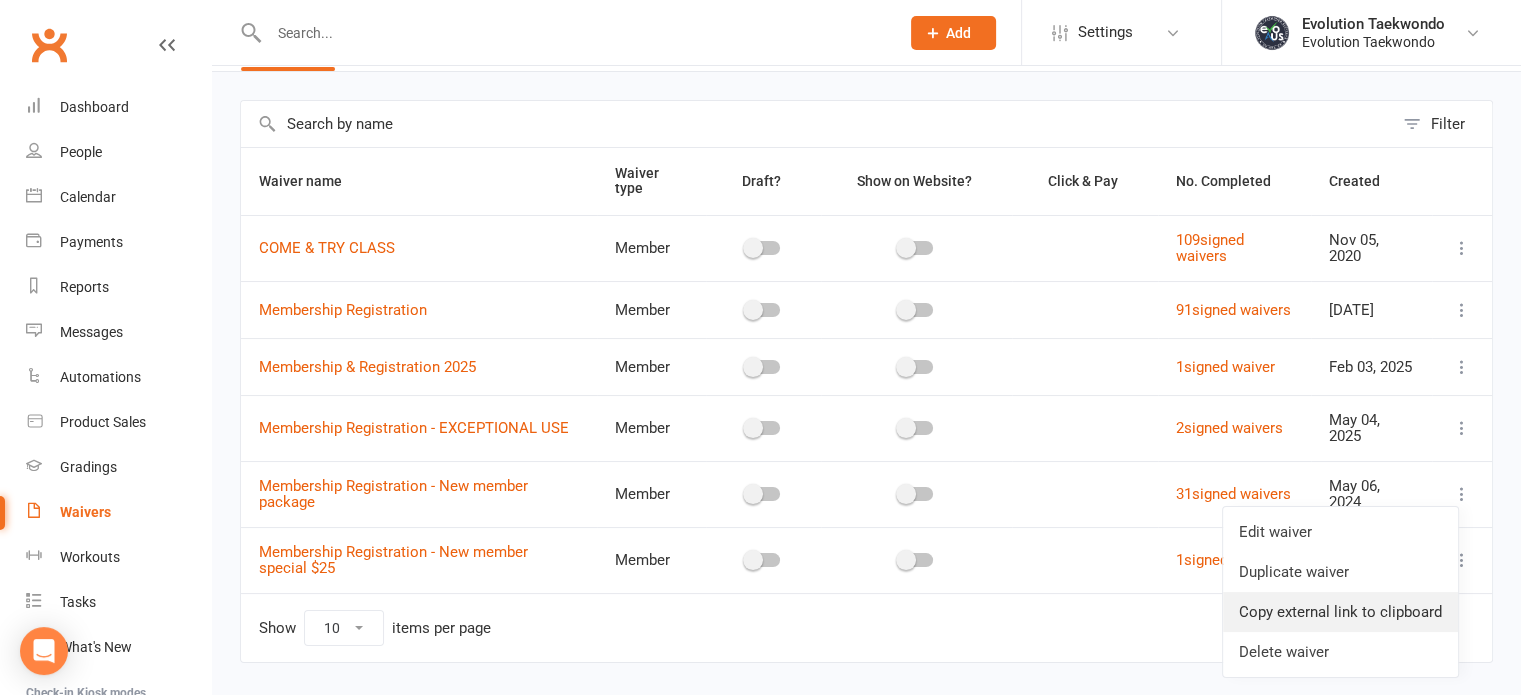 click on "Copy external link to clipboard" at bounding box center (1340, 612) 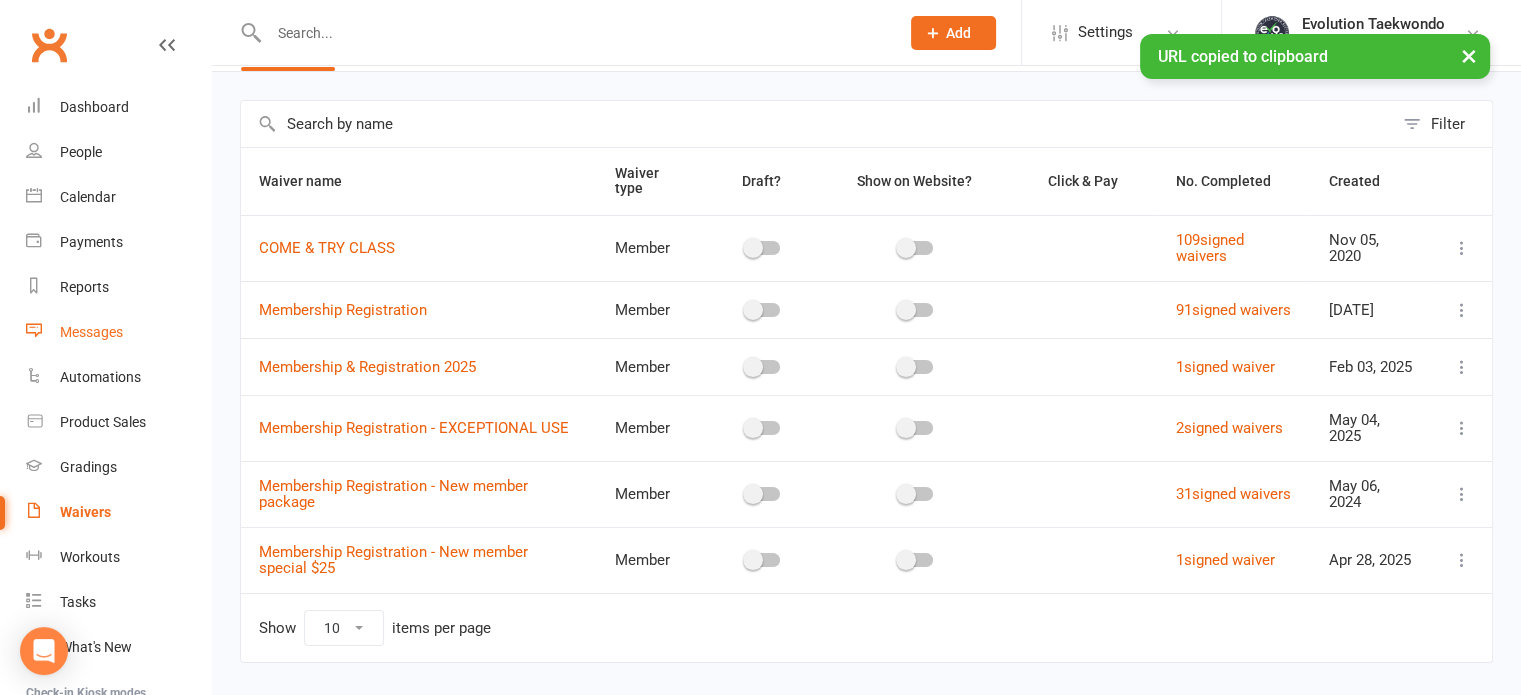 click on "Messages" at bounding box center (118, 332) 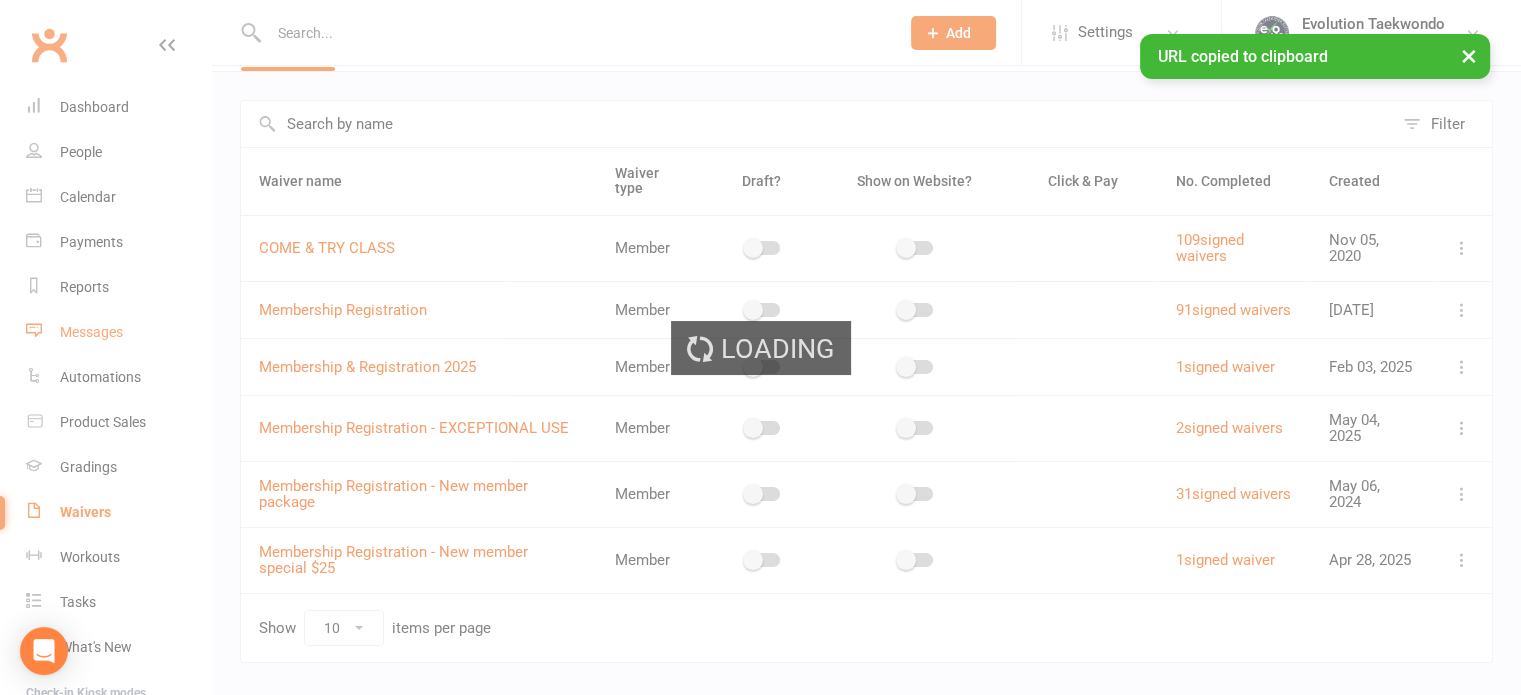 scroll, scrollTop: 0, scrollLeft: 0, axis: both 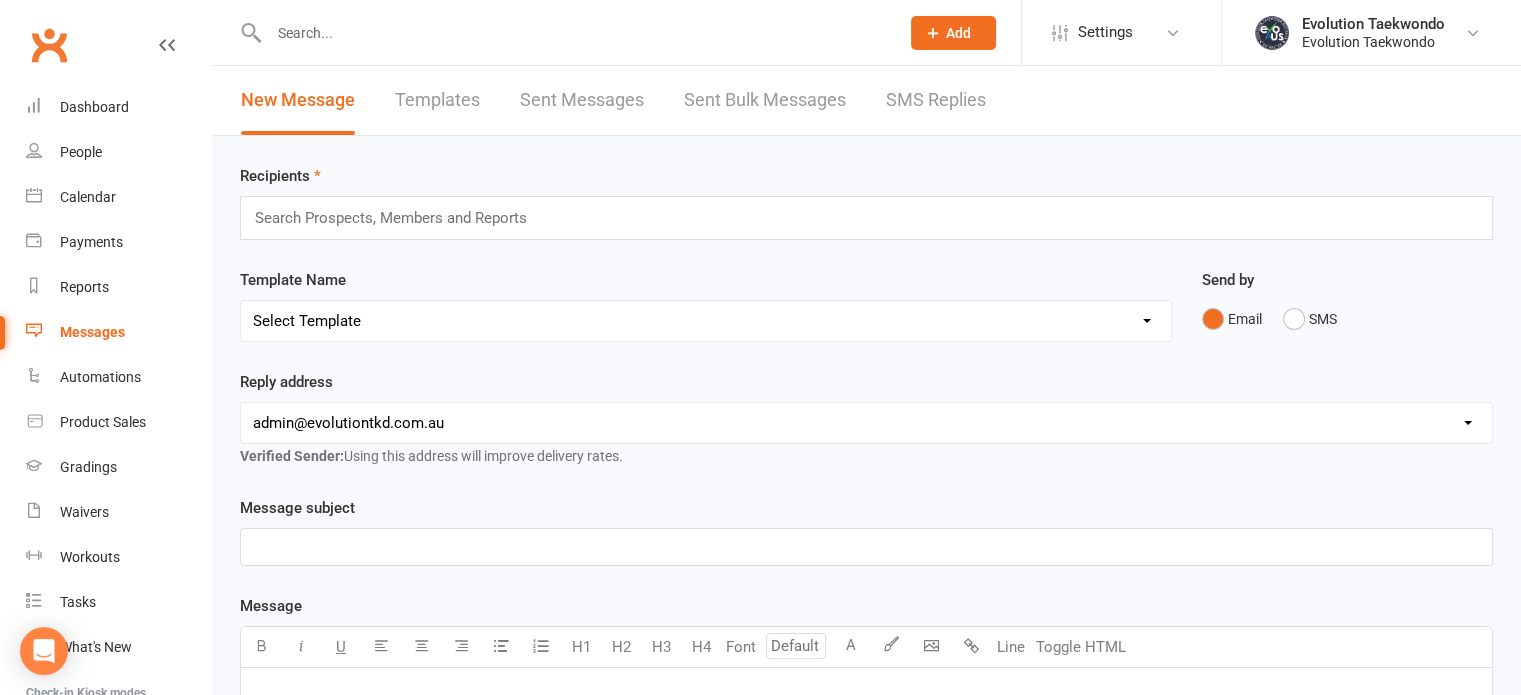 click on "Templates" at bounding box center (437, 100) 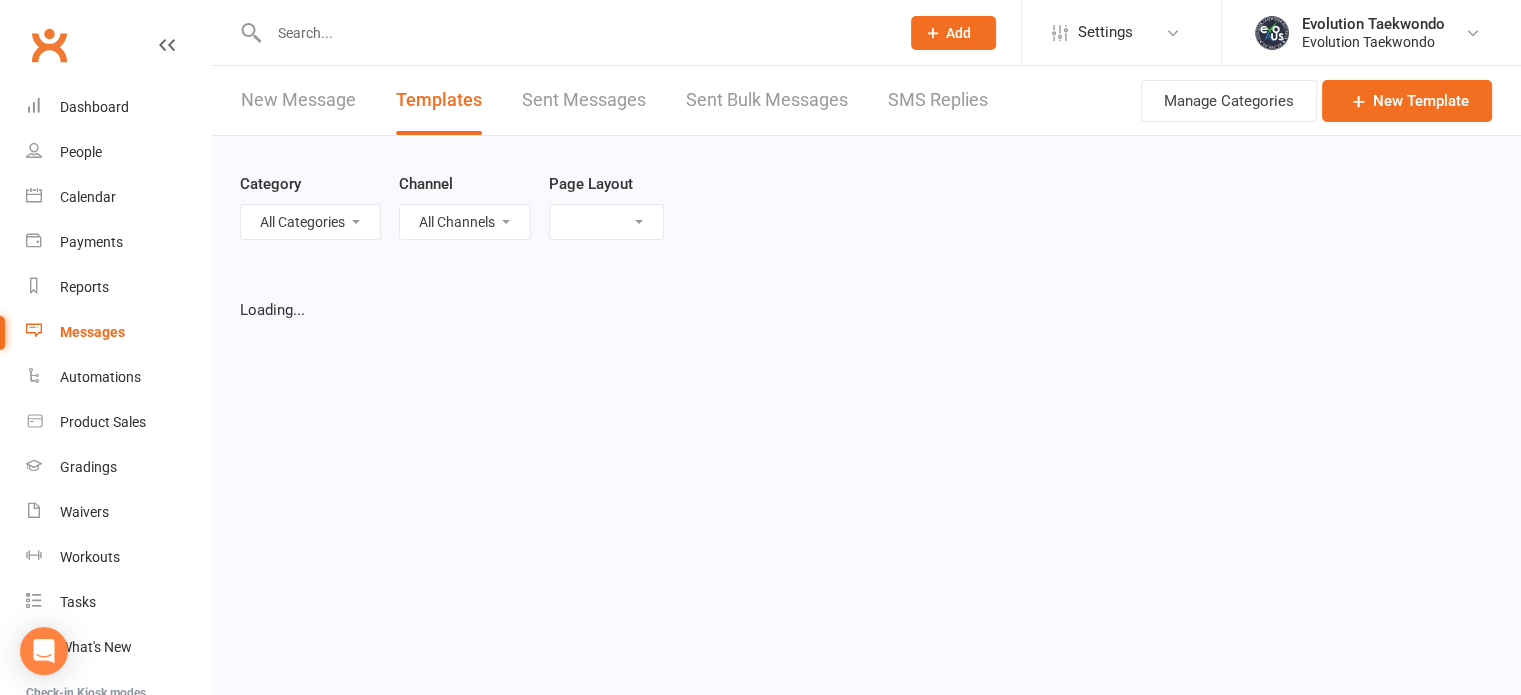 select on "list" 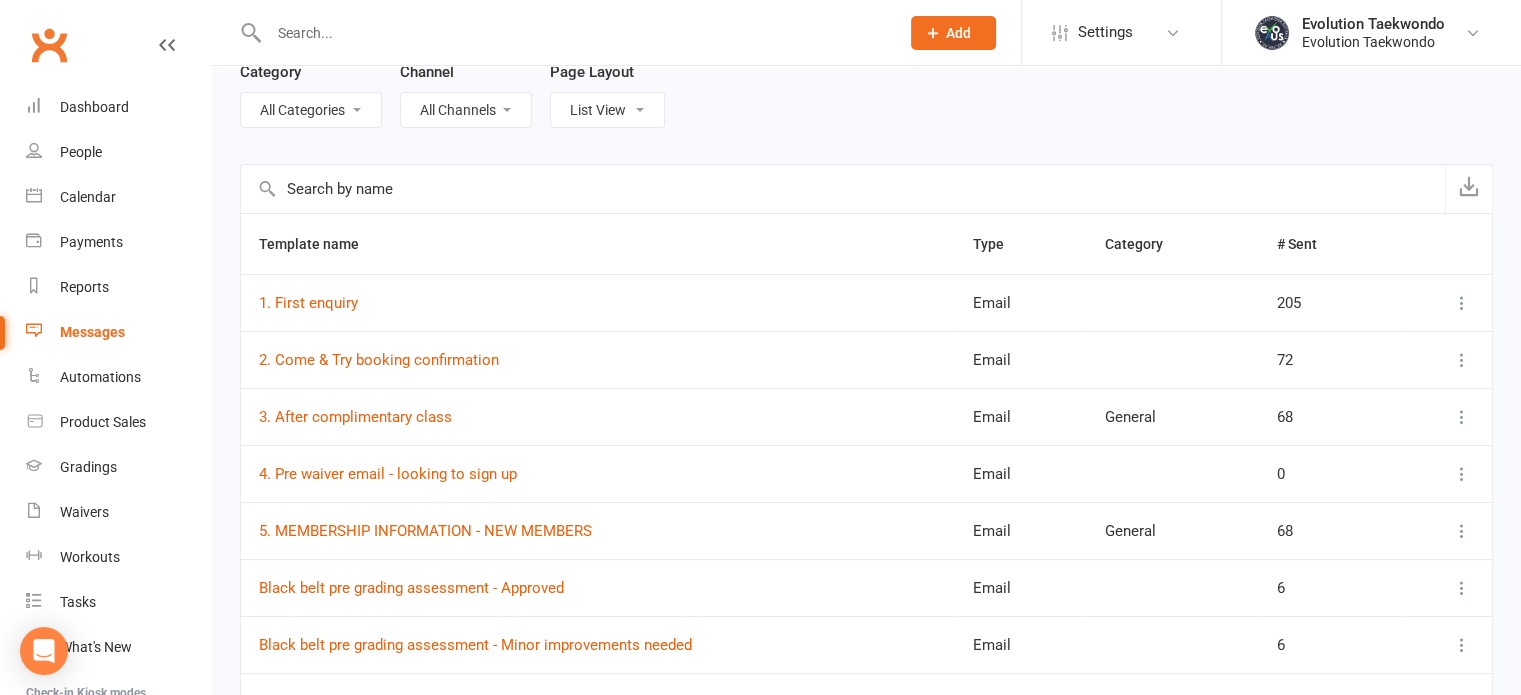 scroll, scrollTop: 152, scrollLeft: 0, axis: vertical 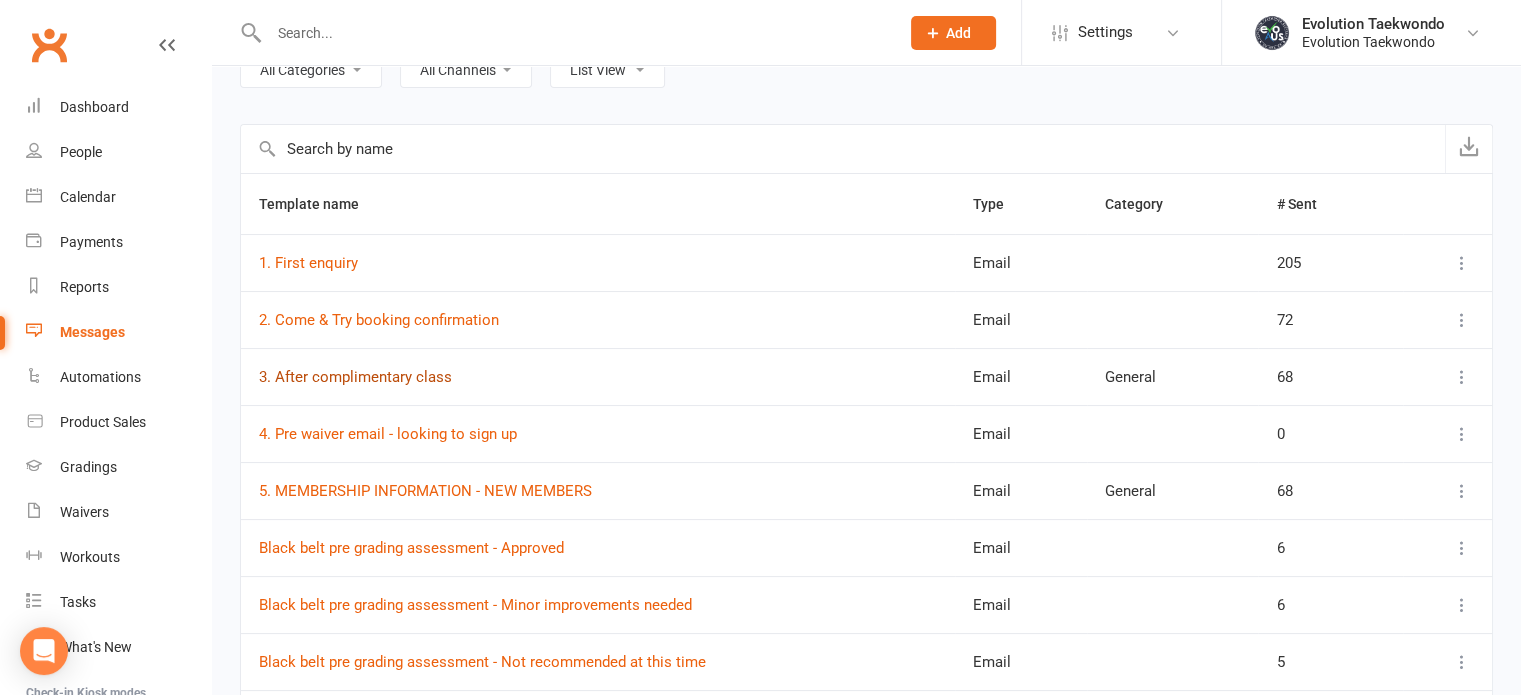 click on "3. After complimentary class" at bounding box center [355, 377] 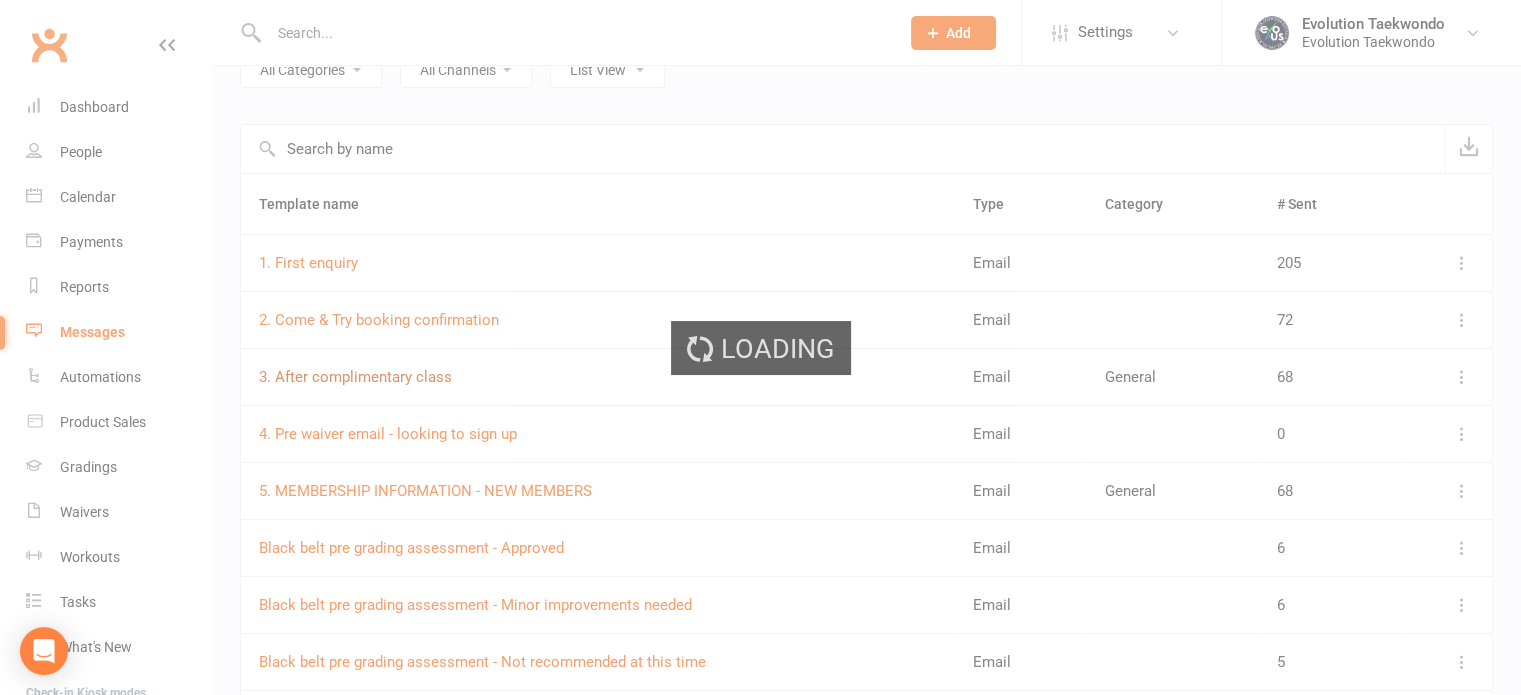 scroll, scrollTop: 0, scrollLeft: 0, axis: both 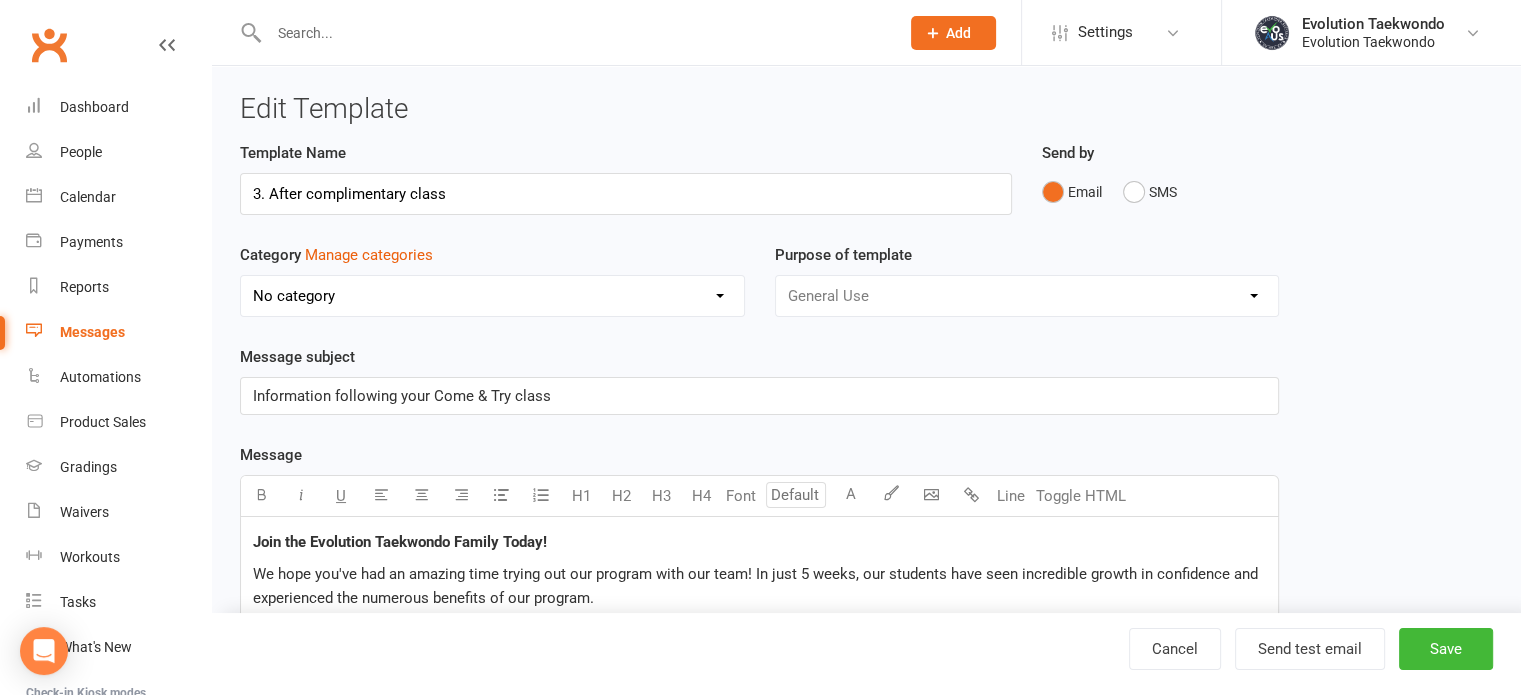 select on "5780" 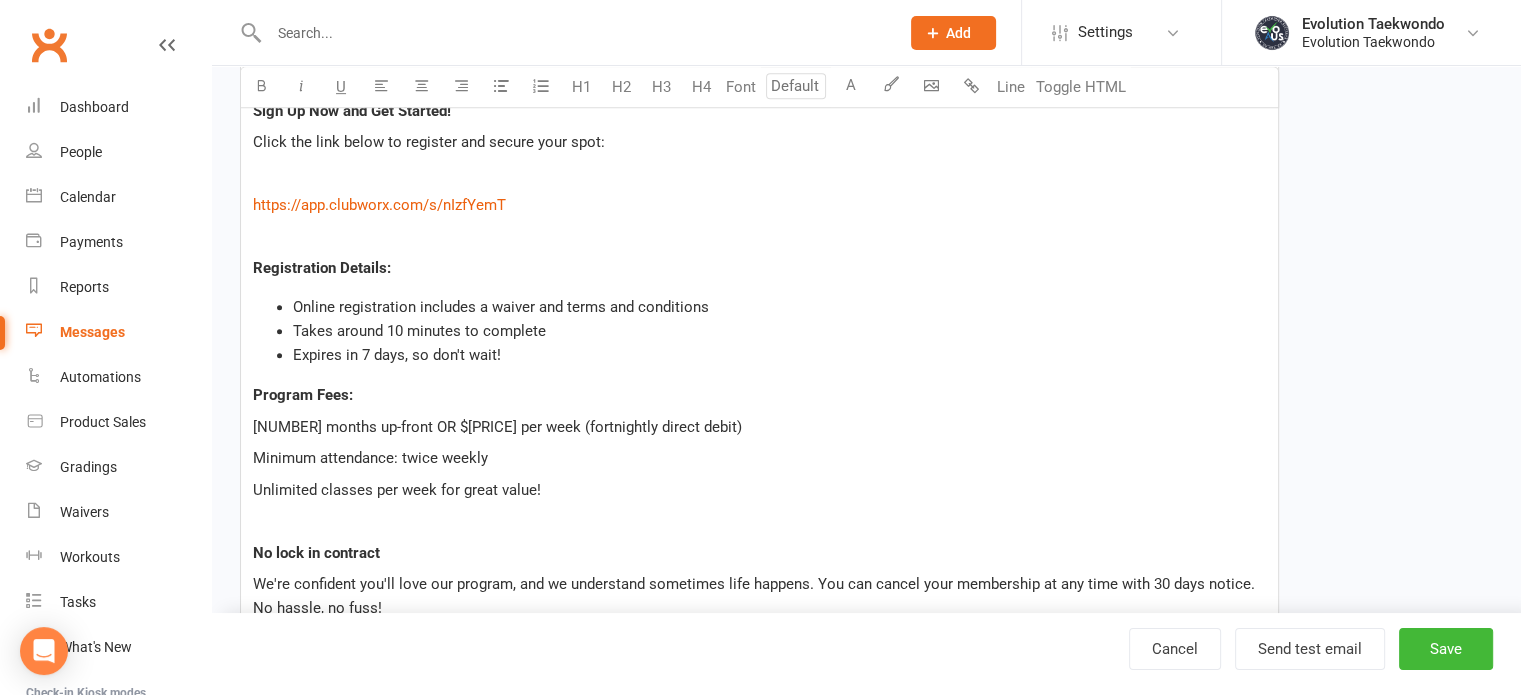 scroll, scrollTop: 992, scrollLeft: 0, axis: vertical 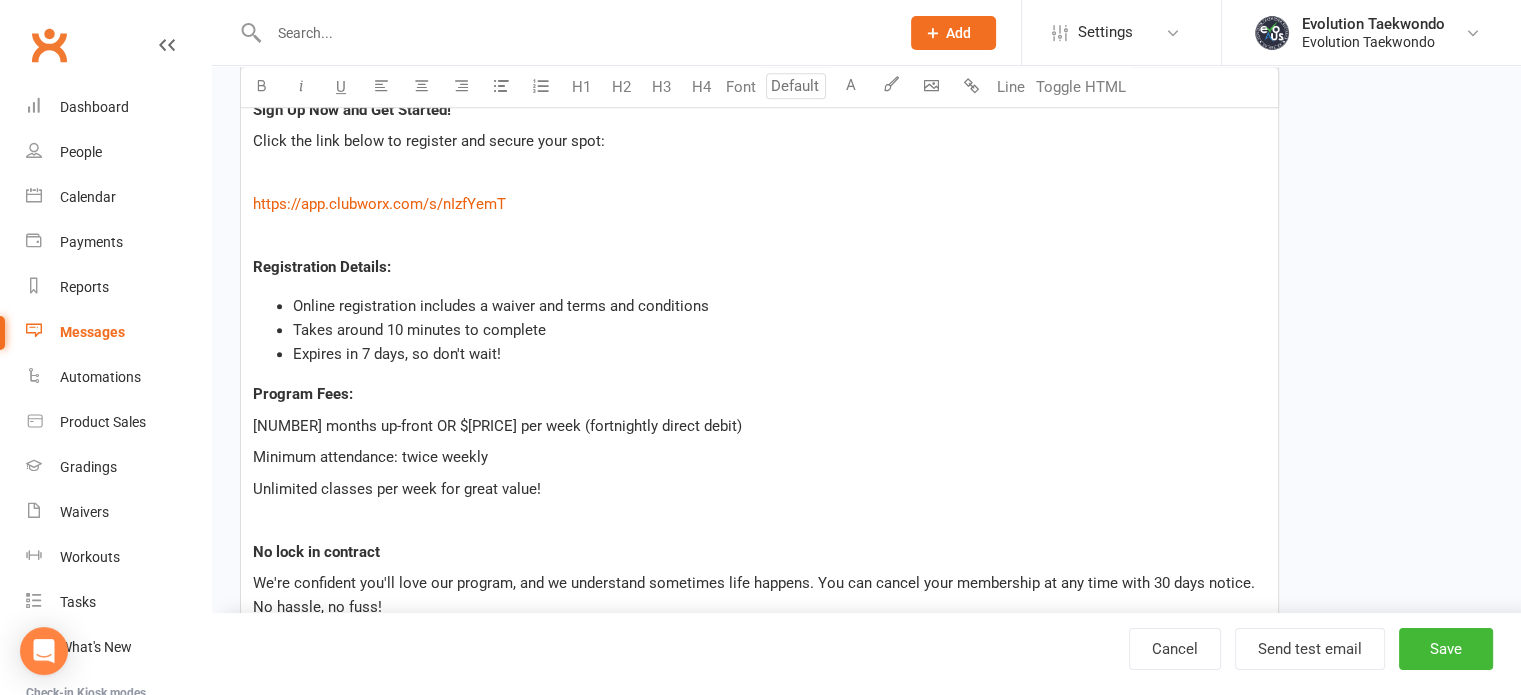 click on "Click the link below to register and secure your spot:" at bounding box center [759, 141] 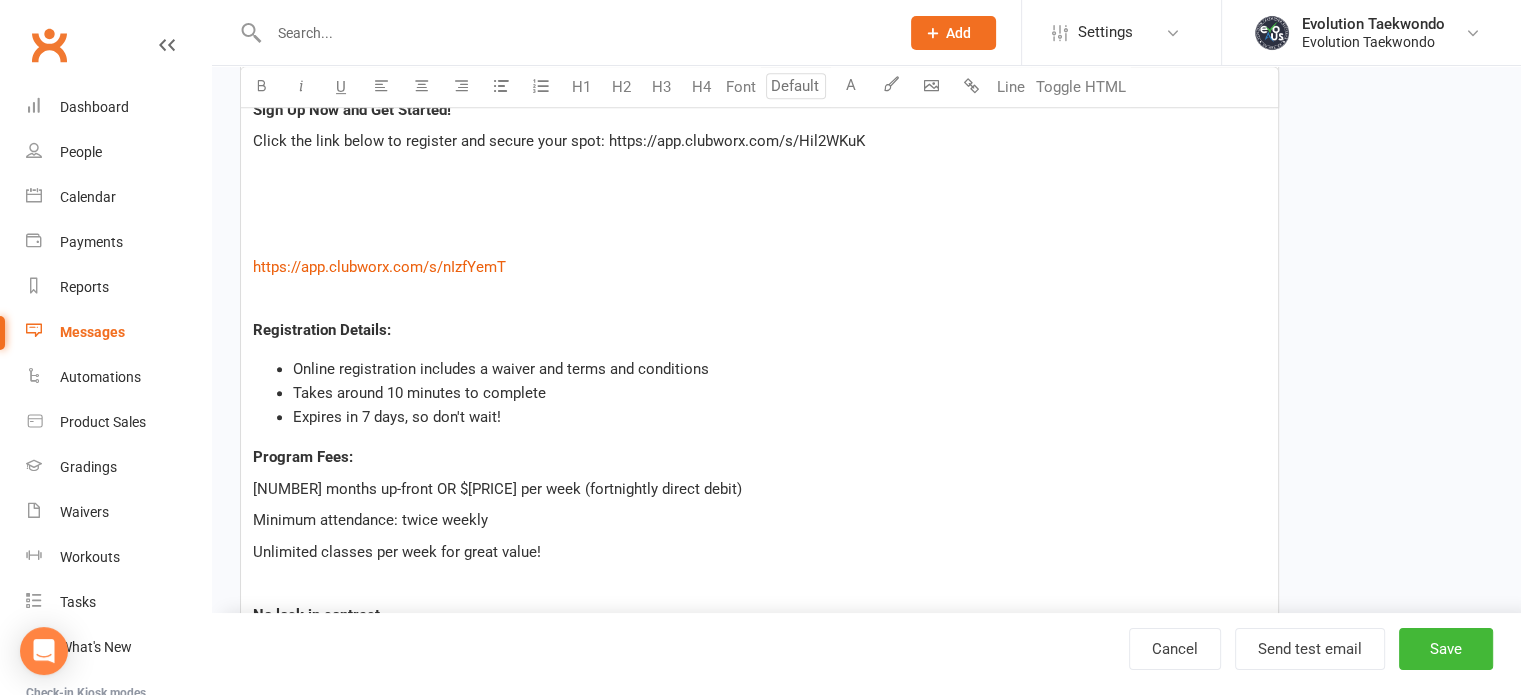 click on "﻿" at bounding box center [759, 204] 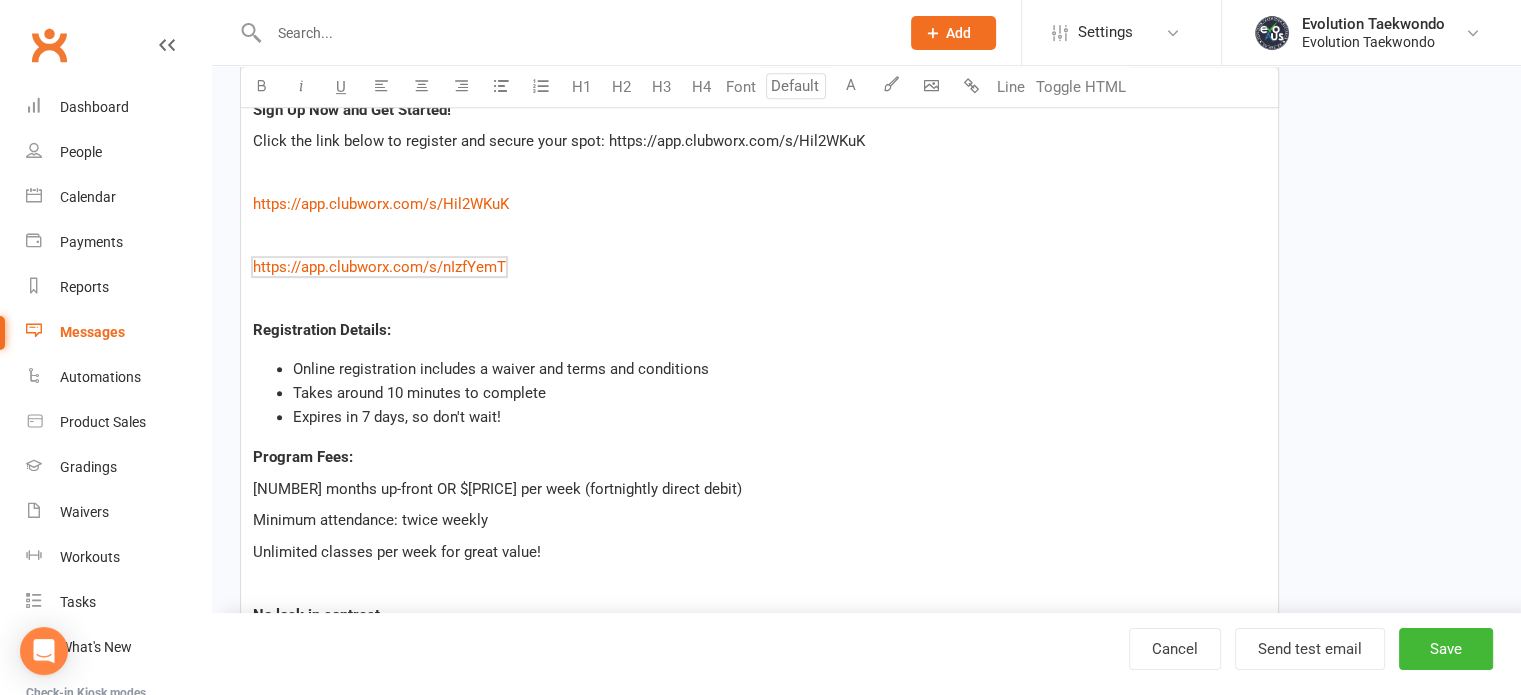 click on "$   https://app.clubworx.com/s/nIzfYemT $" at bounding box center (759, 267) 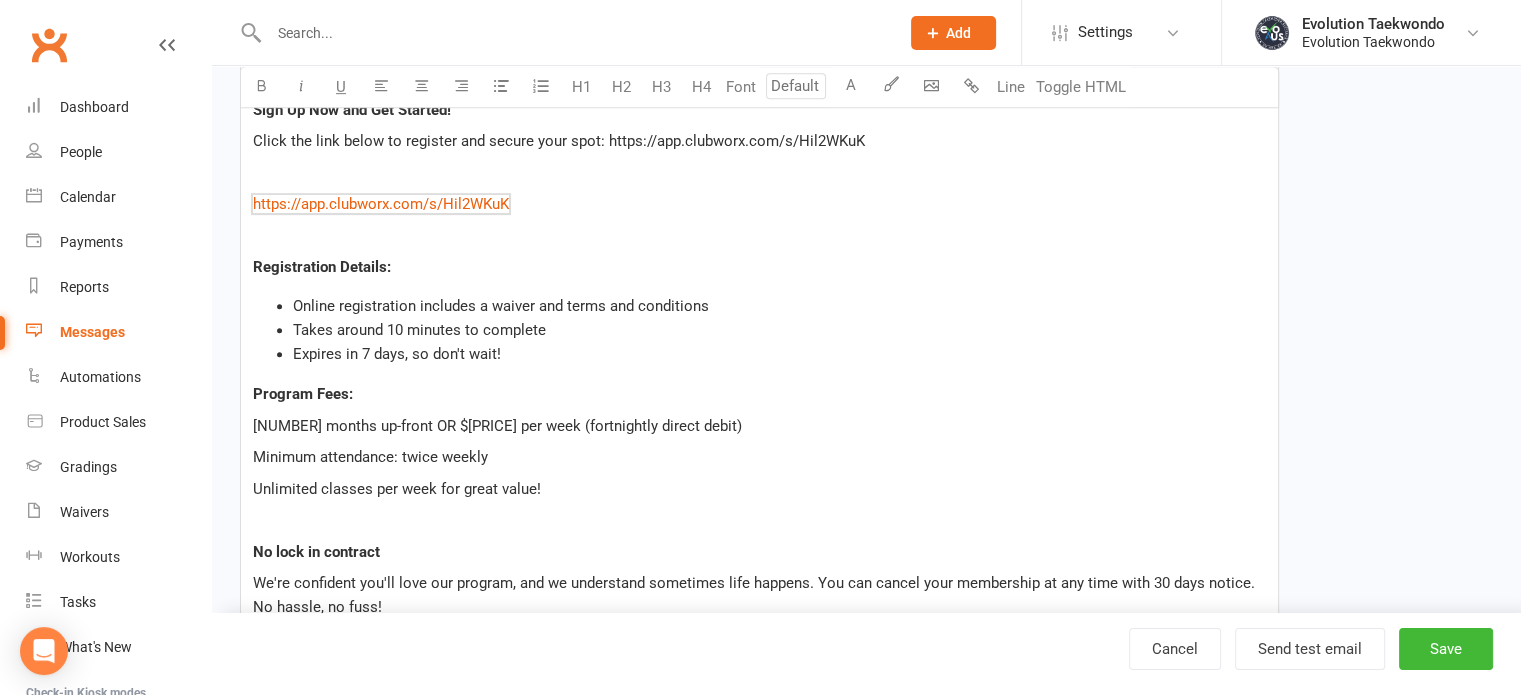 click on "Registration Details:" at bounding box center (759, 267) 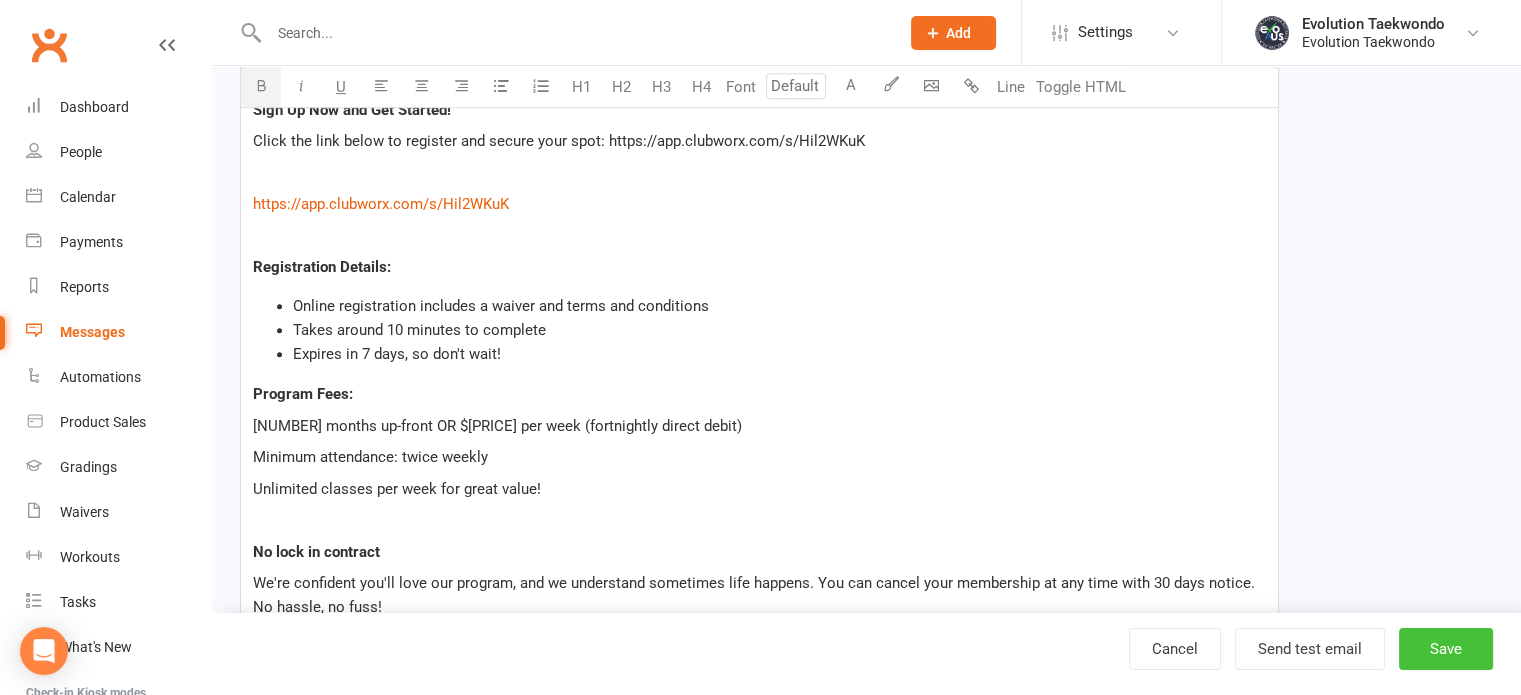 click on "Save" at bounding box center (1446, 649) 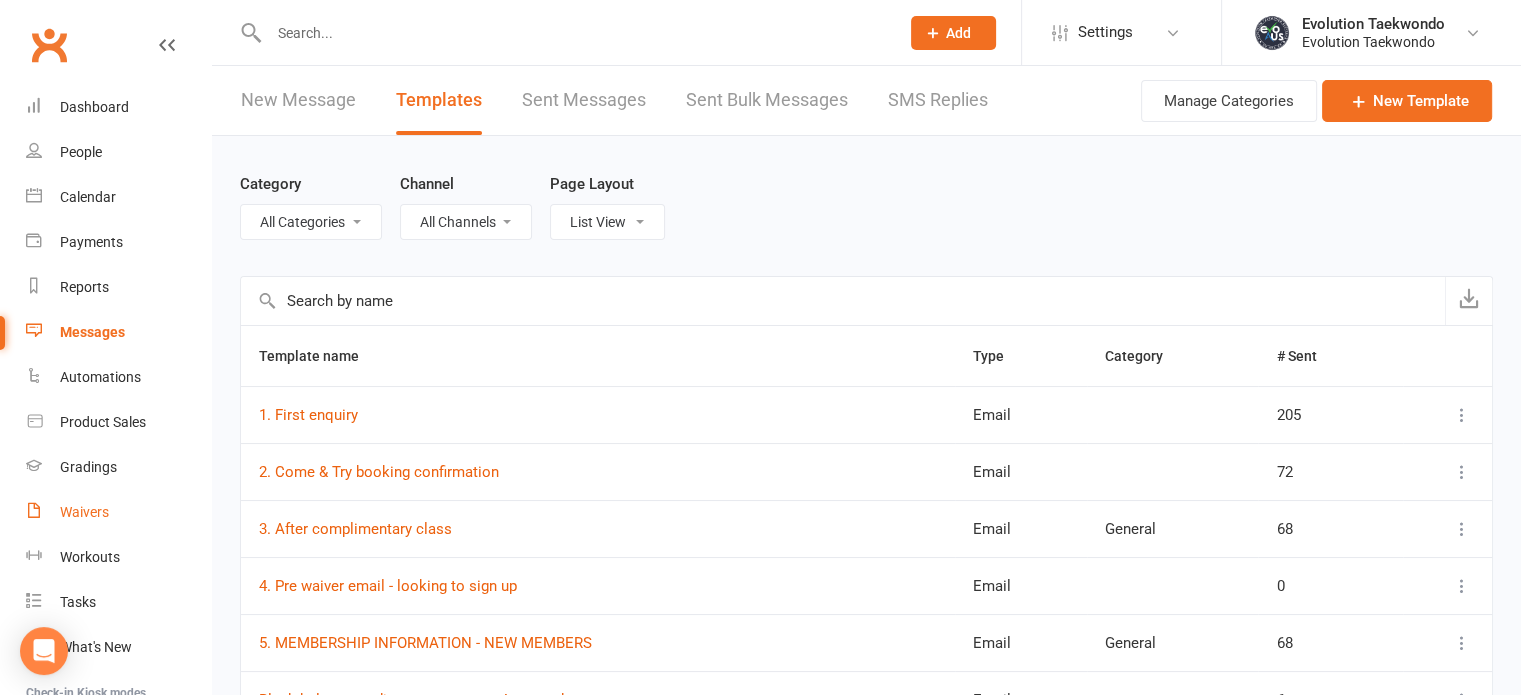 click on "Waivers" at bounding box center (84, 512) 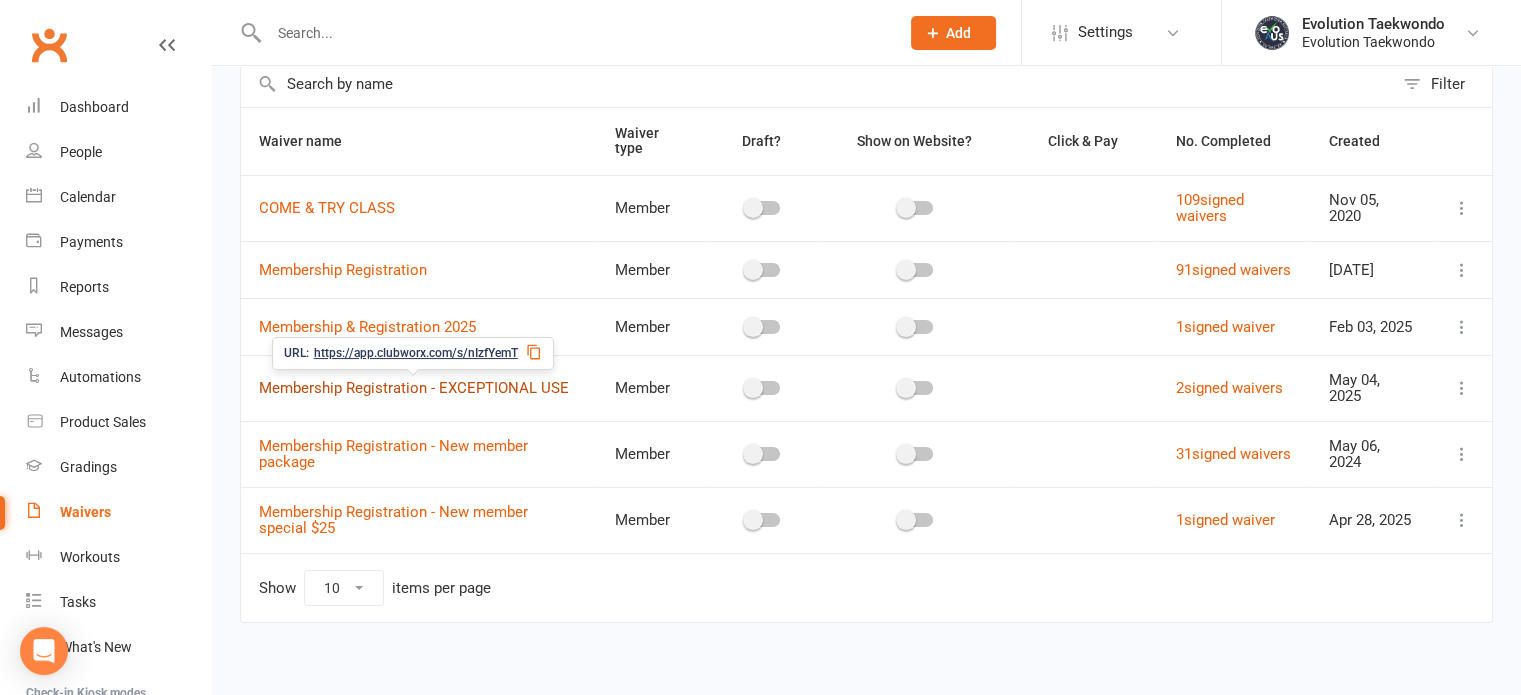 scroll, scrollTop: 114, scrollLeft: 0, axis: vertical 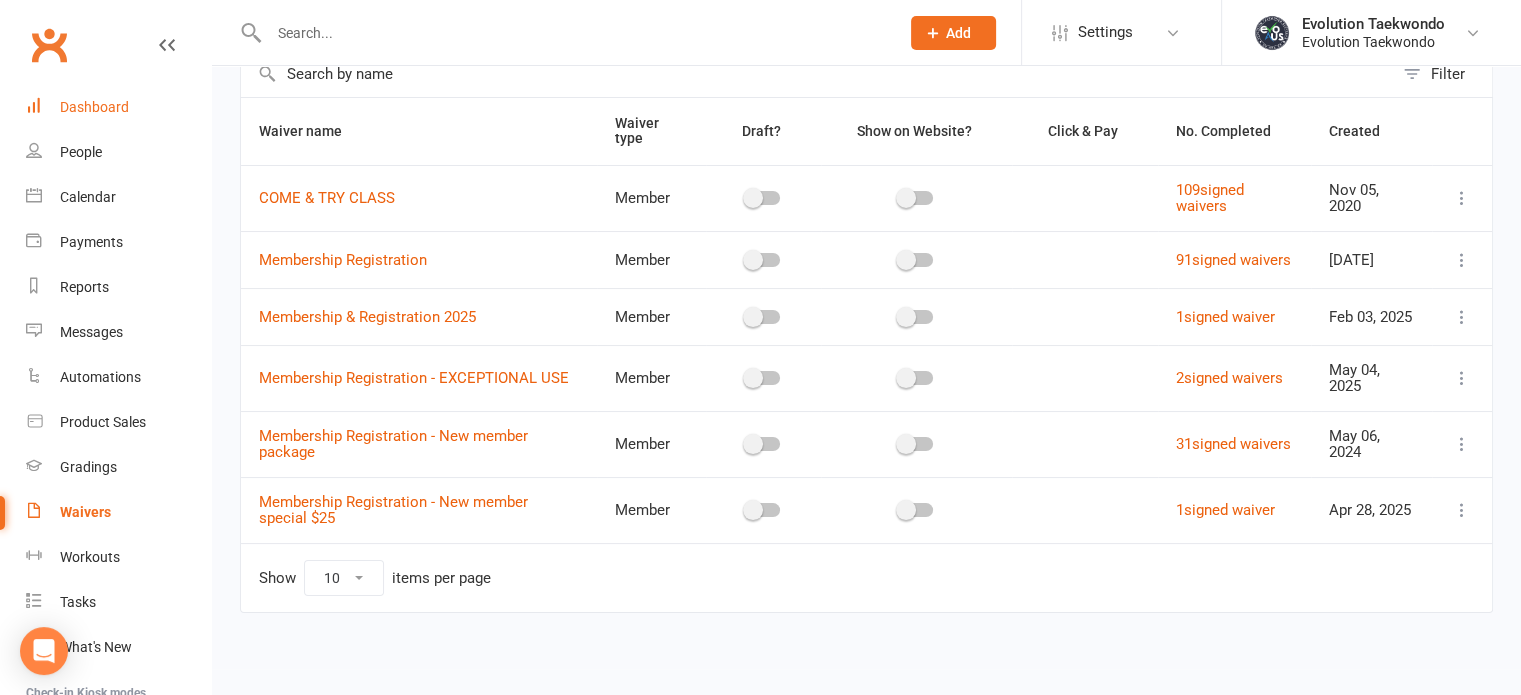 click on "Dashboard" at bounding box center (94, 107) 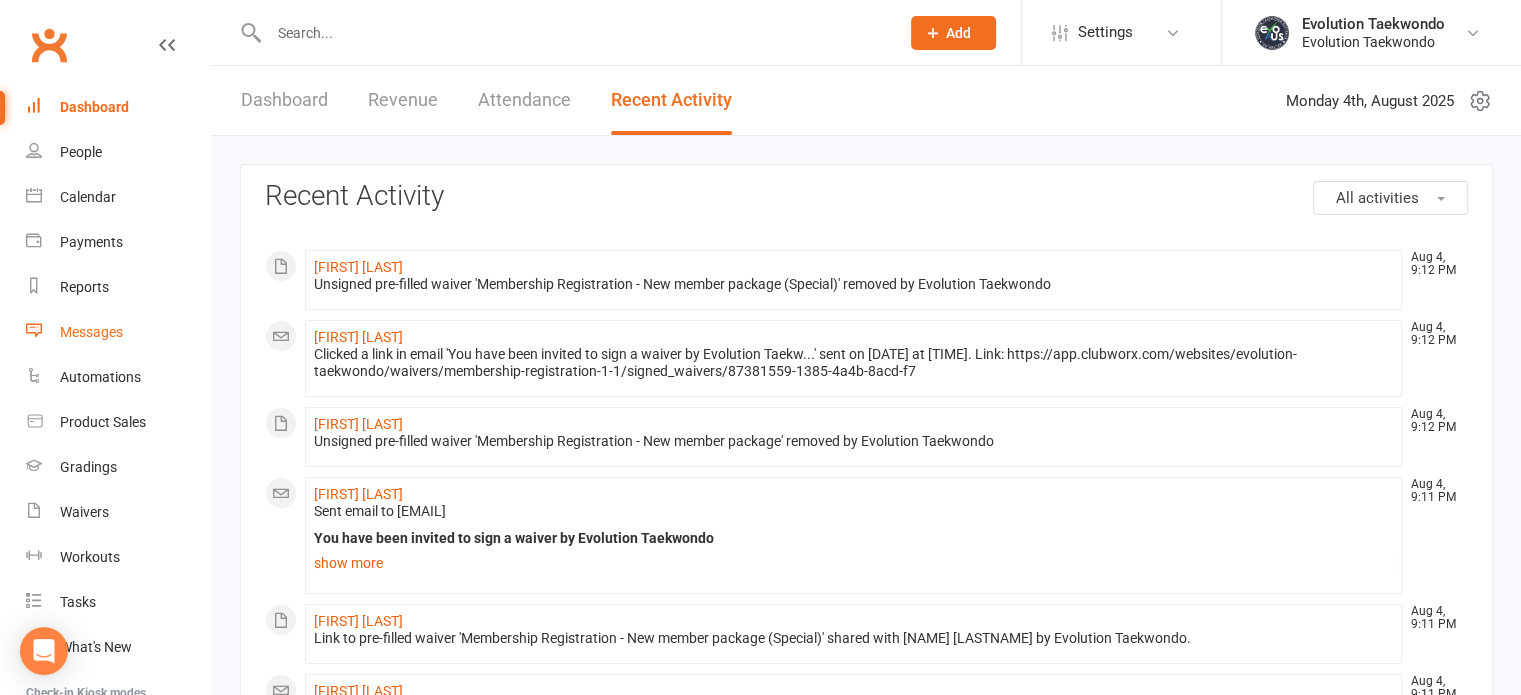 click on "Messages" at bounding box center (91, 332) 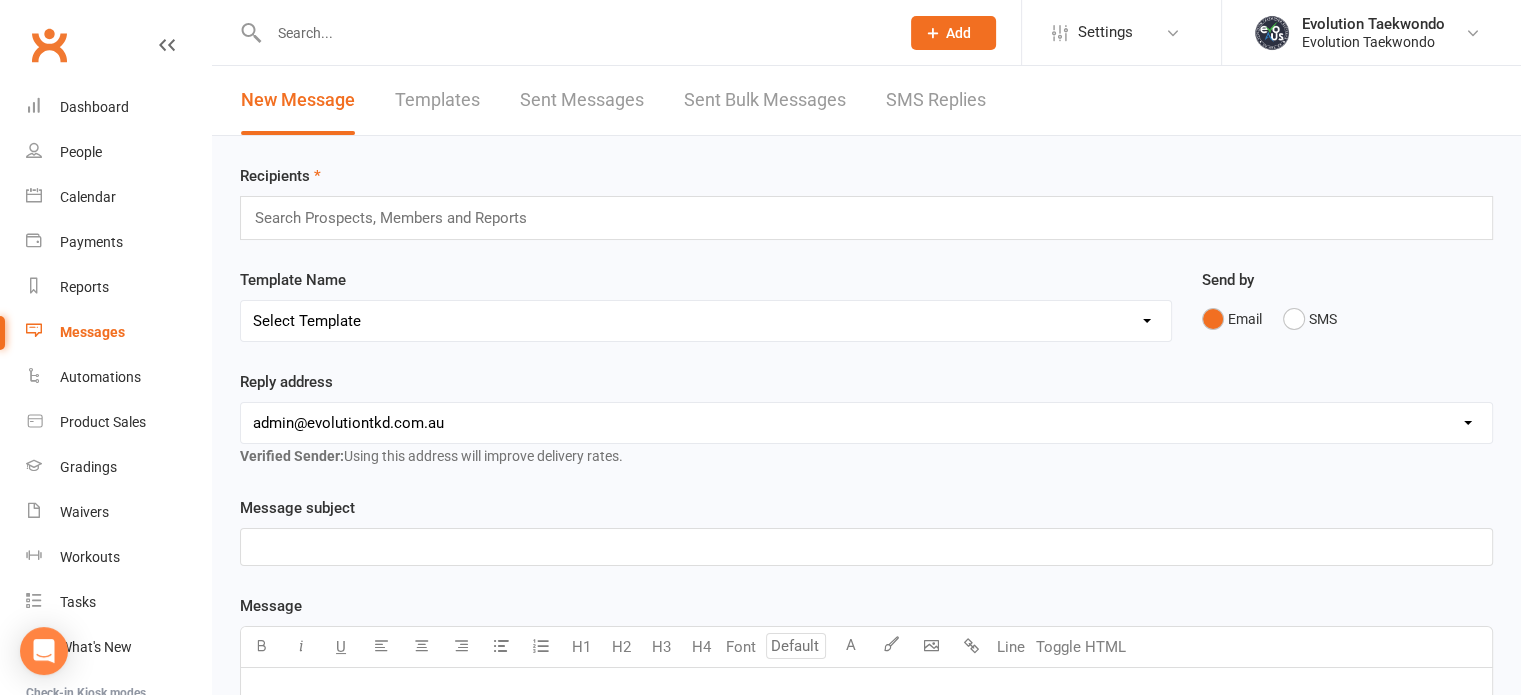 click at bounding box center [574, 33] 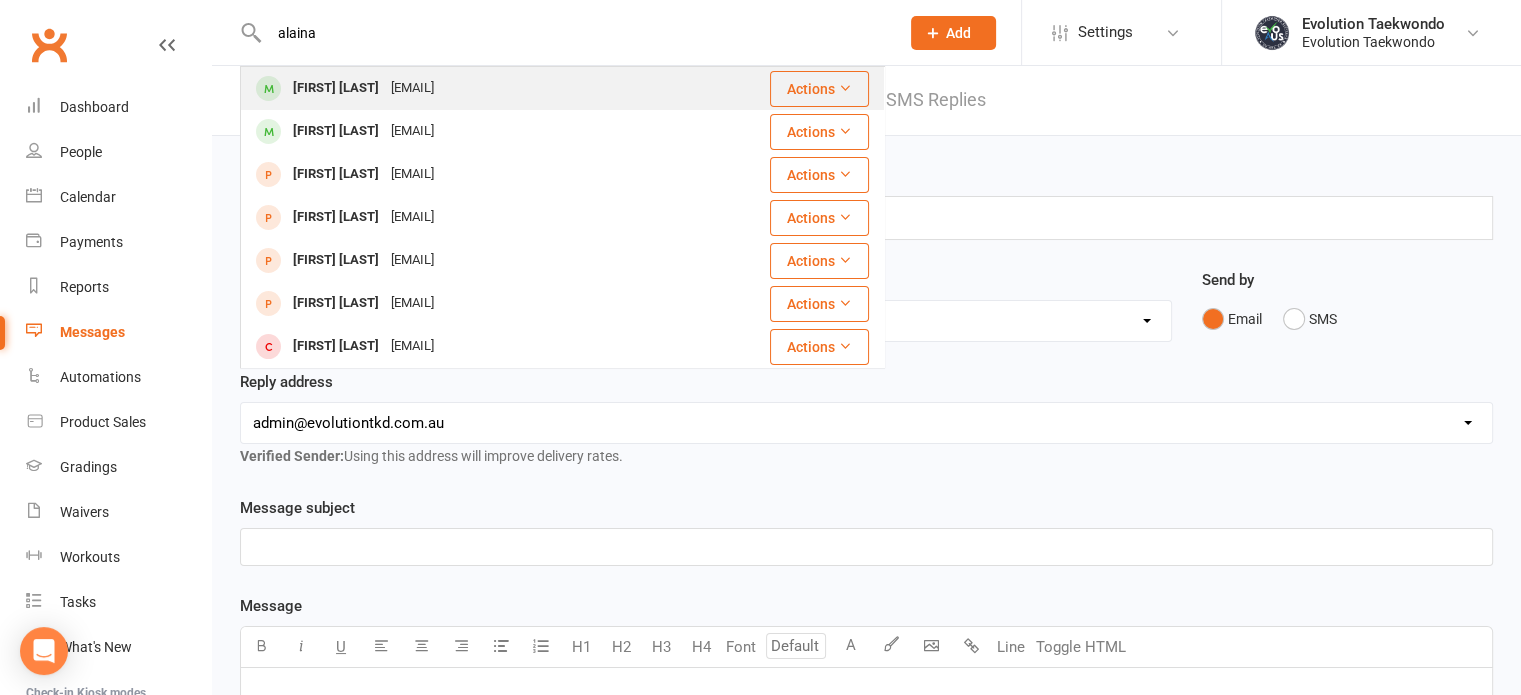 type on "alaina" 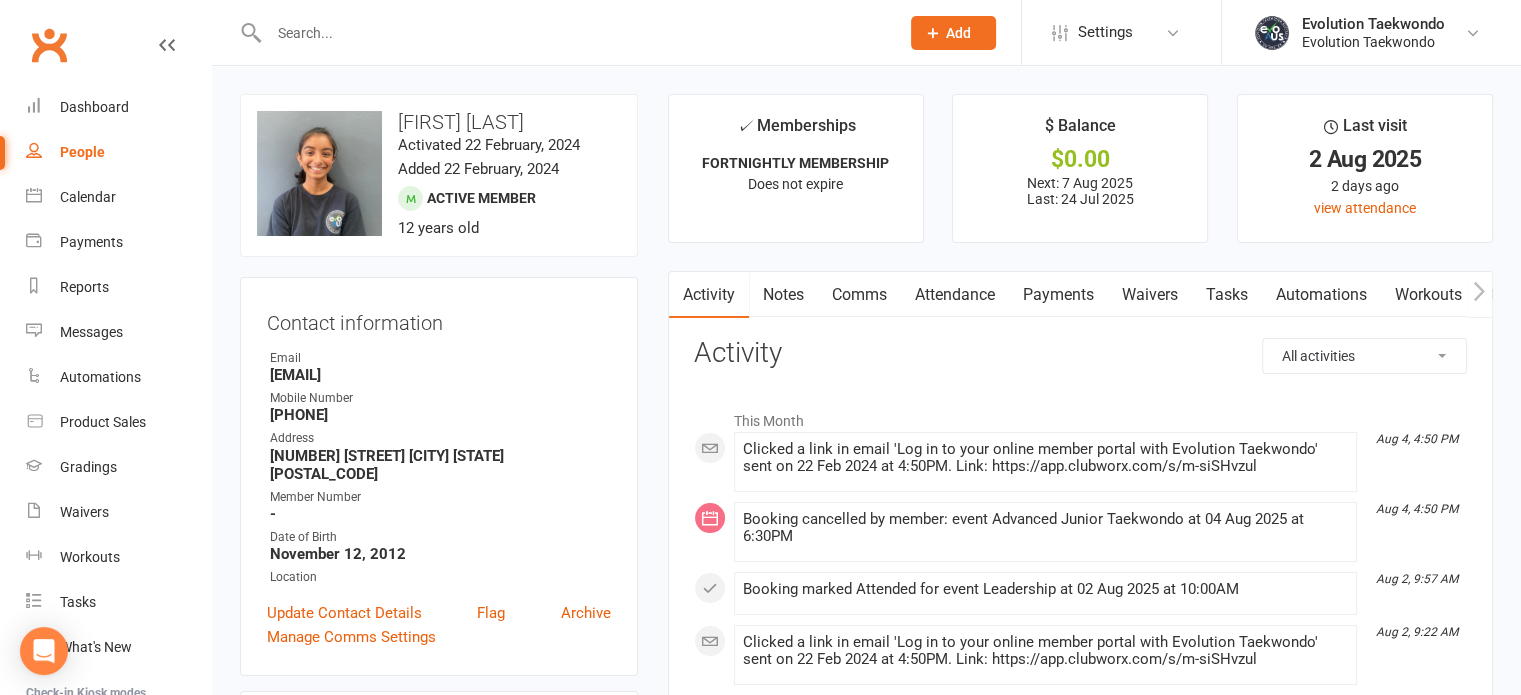 click on "Comms" at bounding box center (859, 295) 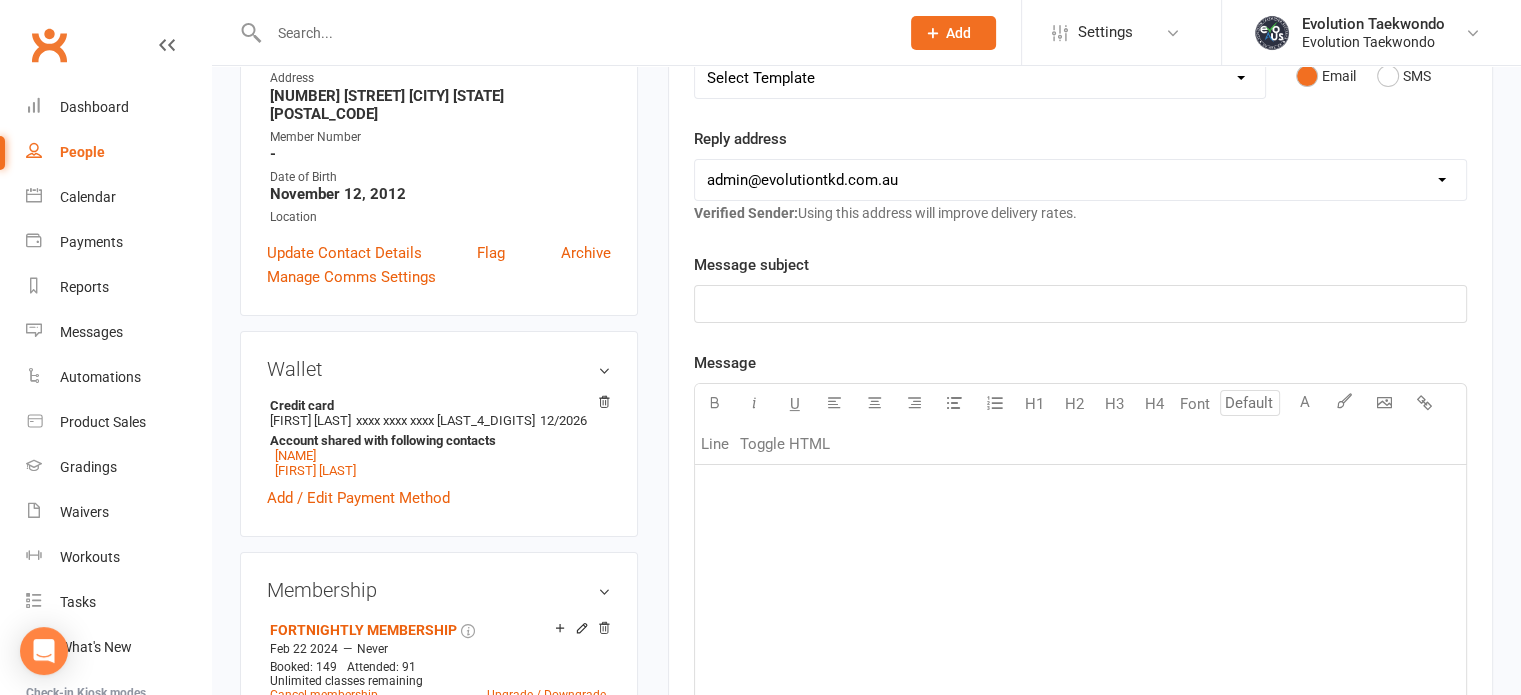 scroll, scrollTop: 420, scrollLeft: 0, axis: vertical 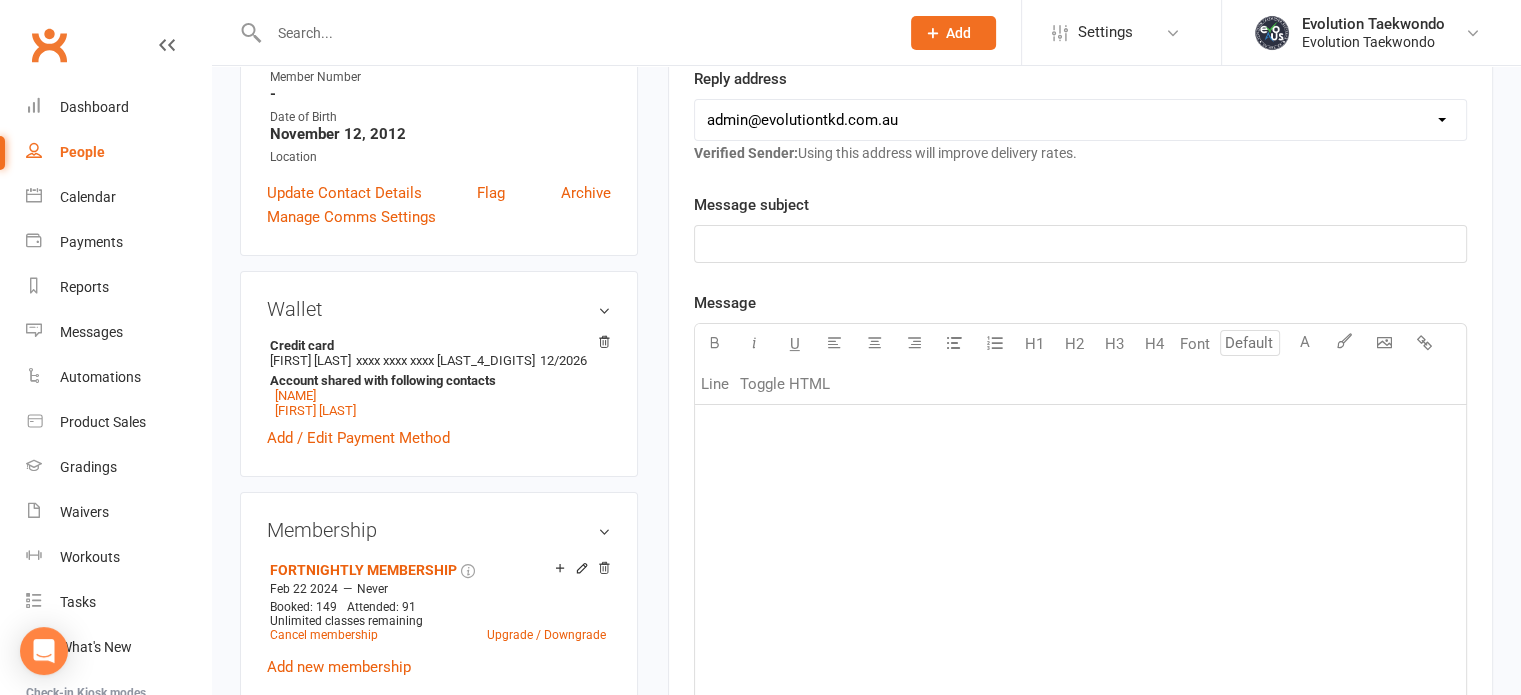 click on "﻿" 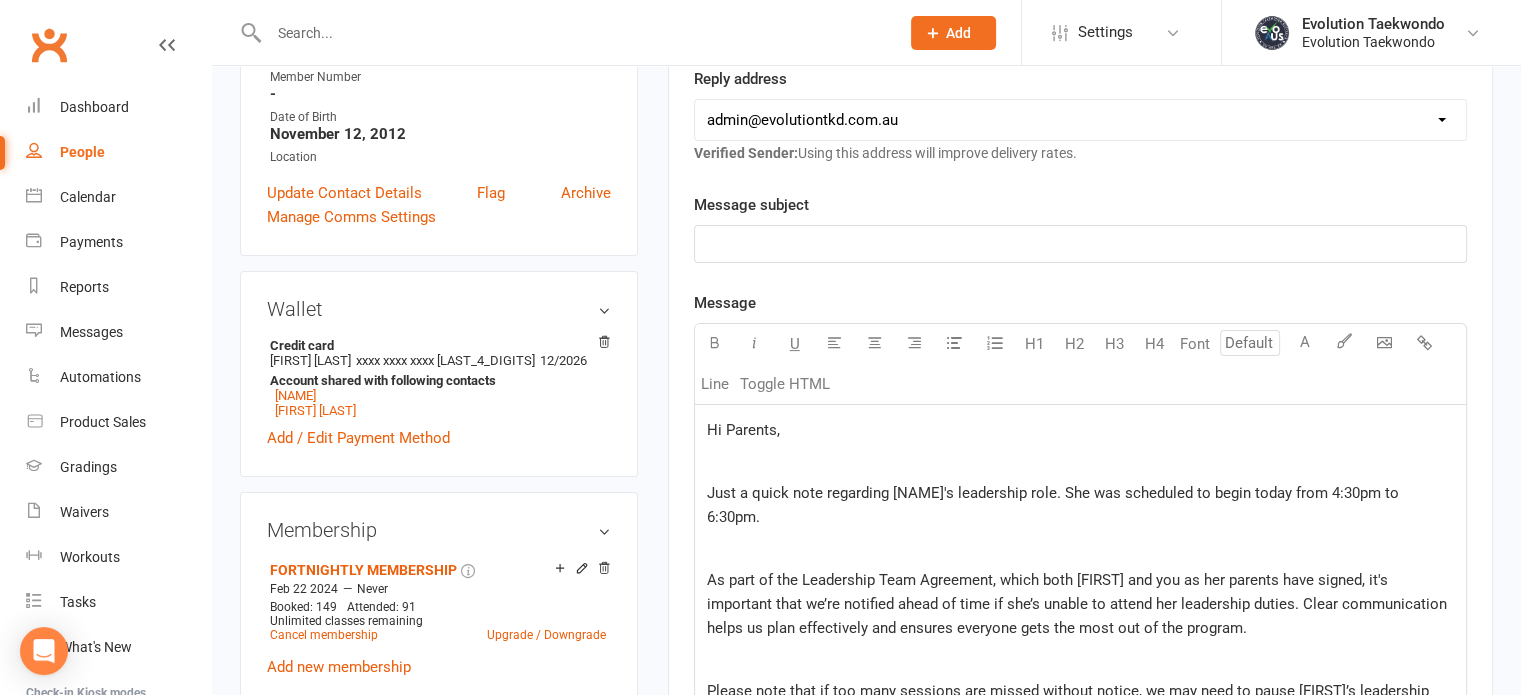 scroll, scrollTop: 942, scrollLeft: 0, axis: vertical 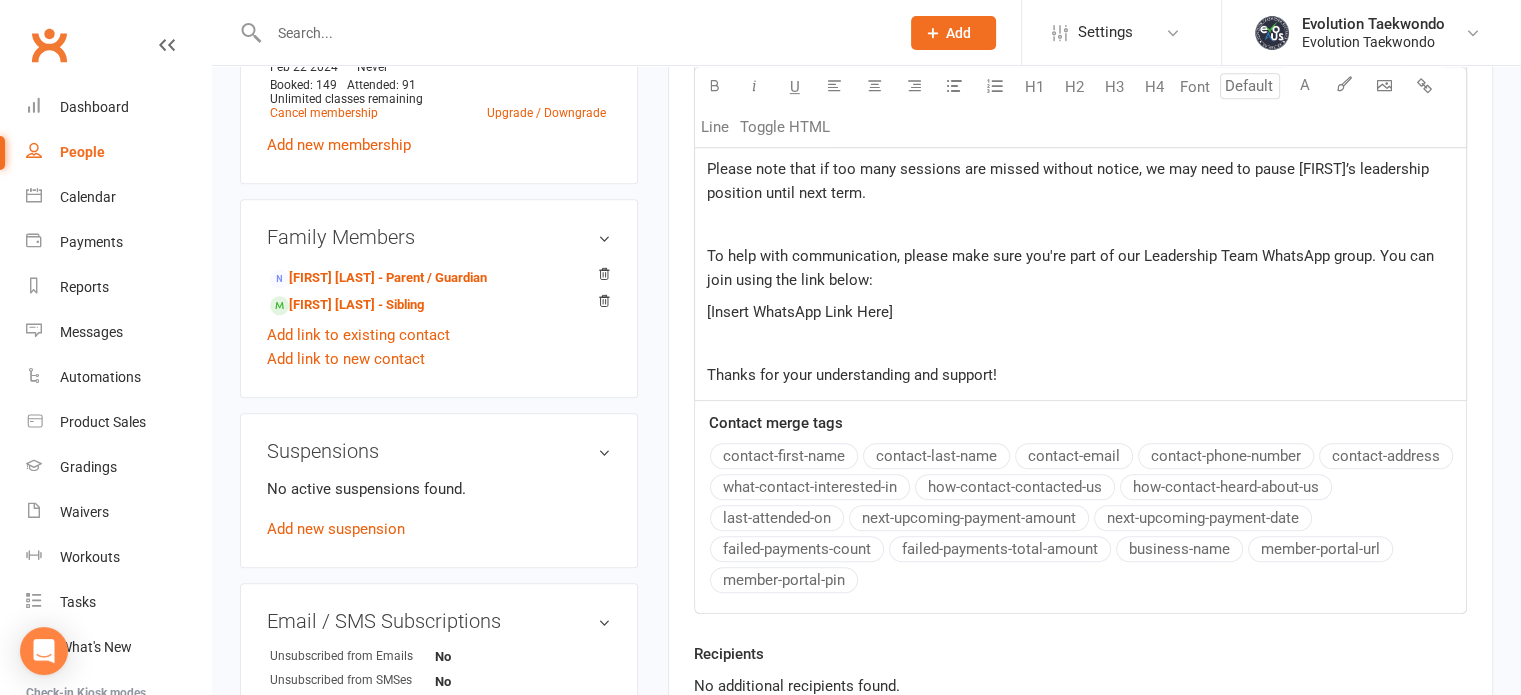 click on "[Insert WhatsApp Link Here]" 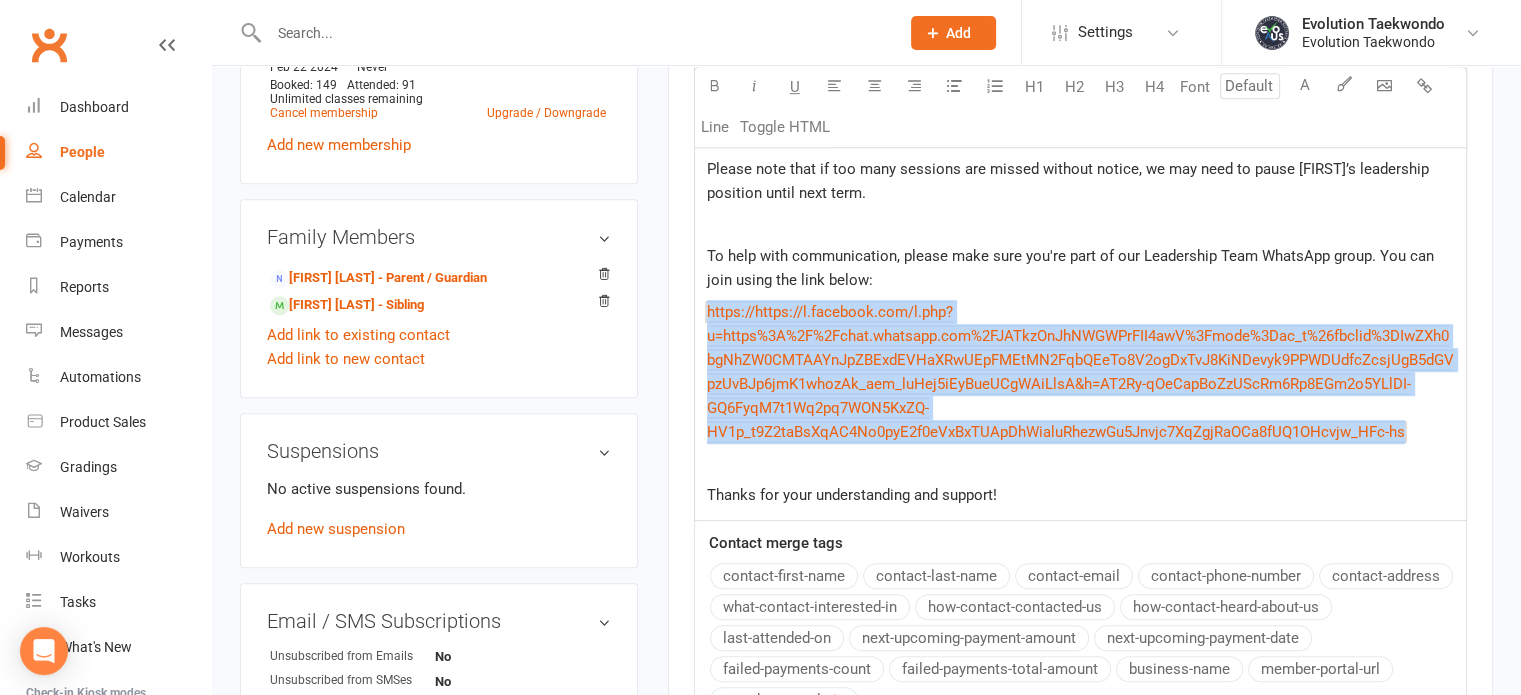 drag, startPoint x: 702, startPoint y: 282, endPoint x: 1420, endPoint y: 411, distance: 729.4964 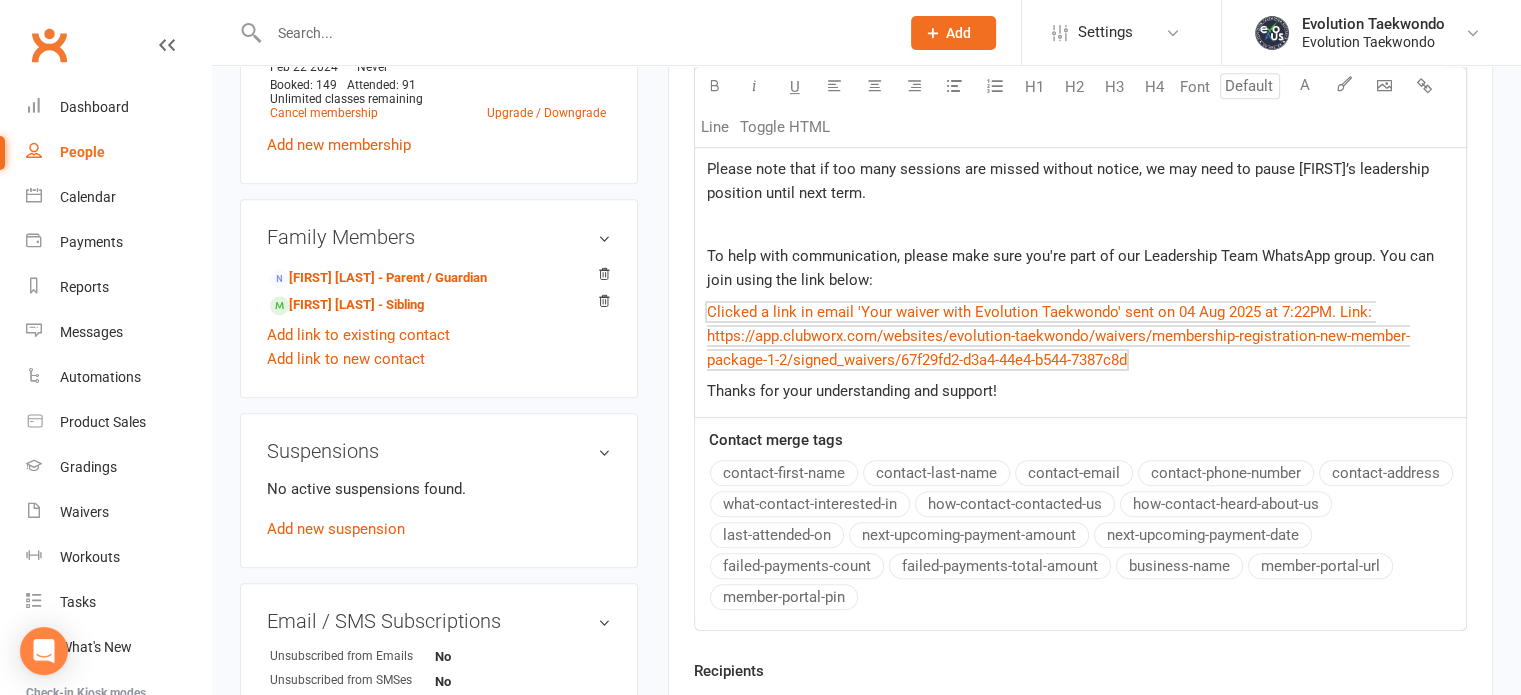 click on "﻿ $   ﻿ $   ﻿ $   https://l.facebook.com/l.php?u=https%3A%2F%2Fchat.whatsapp.com%2F[LINK]%3Fmode%3Dac_t%26fbclid%3DIwZXh0bgNhZW0CMTAAYnJpZBExdEVHaXRwUEpFMEtMN2FqbQEeTo8V2ogDxTvJ8KiNDevyk9PPWDUdfcZcsjUgB5dGVpzUvBJp6jmK1whozAk_aem_luHej5iEyBueUCgWAiLlsA&h=AT2Ry-qOeCapBoZzUScRm6Rp8EGm2o5YLlDI-GQ6FyqM7t1Wq2pq7WON5KxZQ-HV1p_t9Z2taBsXqAC4No0pyE2f0eVxBxTUApDhWialuRhezwGu5Jnvjc7XqZgjRaOCa8fUQ1OHcvjw_HFc-hs $   ﻿" 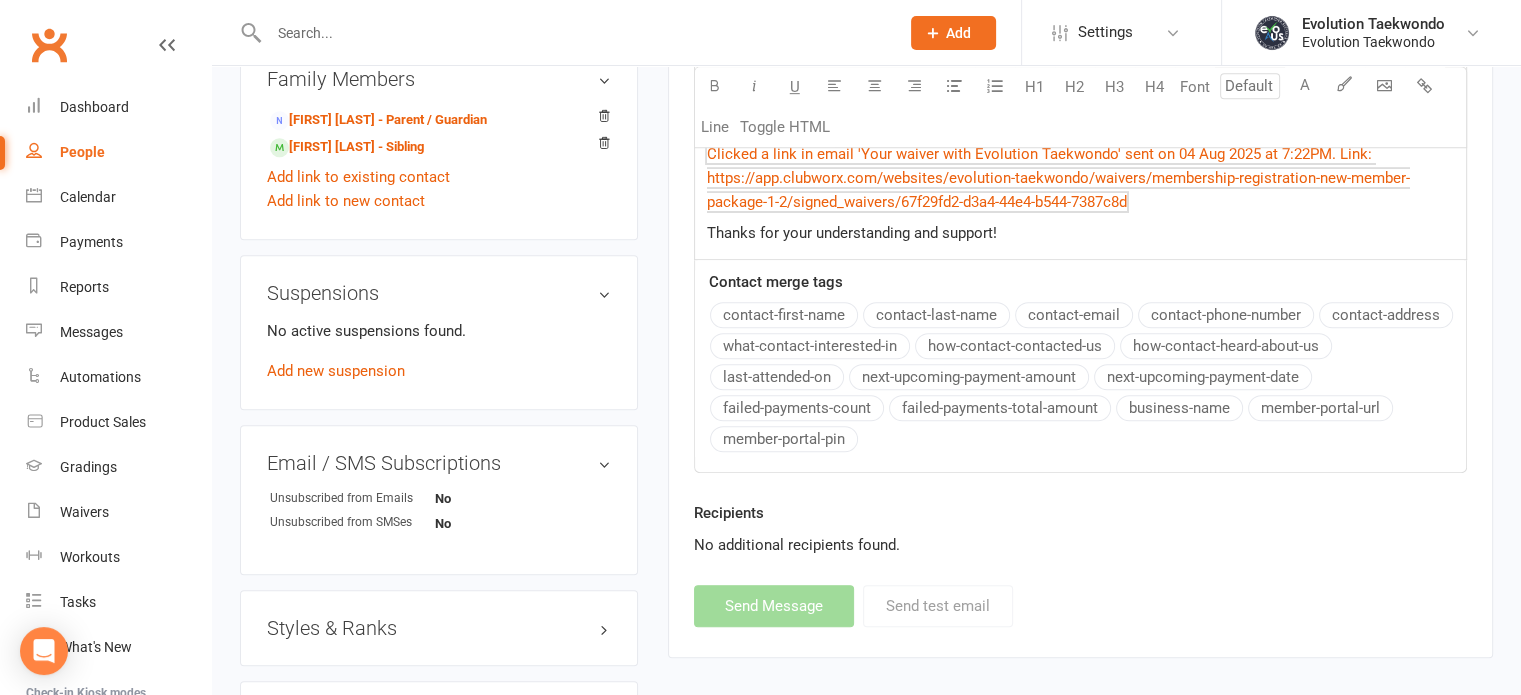 scroll, scrollTop: 1106, scrollLeft: 0, axis: vertical 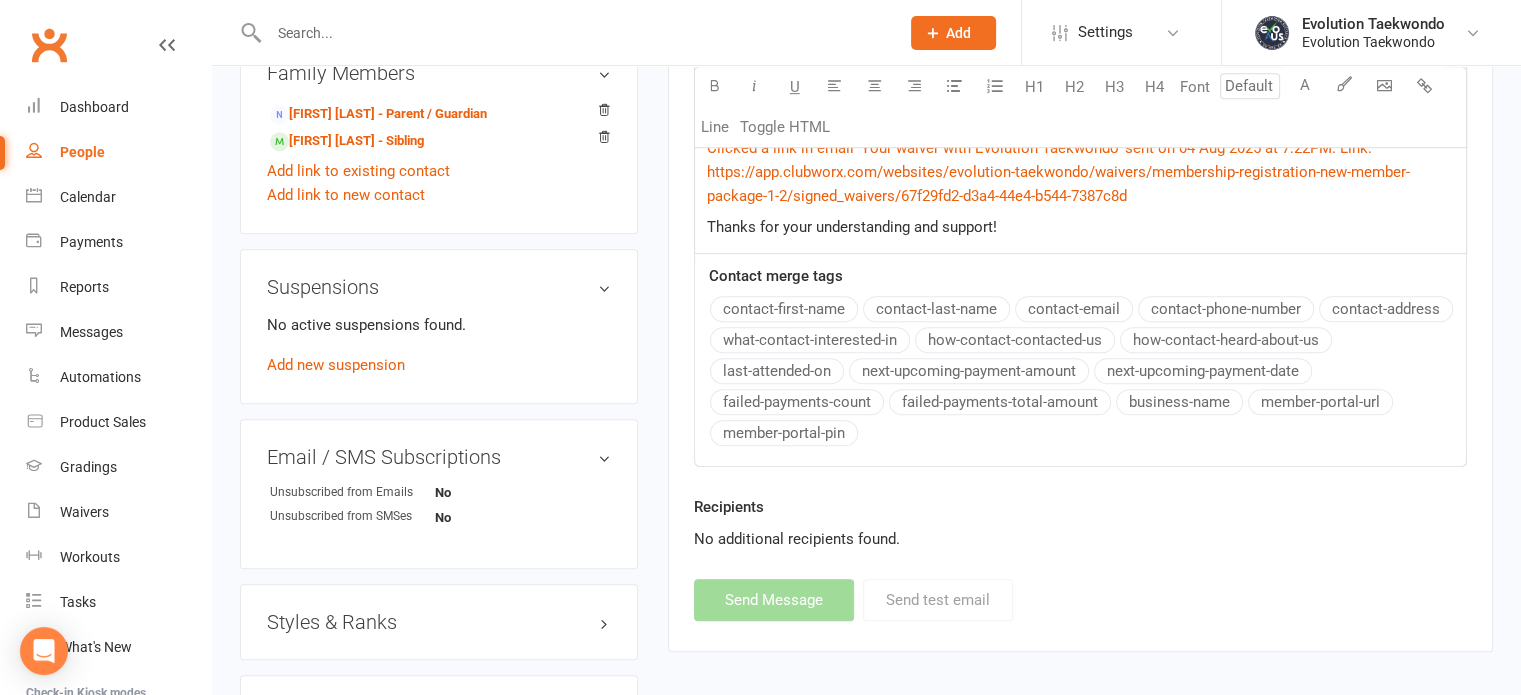 click on "Hi Parents, ﻿ Just a quick note regarding Alaina’s leadership role. She was scheduled to begin today from 4:30pm to 6:30pm. ﻿ As part of the Leadership Team Agreement, which both Alaina and you as her parents have signed, it's important that we’re notified ahead of time if she’s unable to attend her leadership duties. Clear communication helps us plan effectively and ensures everyone gets the most out of the program. ﻿ Please note that if too many sessions are missed without notice, we may need to pause Alaina’s leadership position until next term. ﻿ To help with communication, please make sure you're part of our Leadership Team WhatsApp group. You can join using the link below: ﻿ $ ﻿ $ ﻿ $ $ ﻿ Thanks for your understanding and support!" 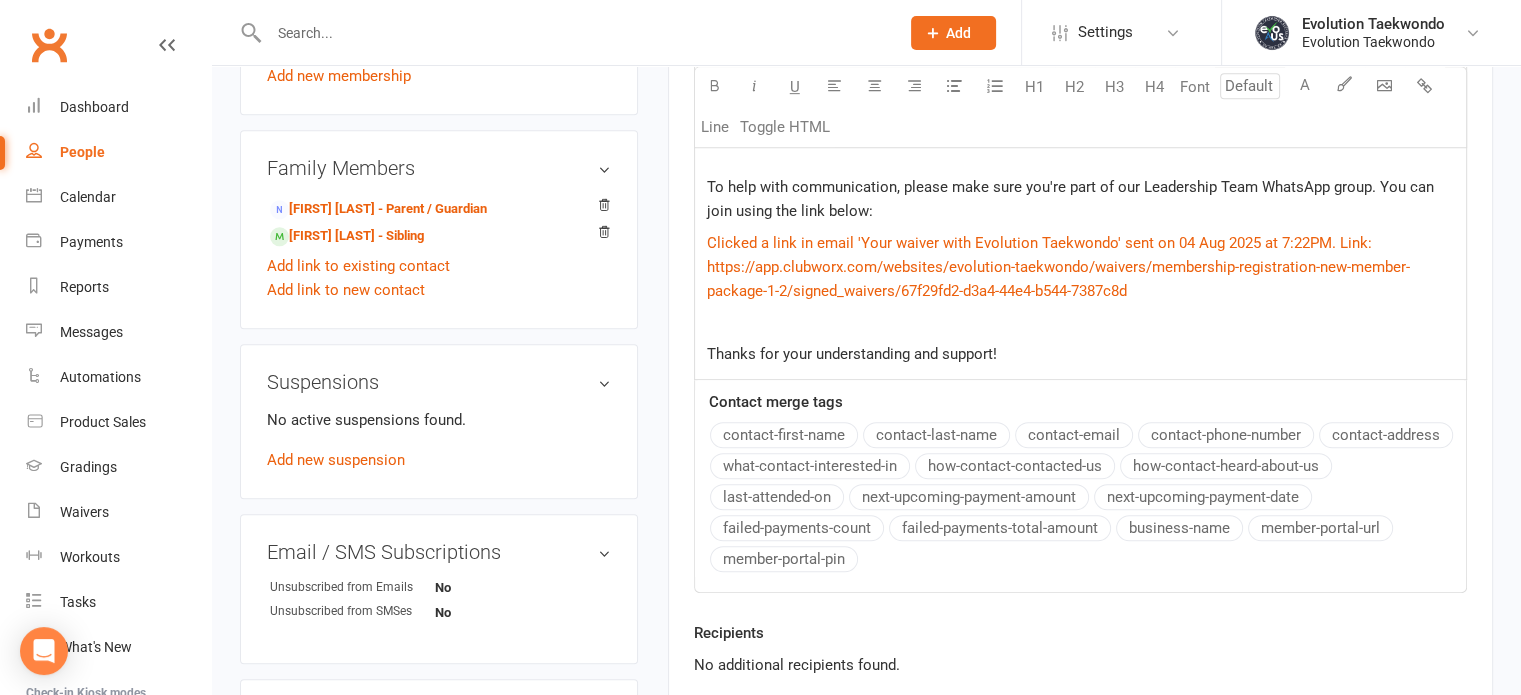 scroll, scrollTop: 1010, scrollLeft: 0, axis: vertical 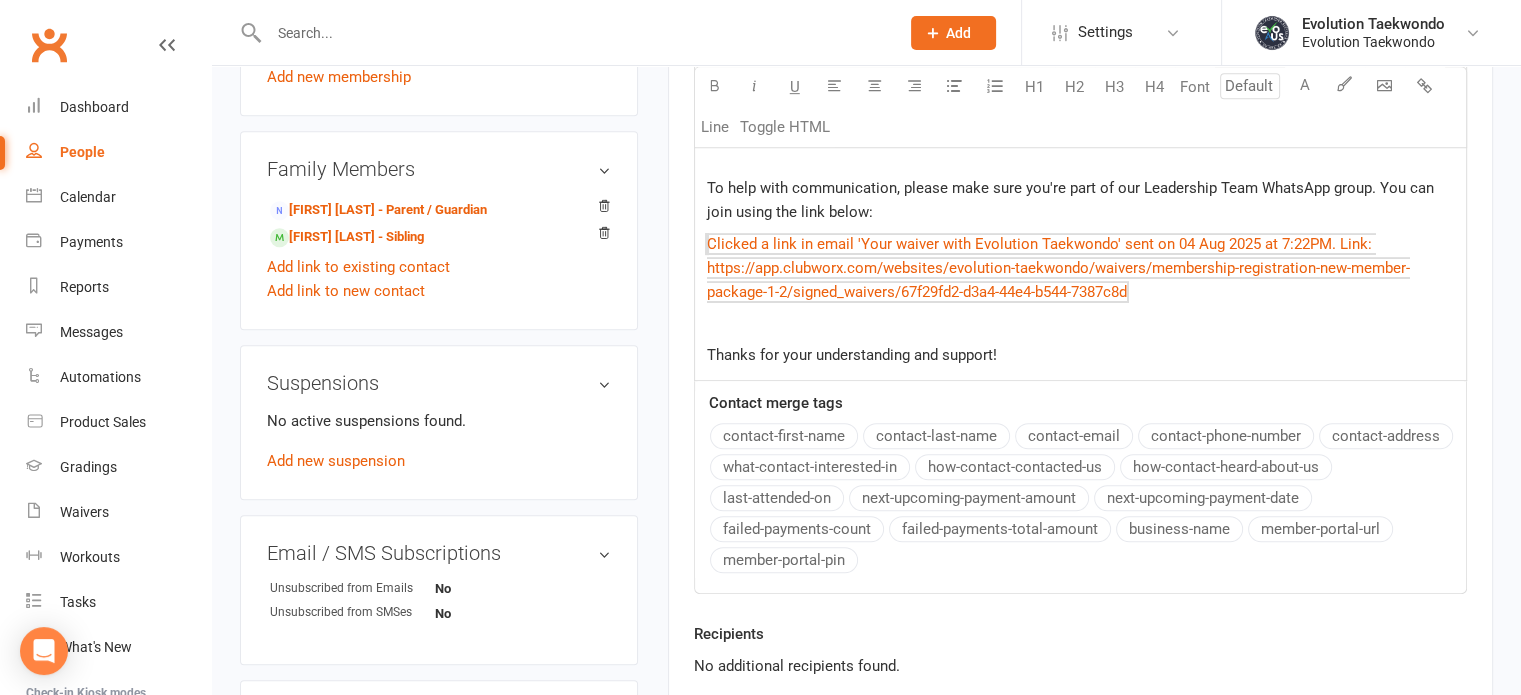 drag, startPoint x: 704, startPoint y: 207, endPoint x: 1420, endPoint y: 331, distance: 726.6581 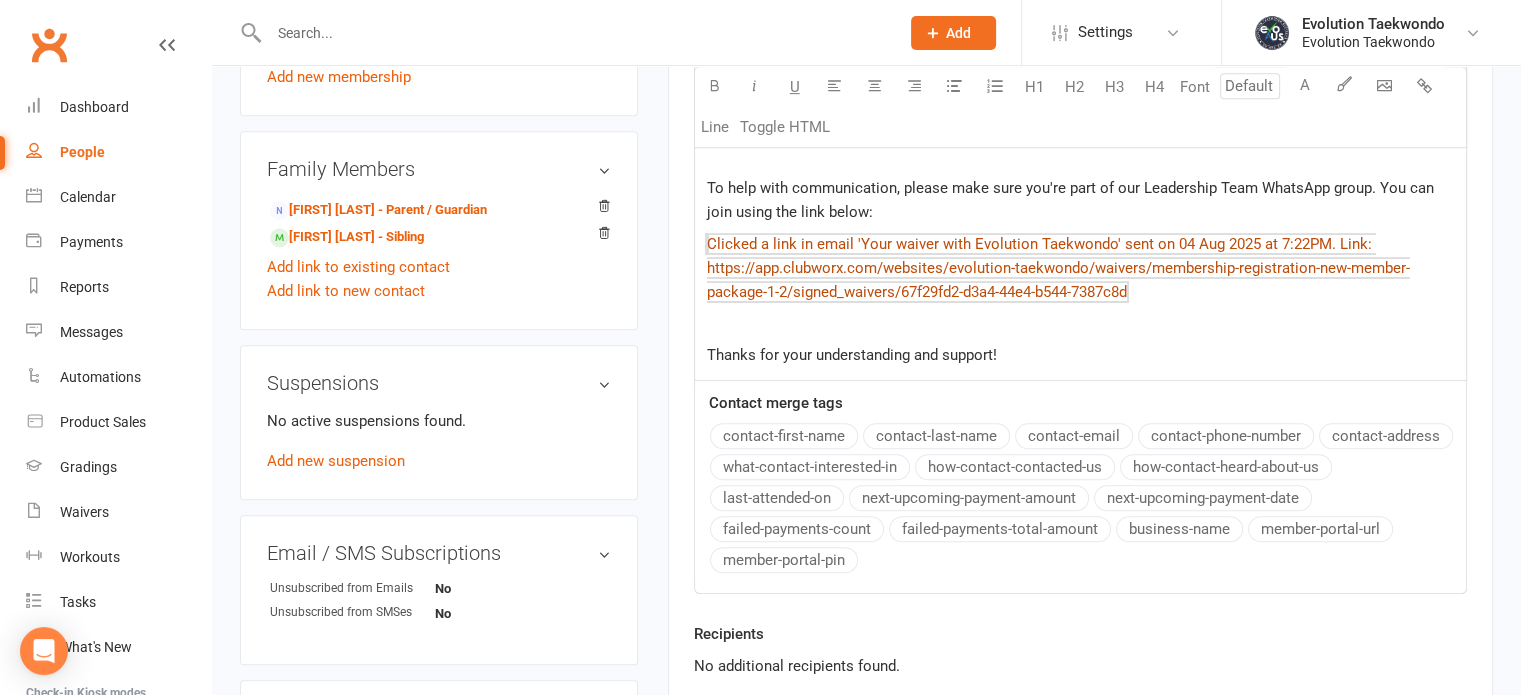 copy on "﻿ $   ﻿ $   https://l.facebook.com/l.php?u=https%3A%2F%2Fchat.whatsapp.com%2FJATkzOnJhNWGWPrFII4awV%3Fmode%3Dac_t%26fbclid%3DIwZXh0bgNhZW0CMTAAYnJpZBExdEVHaXRwUEpFMEtMN2FqbQEeTo8V2ogDxTvJ8KiNDevyk9PPWDUdfcZcsjUgB5dGVpzUvBJp6jmK1whozAk_aem_luHej5iEyBueUCgWAiLlsA&h=AT2Ry-qOeCapBoZzUScRm6Rp8EGm2o5YLlDI-GQ6FyqM7t1Wq2pq7WON5KxZQ-HV1p_t9Z2taBsXqAC4No0pyE2f0eVxBxTUApDhWialuRhezwGu5Jnvjc7XqZgjRaOCa8fUQ1OHcvjw_HFc-hs" 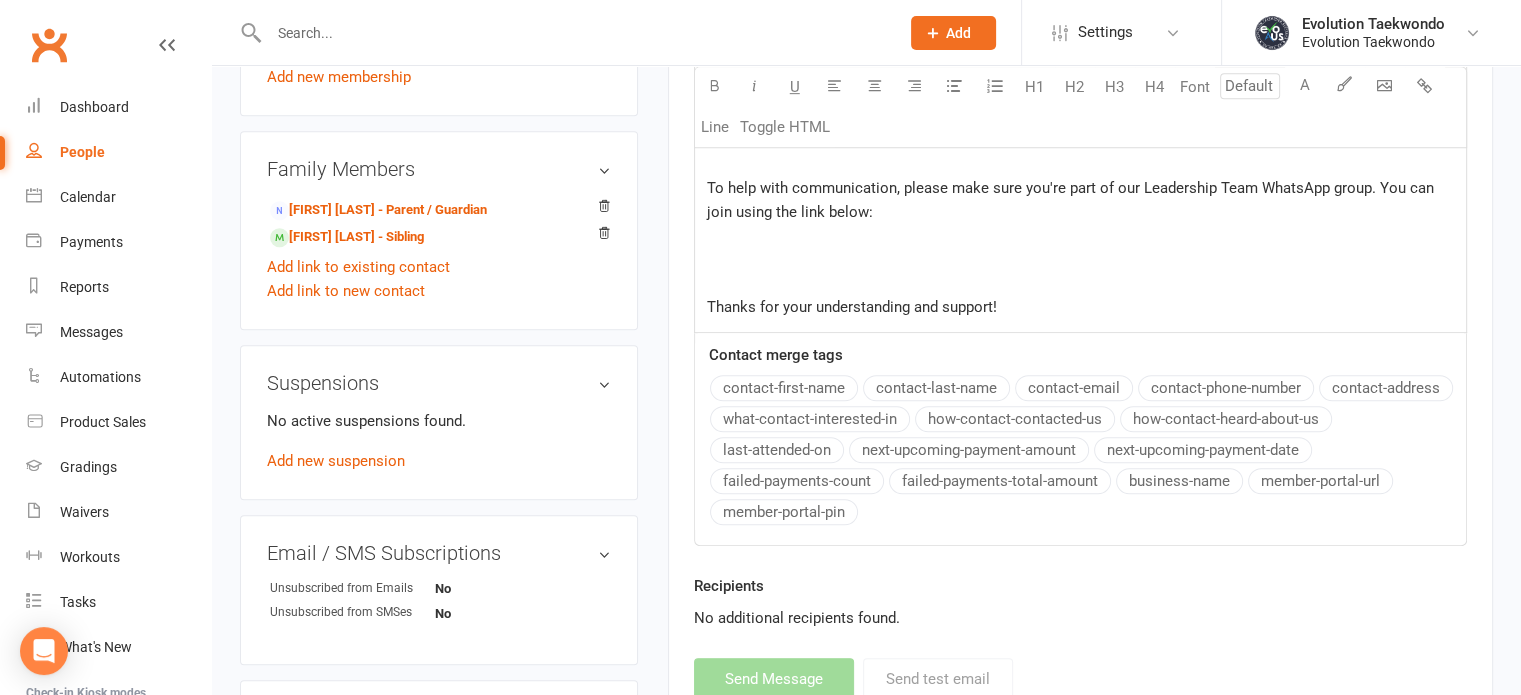 click on "﻿ $ ﻿ $ ﻿ $ ﻿ $ ﻿" 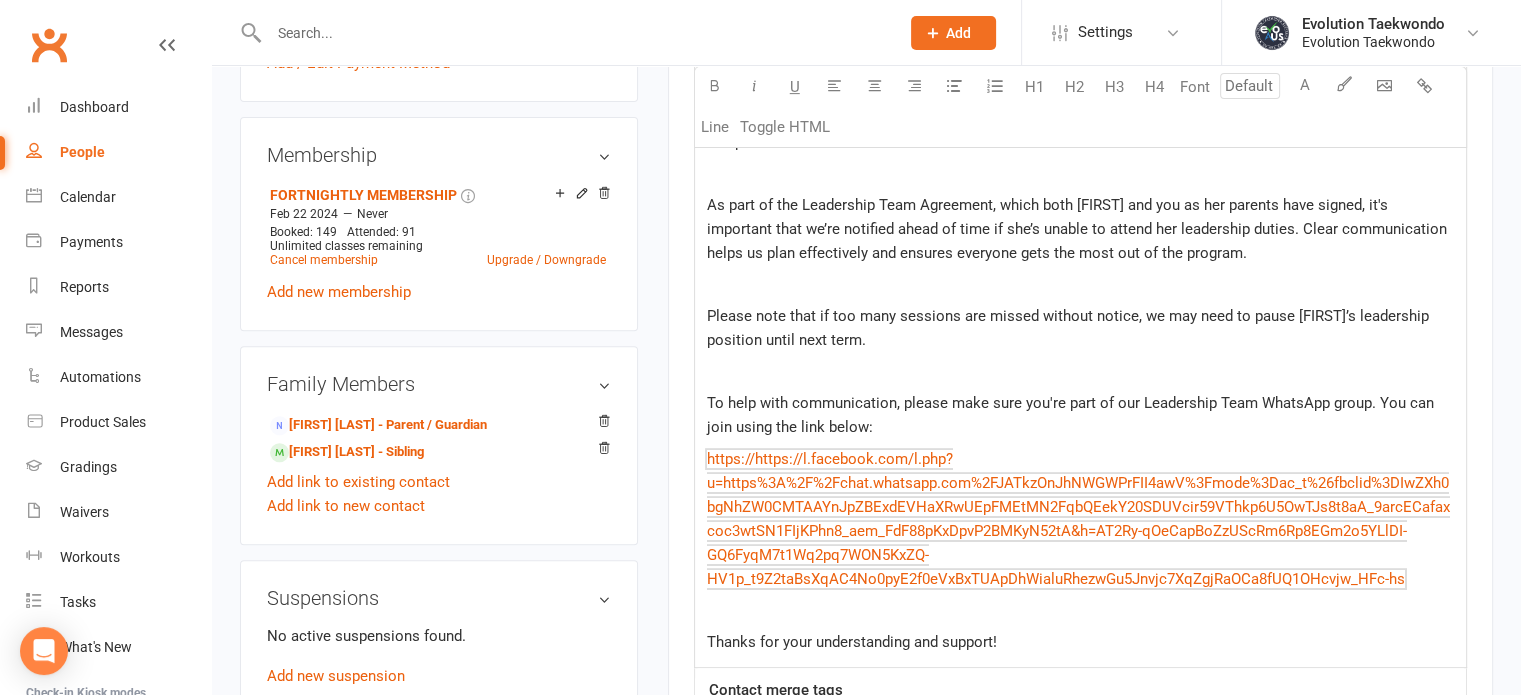 scroll, scrollTop: 800, scrollLeft: 0, axis: vertical 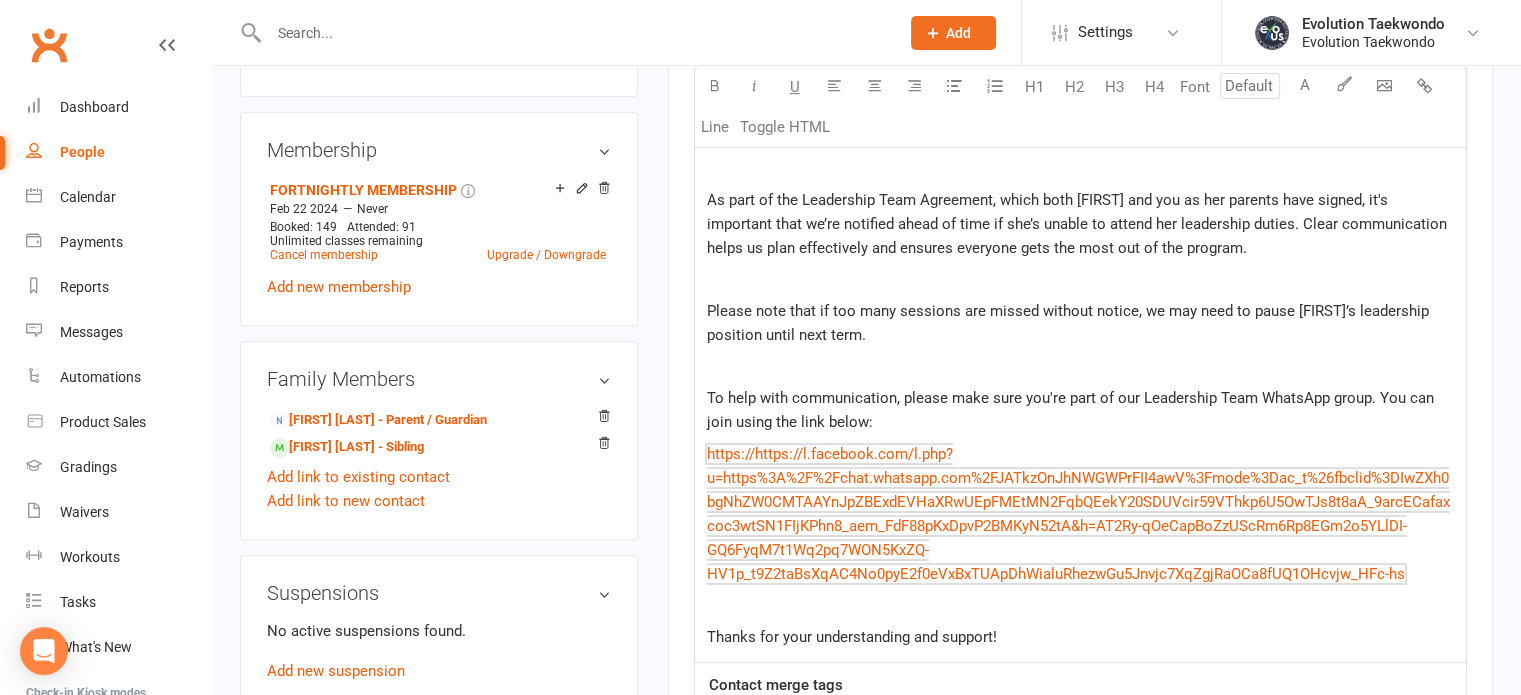 click on "﻿ $   https://https://l.facebook.com/l.php?u=https%3A%2F%2Fchat.whatsapp.com%2FJATkzOnJhNWGWPrFII4awV%3Fmode%3Dac_t%26fbclid%3DIwZXh0bgNhZW0CMTAAYnJpZBExdEVHaXRwUEpFMEtMN2FqbQEekY20SDUVcir59VThkp6U5OwTJs8t8aA_9arcECafaxcoc3wtSN1FIjKPhn8_aem_FdF88pKxDpvP2BMKyN52tA&h=AT2Ry-qOeCapBoZzUScRm6Rp8EGm2o5YLlDI-GQ6FyqM7t1Wq2pq7WON5KxZQ-HV1p_t9Z2taBsXqAC4No0pyE2f0eVxBxTUApDhWialuRhezwGu5Jnvjc7XqZgjRaOCa8fUQ1OHcvjw_HFc-hs $   ﻿ $   ﻿ $   ﻿ $   ﻿ $   ﻿ $   ﻿ $   ﻿" 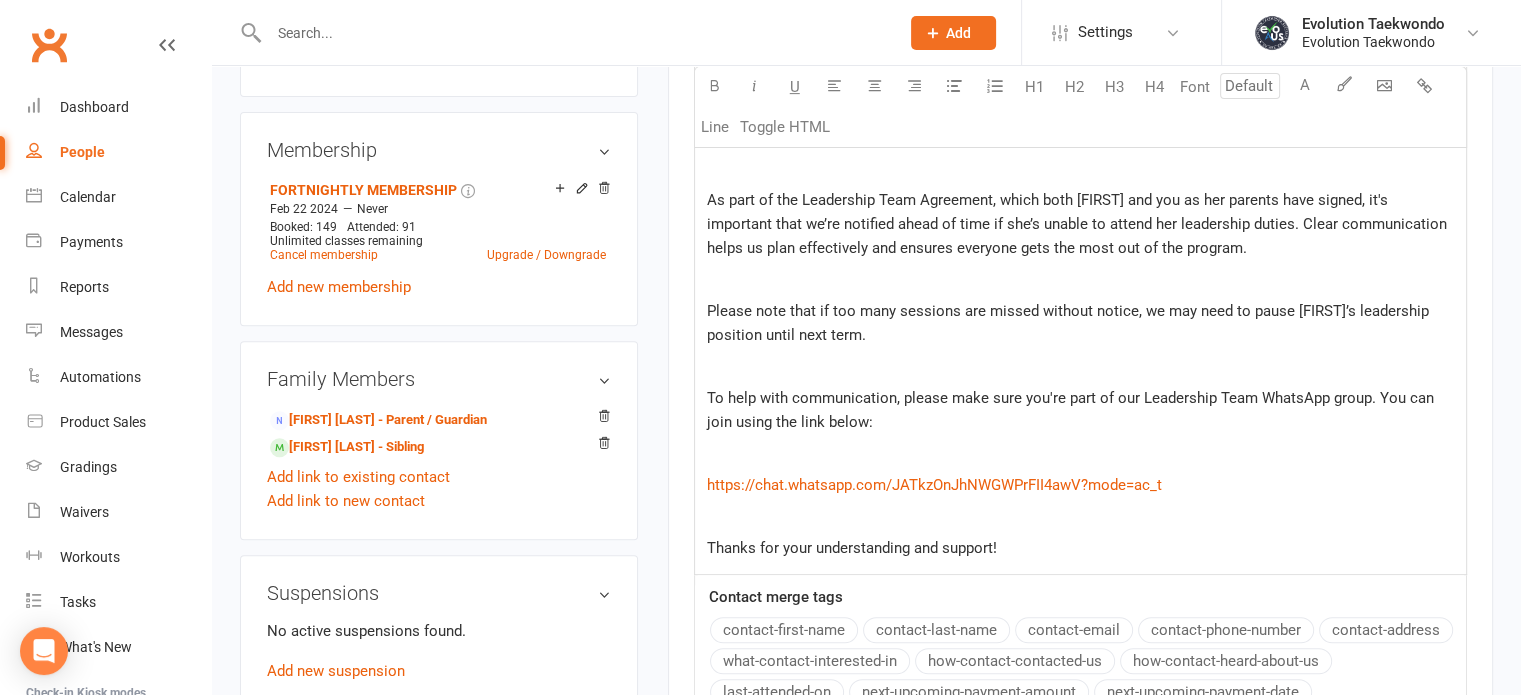 click on "Thanks for your understanding and support!" 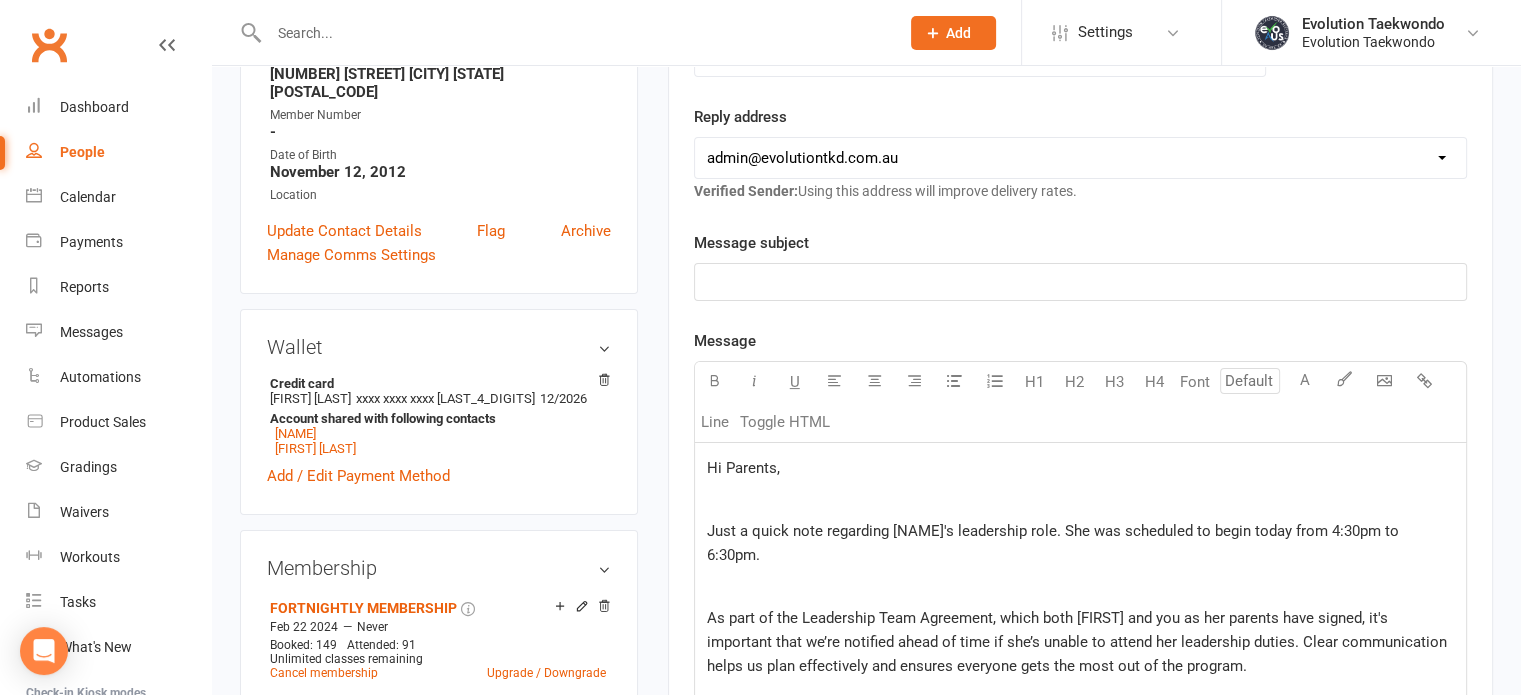 scroll, scrollTop: 379, scrollLeft: 0, axis: vertical 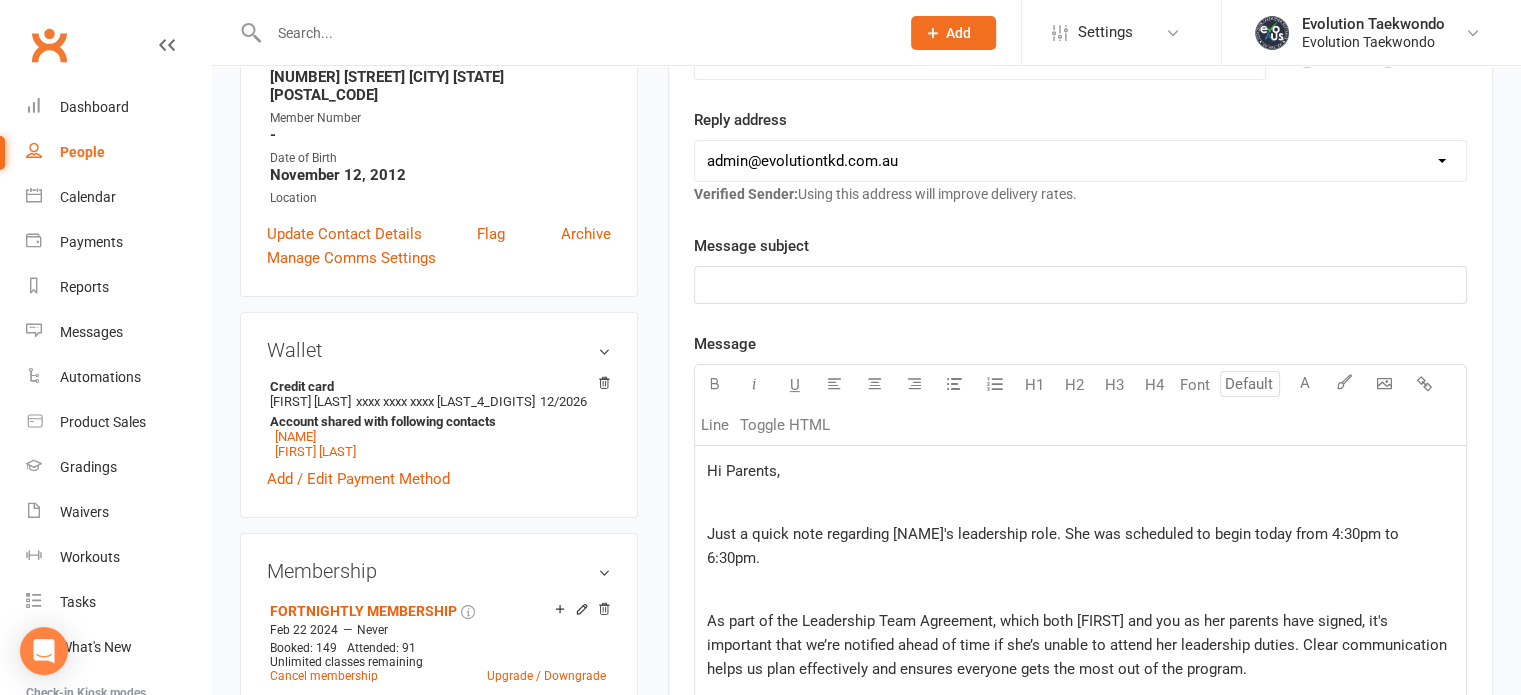 click on "﻿" 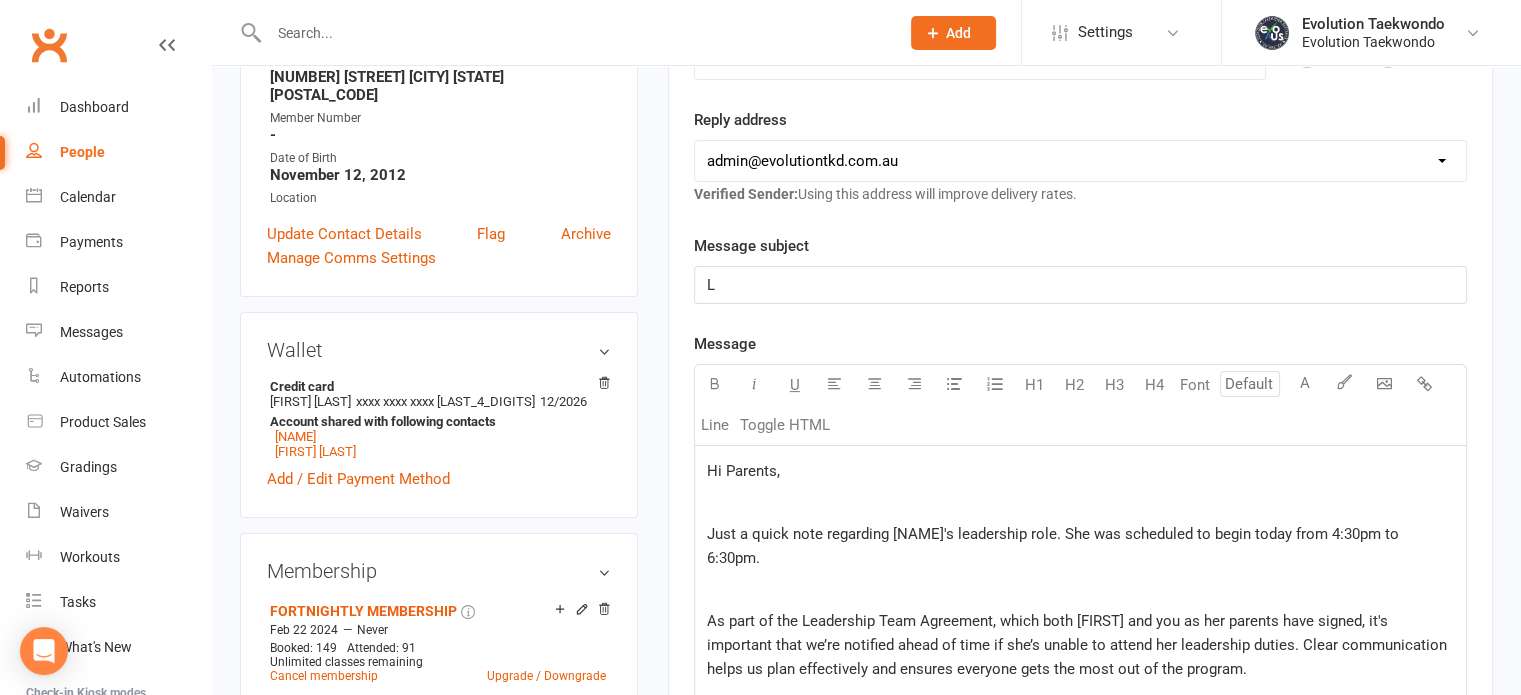 type 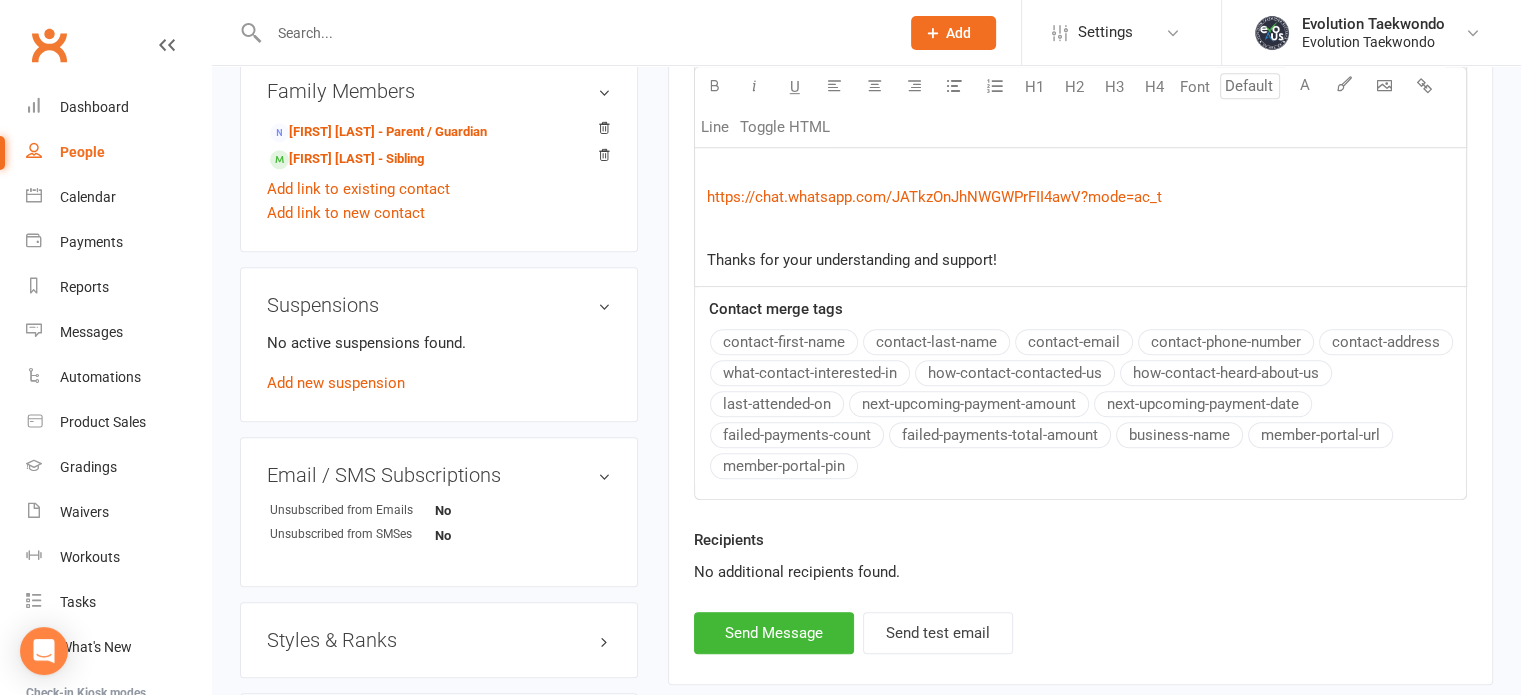 scroll, scrollTop: 1091, scrollLeft: 0, axis: vertical 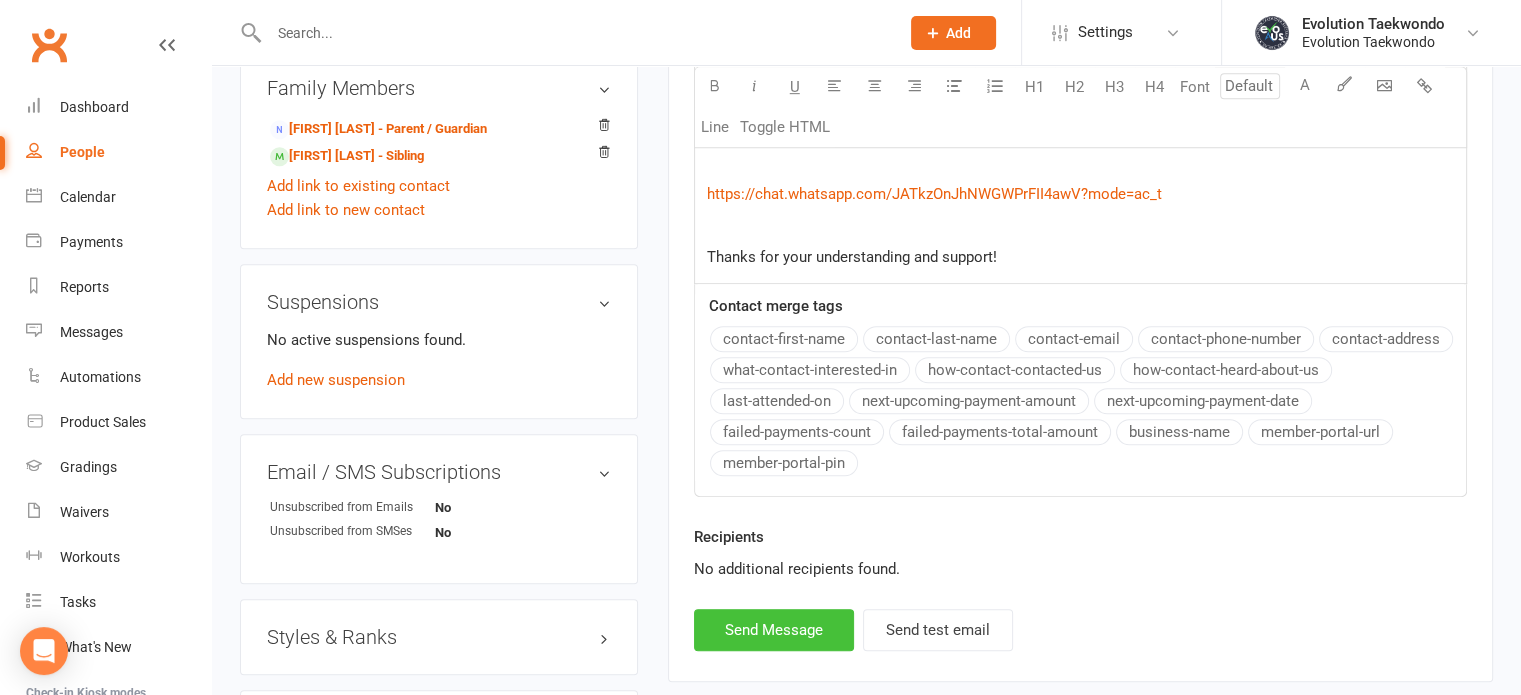 click on "Send Message" at bounding box center (774, 630) 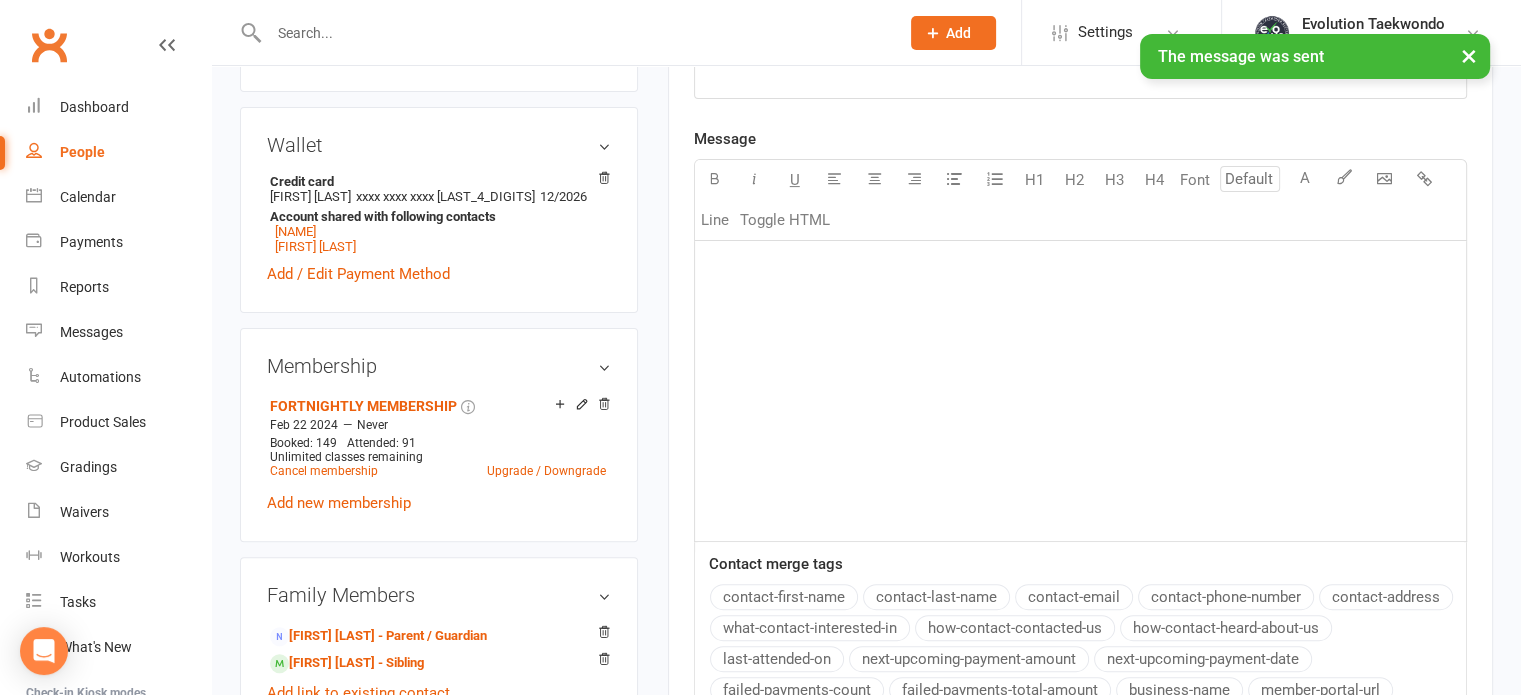 scroll, scrollTop: 583, scrollLeft: 0, axis: vertical 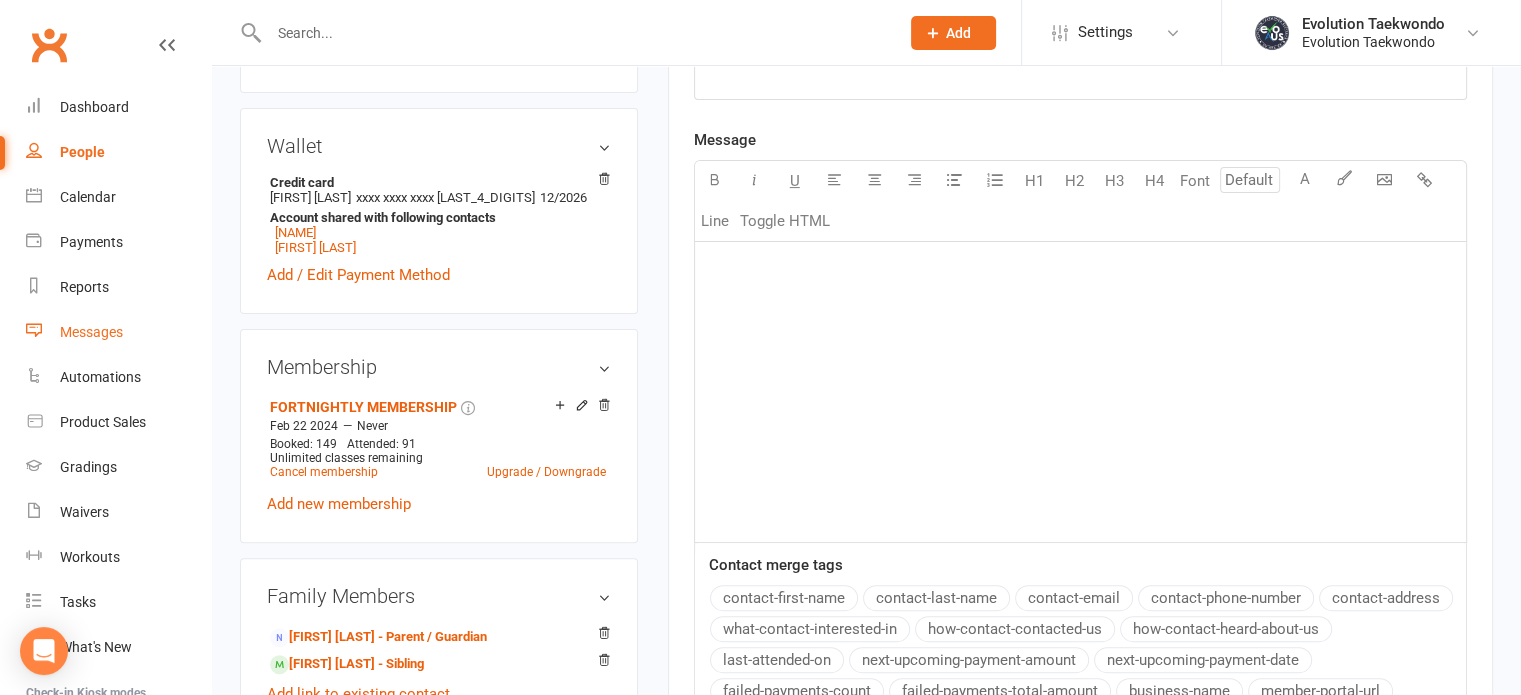 click on "Messages" at bounding box center (91, 332) 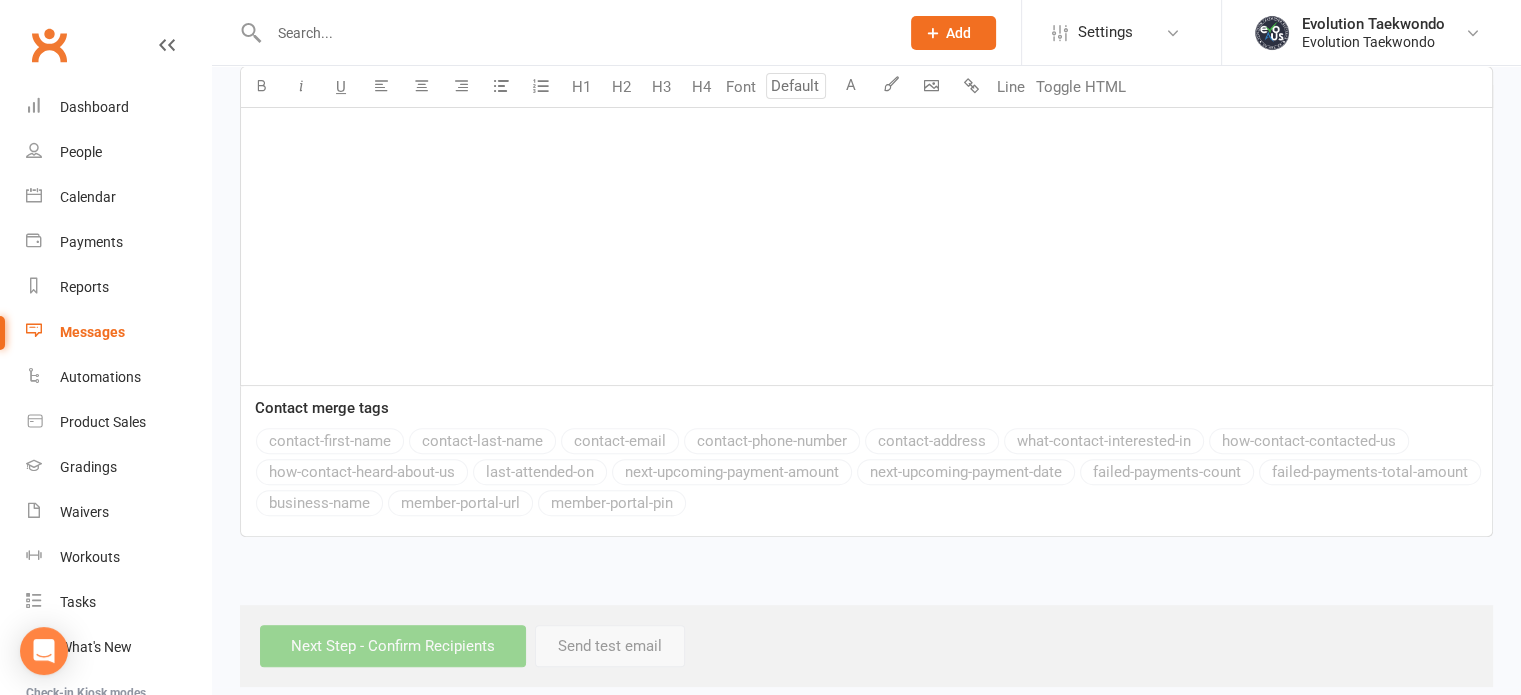 scroll, scrollTop: 0, scrollLeft: 0, axis: both 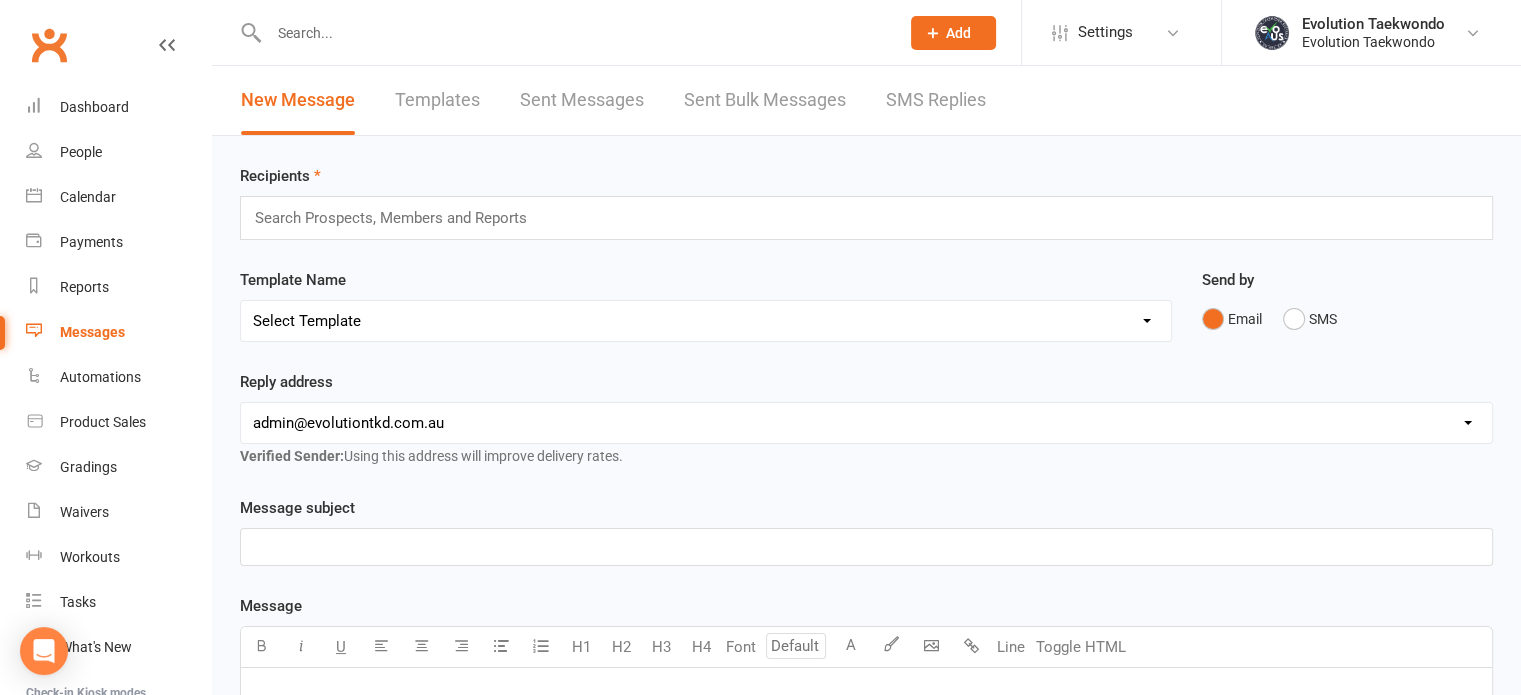 click on "Templates" at bounding box center [437, 100] 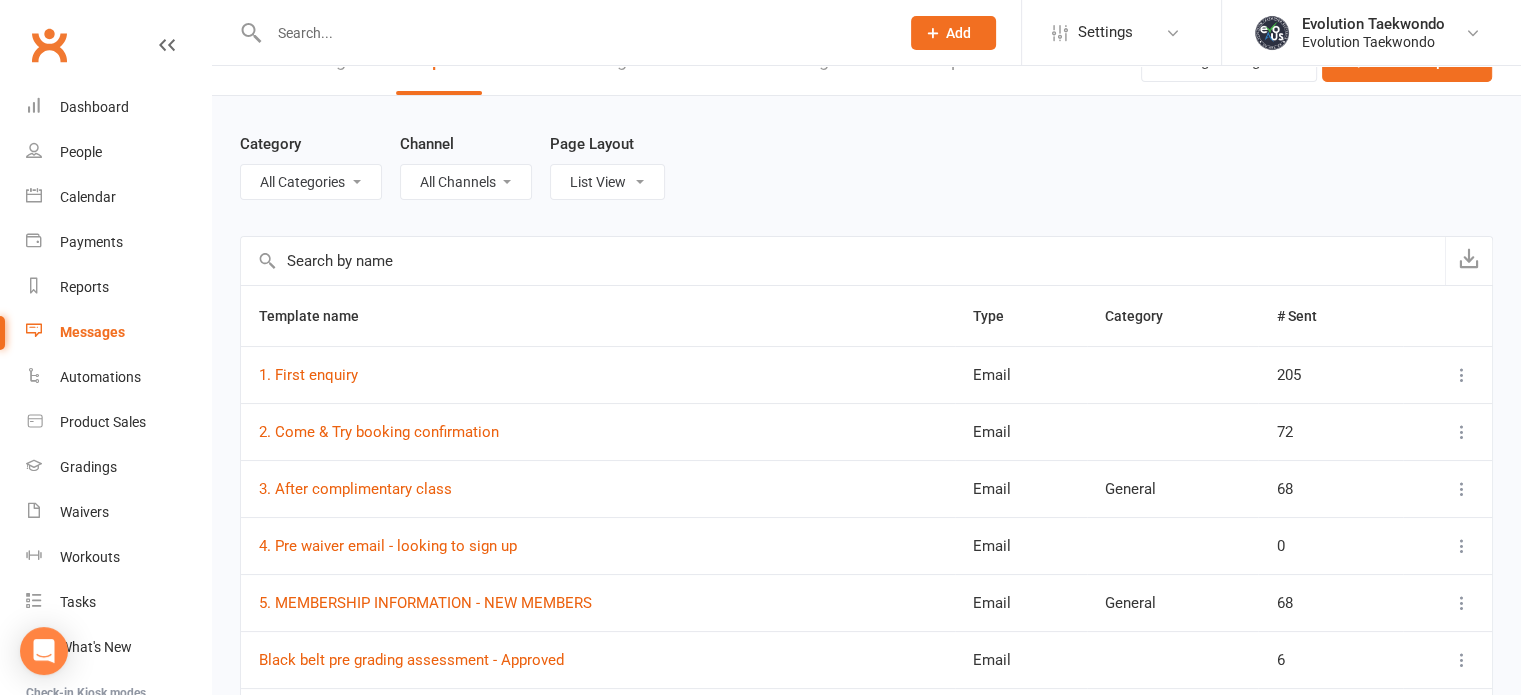 scroll, scrollTop: 412, scrollLeft: 0, axis: vertical 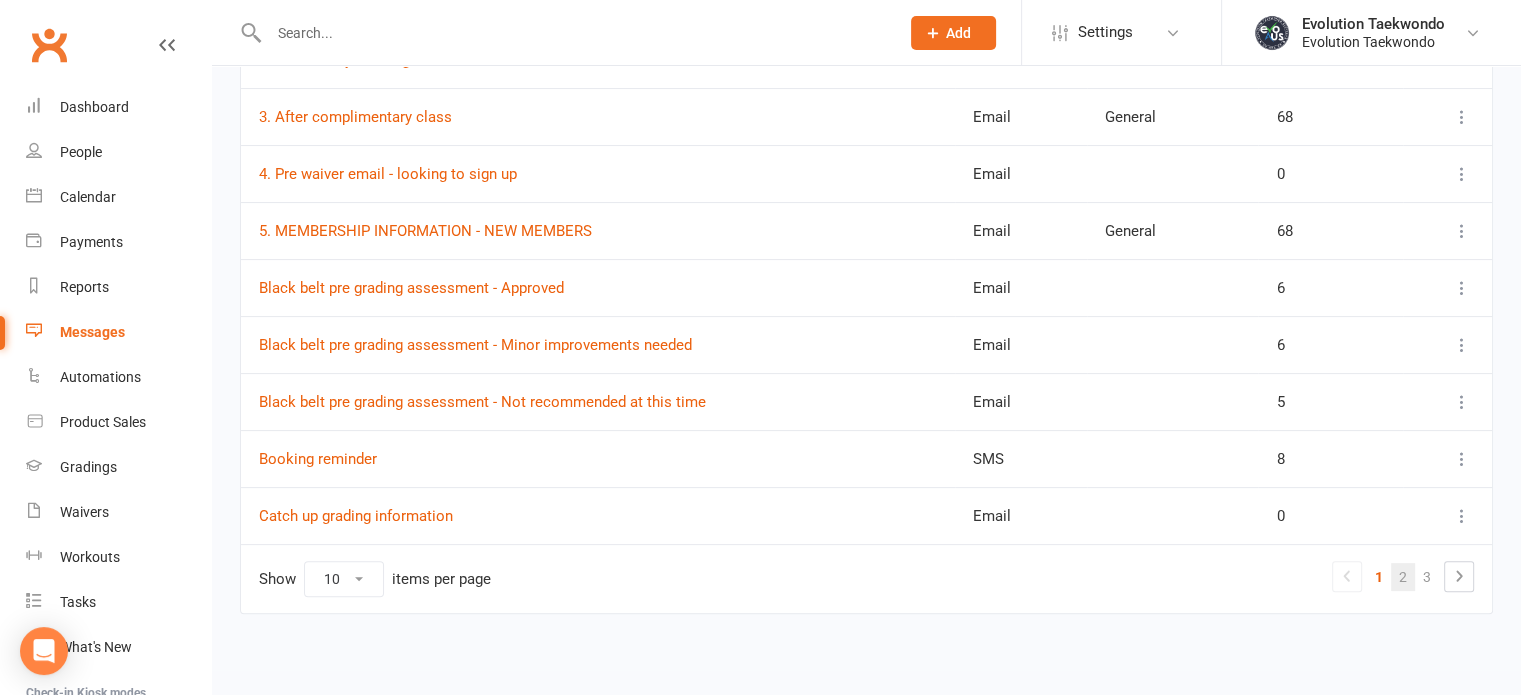 click on "2" at bounding box center (1403, 577) 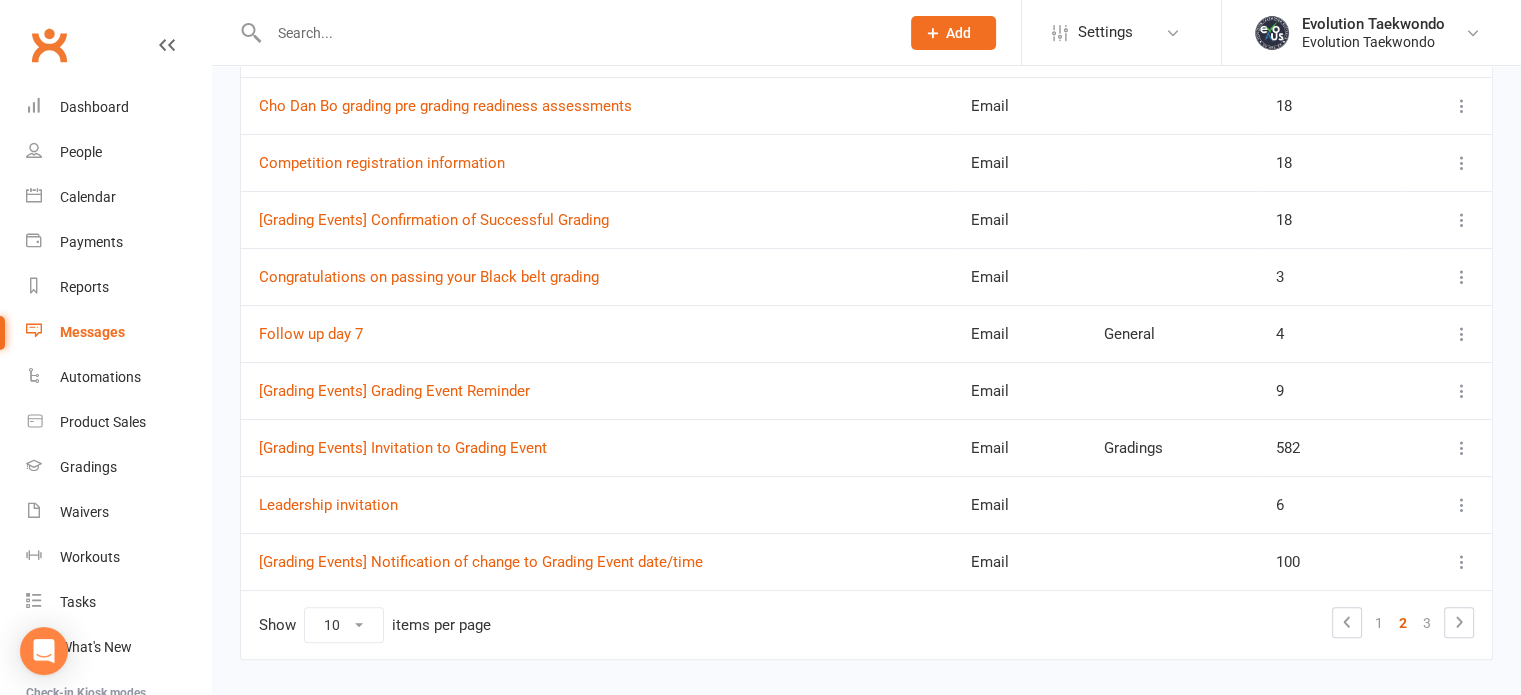 scroll, scrollTop: 412, scrollLeft: 0, axis: vertical 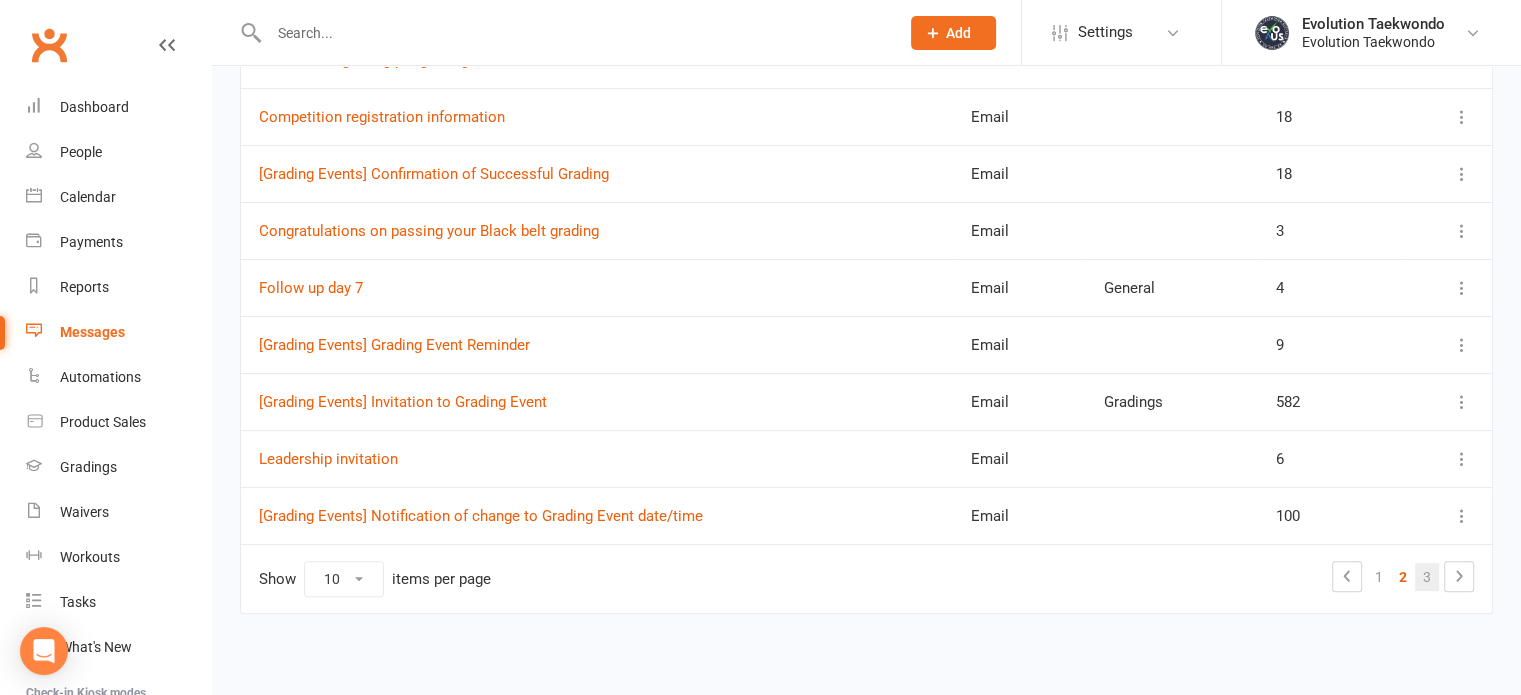 click on "3" at bounding box center (1427, 577) 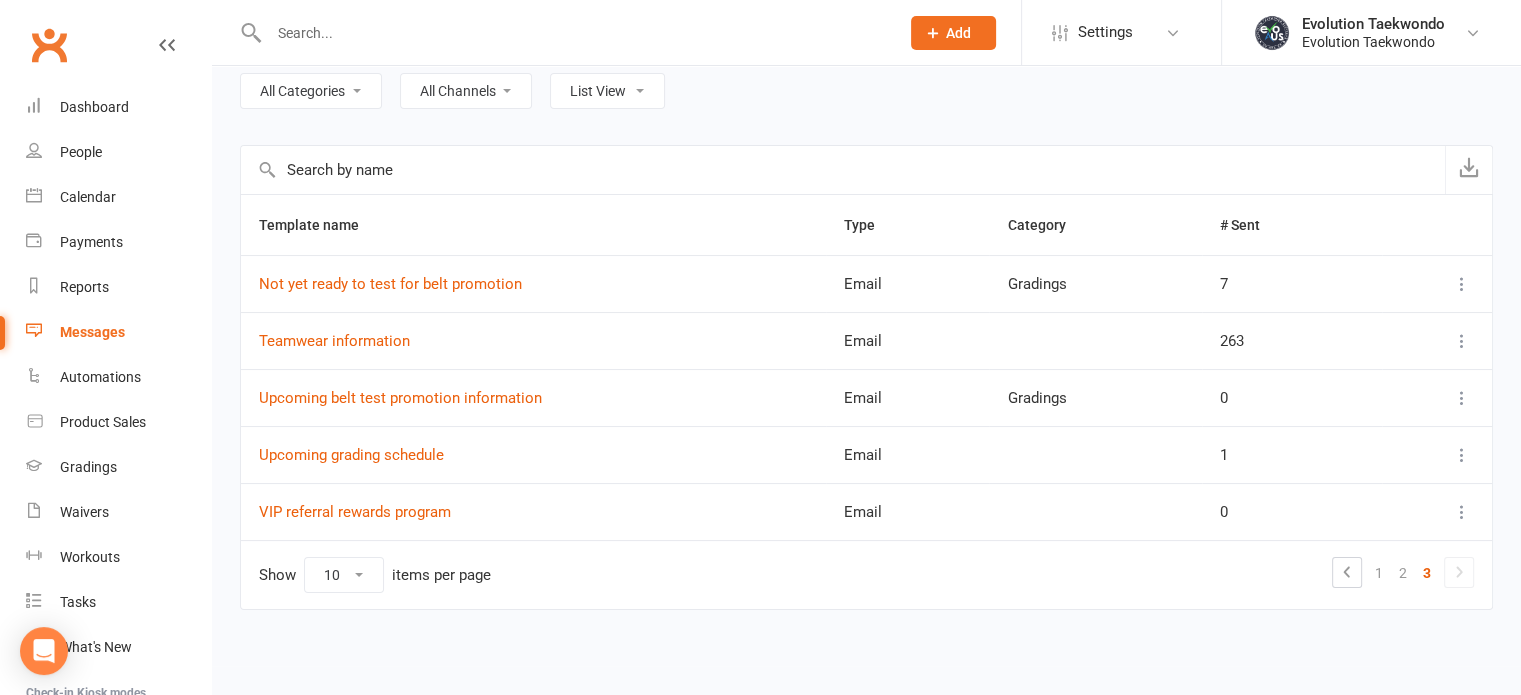 scroll, scrollTop: 128, scrollLeft: 0, axis: vertical 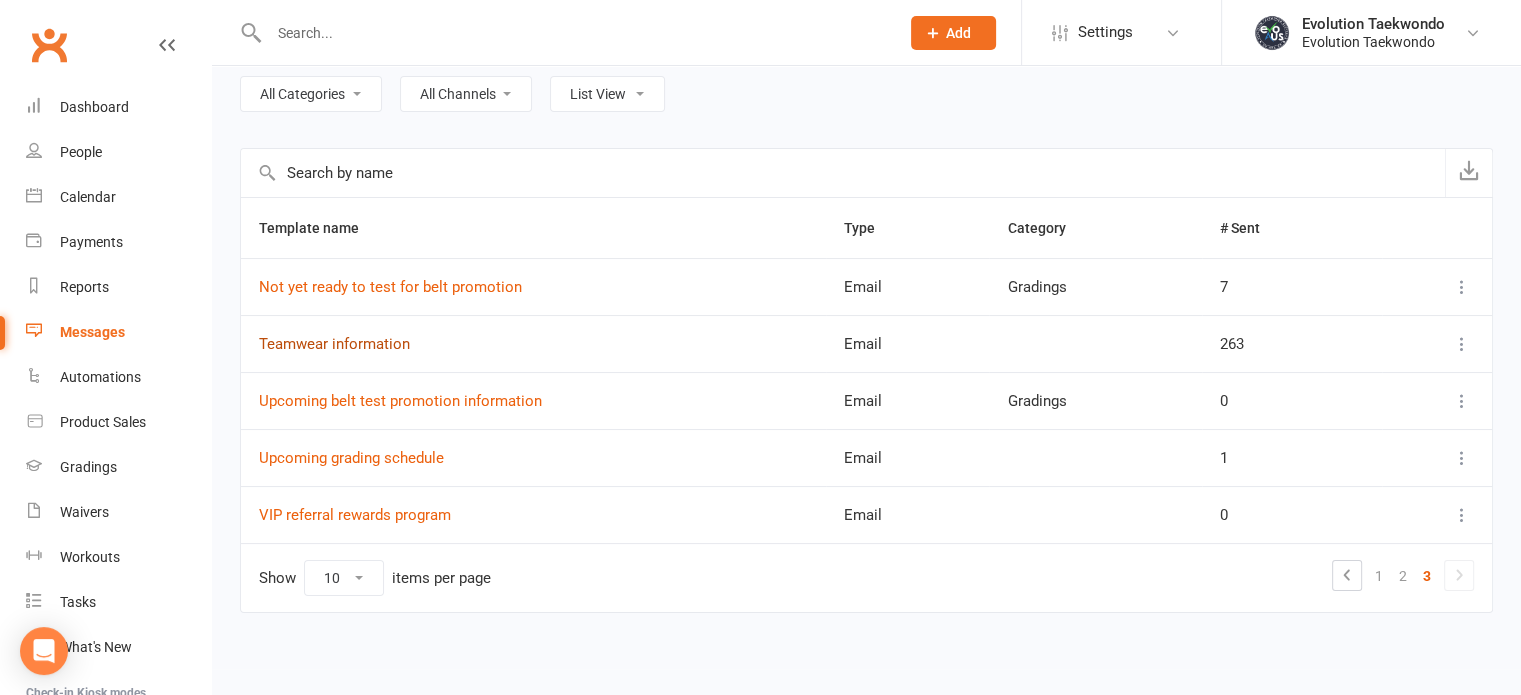 click on "Teamwear information" at bounding box center (334, 344) 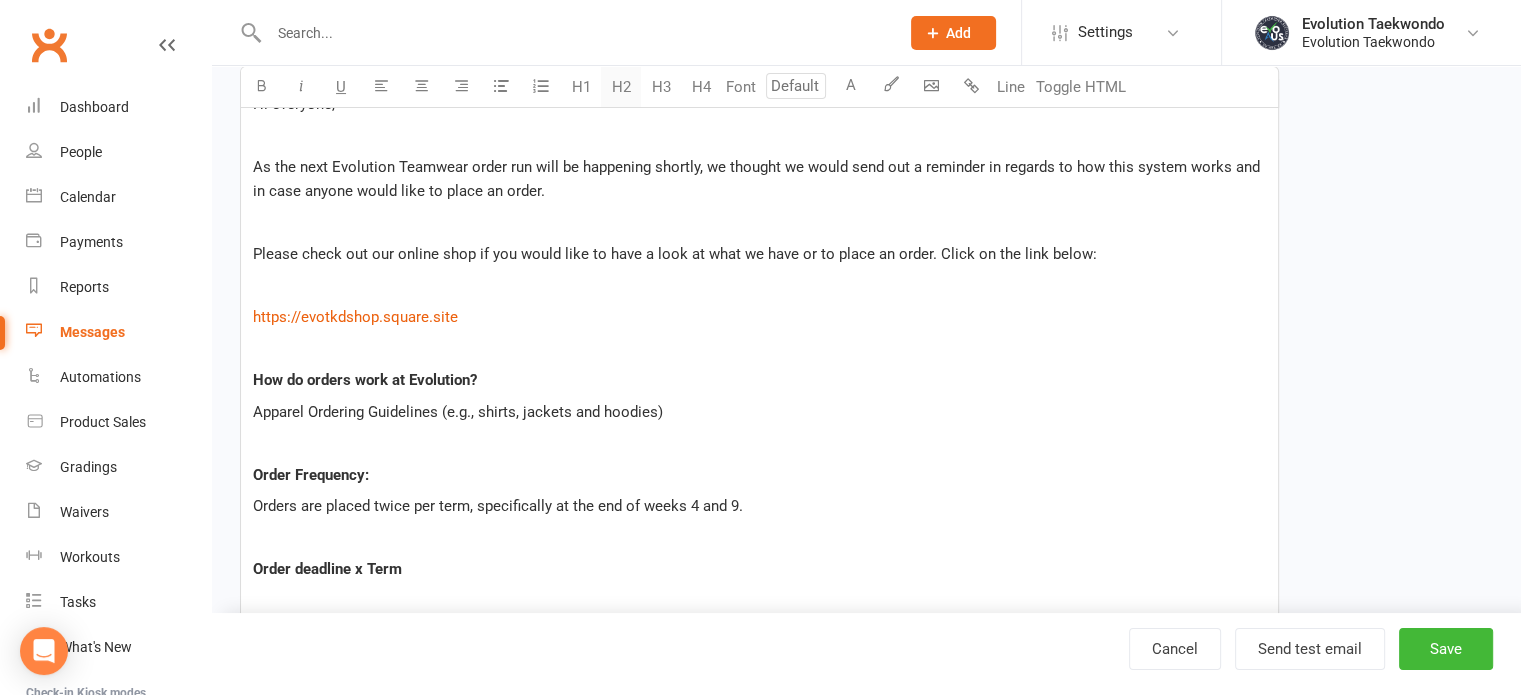 scroll, scrollTop: 439, scrollLeft: 0, axis: vertical 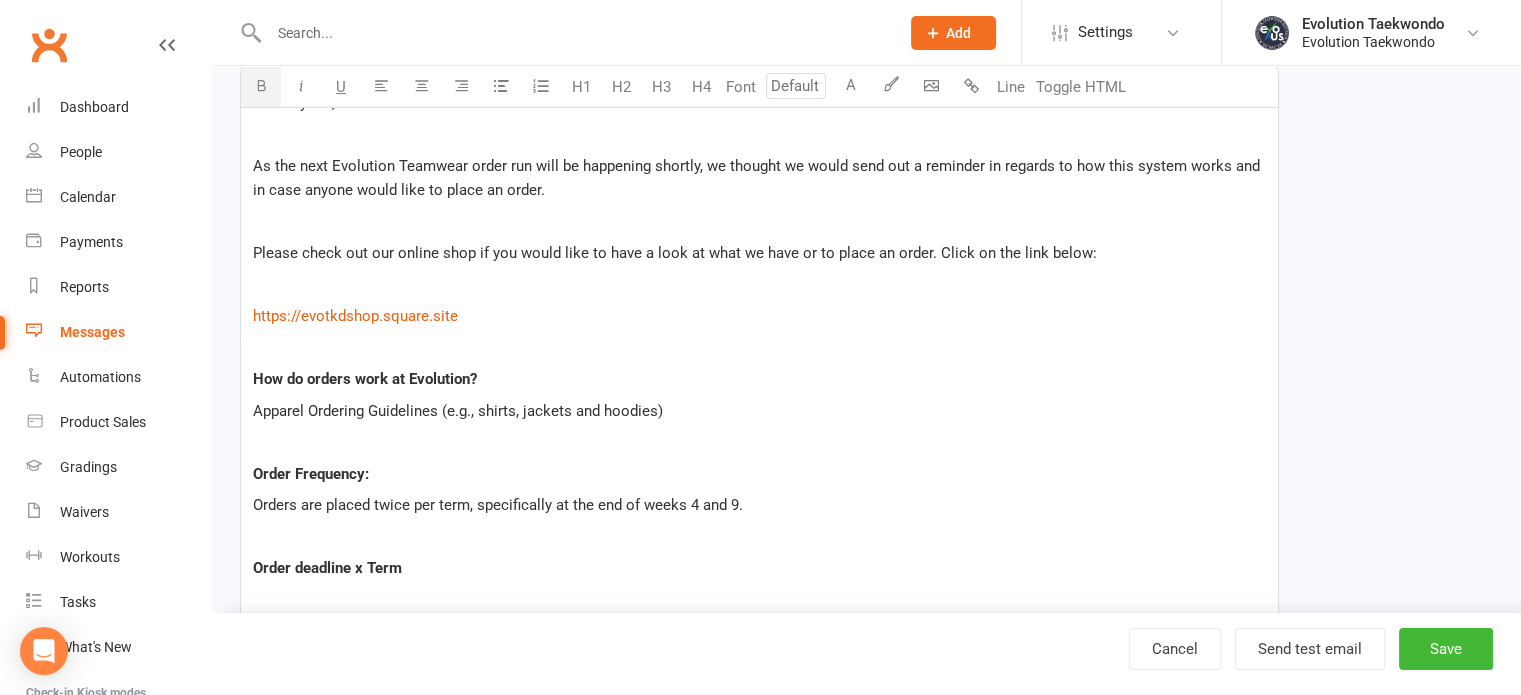 drag, startPoint x: 265, startPoint y: 313, endPoint x: 616, endPoint y: 339, distance: 351.96164 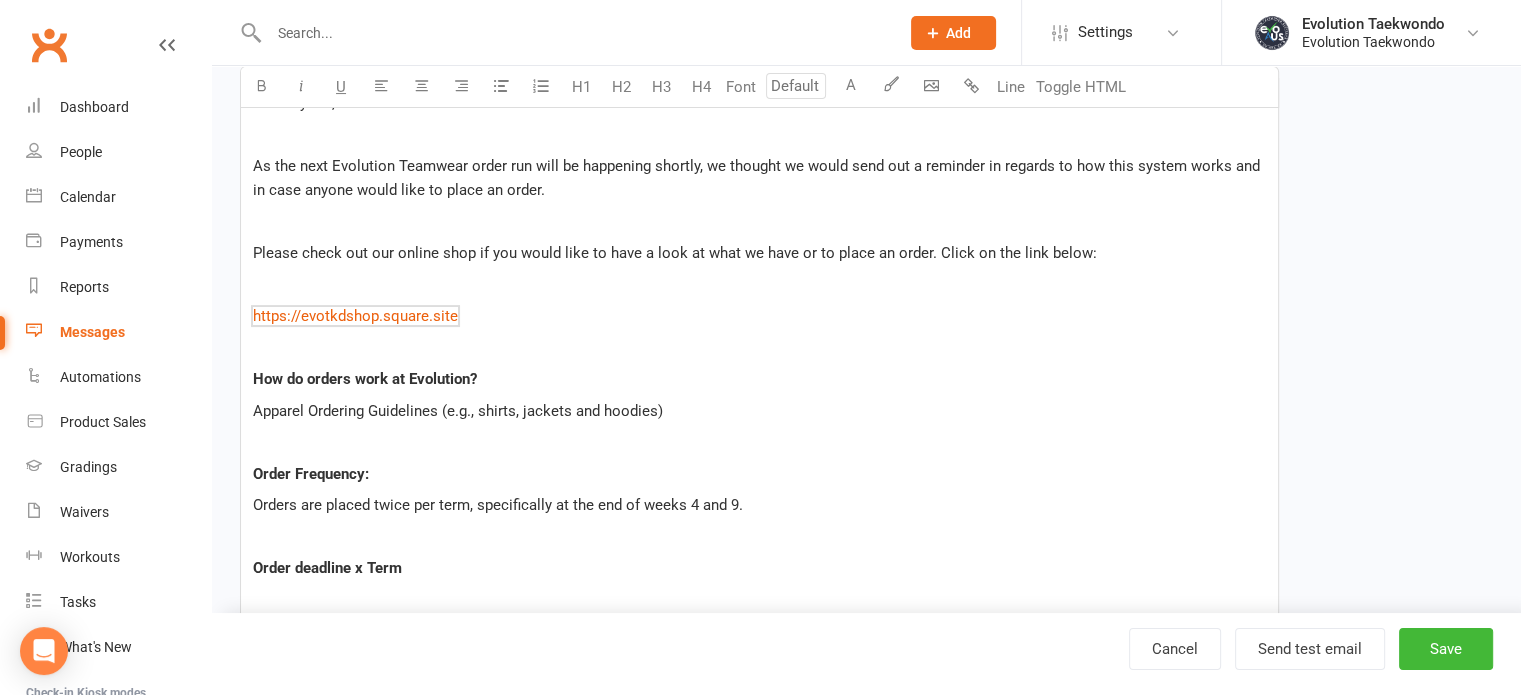 drag, startPoint x: 251, startPoint y: 312, endPoint x: 463, endPoint y: 307, distance: 212.05896 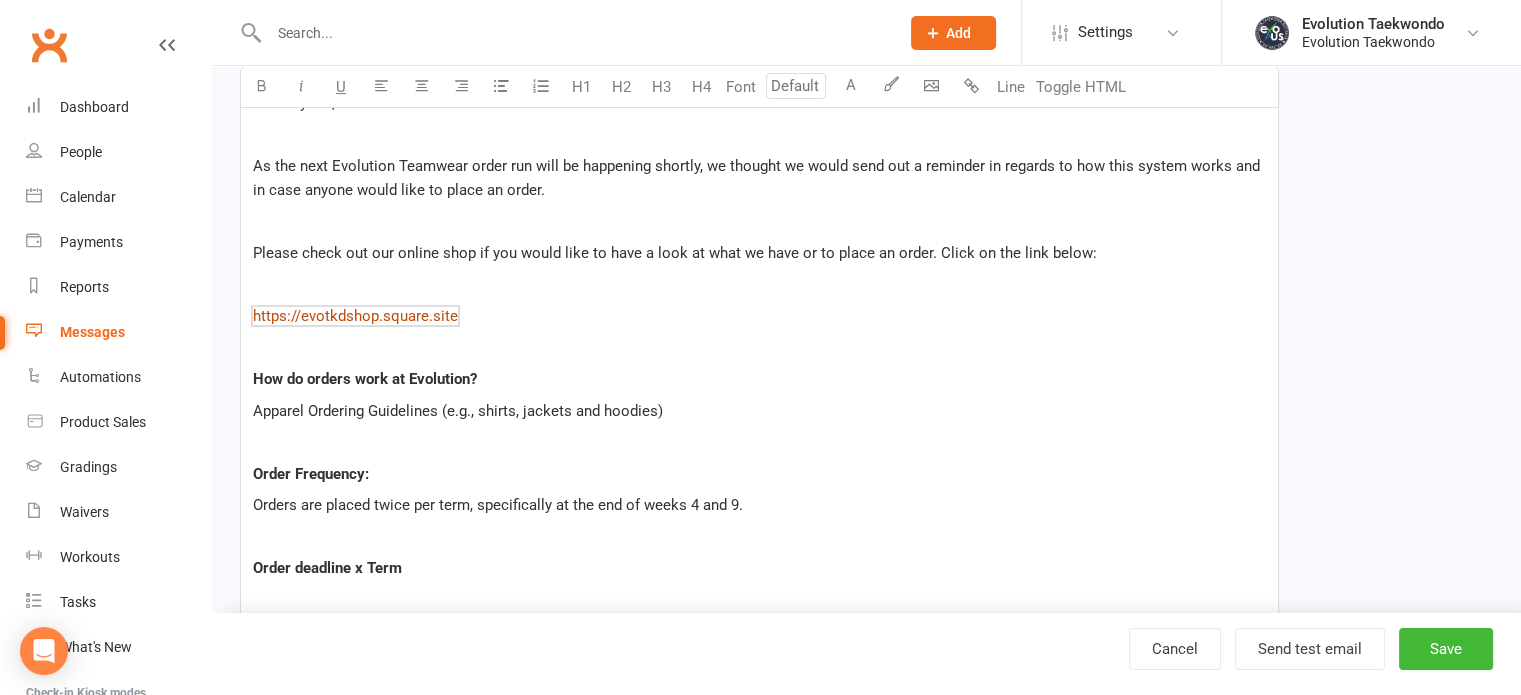 drag, startPoint x: 245, startPoint y: 317, endPoint x: 440, endPoint y: 318, distance: 195.00256 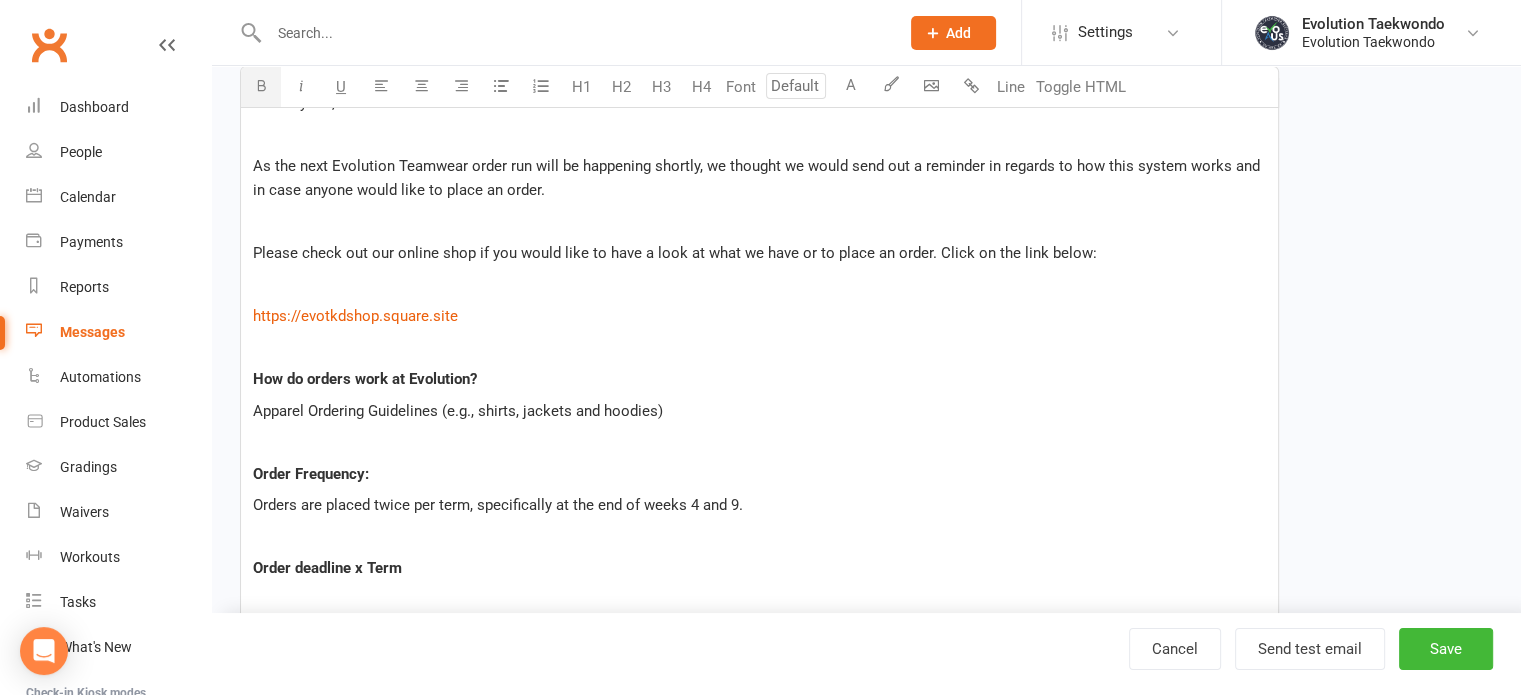 drag, startPoint x: 440, startPoint y: 318, endPoint x: 714, endPoint y: 336, distance: 274.5906 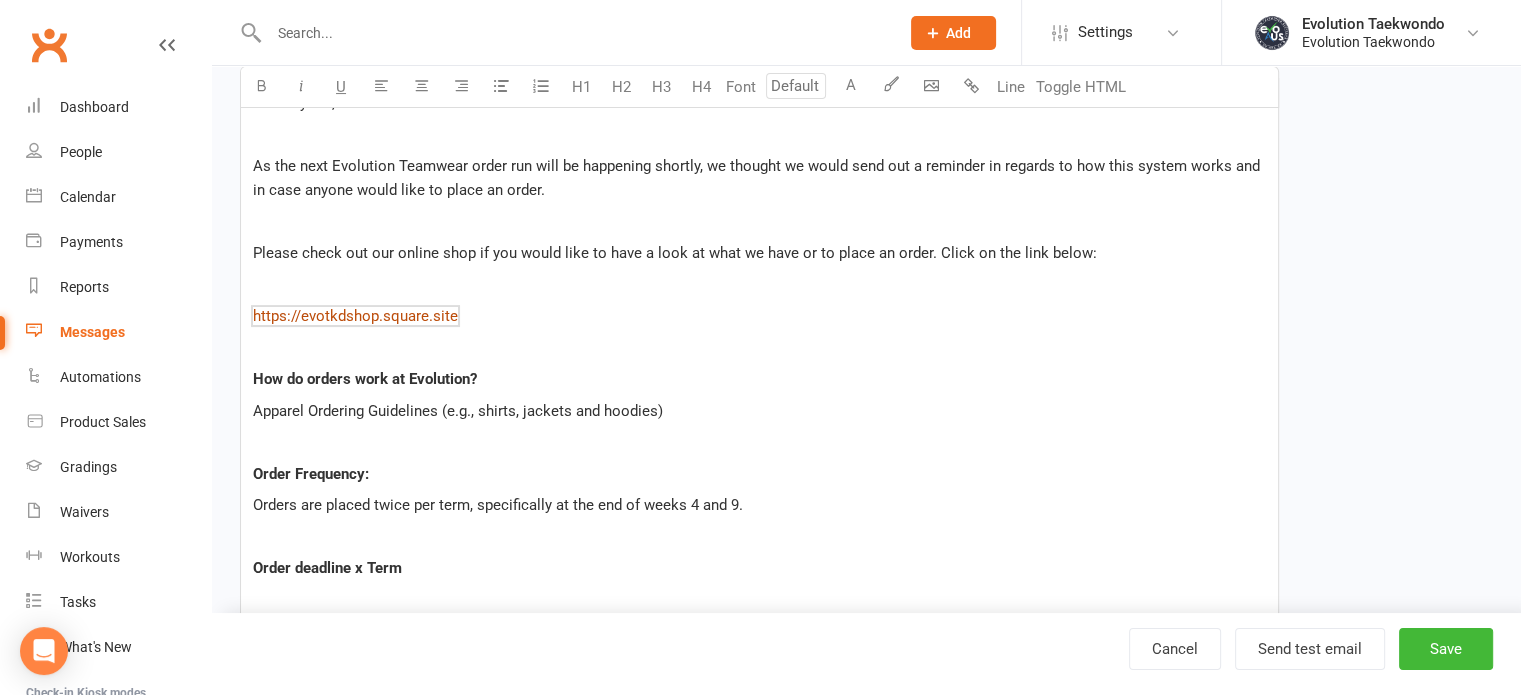 click on "https://evotkdshop.square.site" at bounding box center (355, 316) 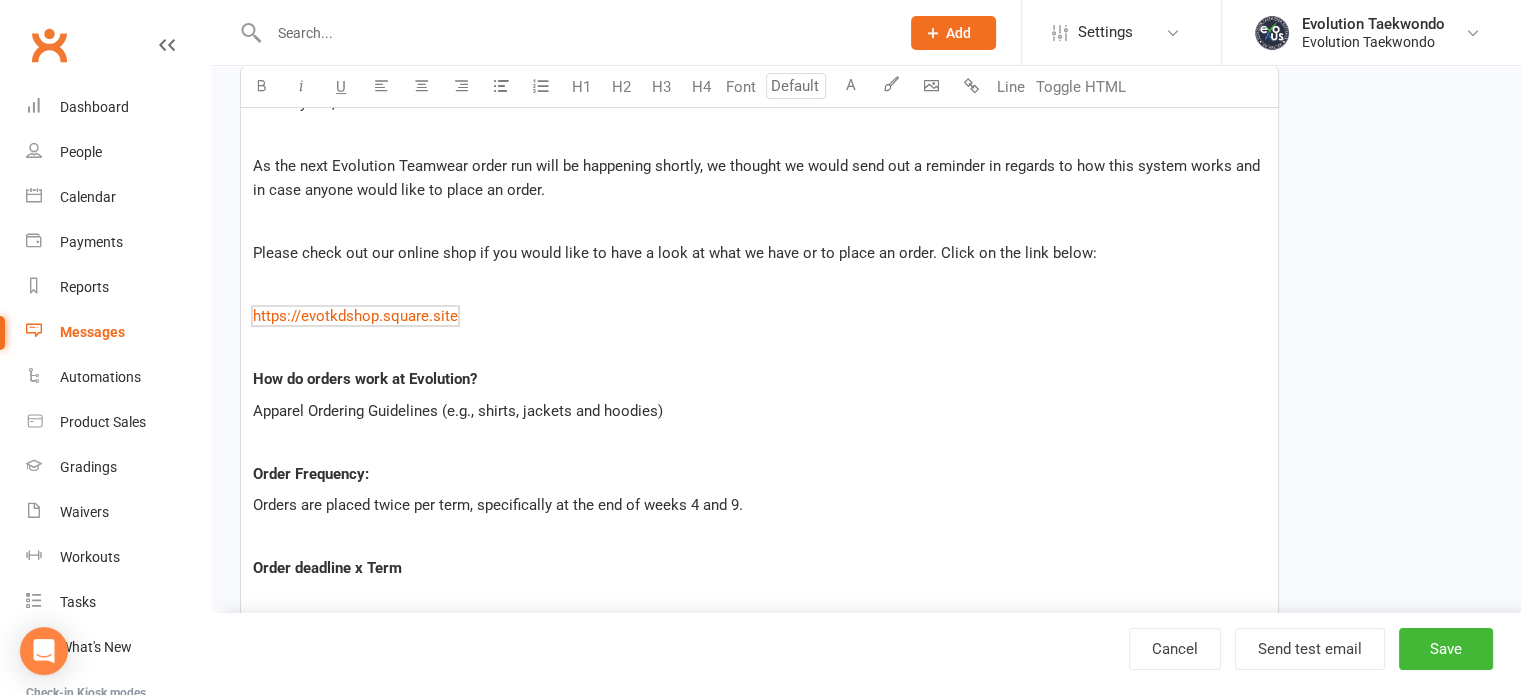 drag, startPoint x: 252, startPoint y: 309, endPoint x: 459, endPoint y: 307, distance: 207.00966 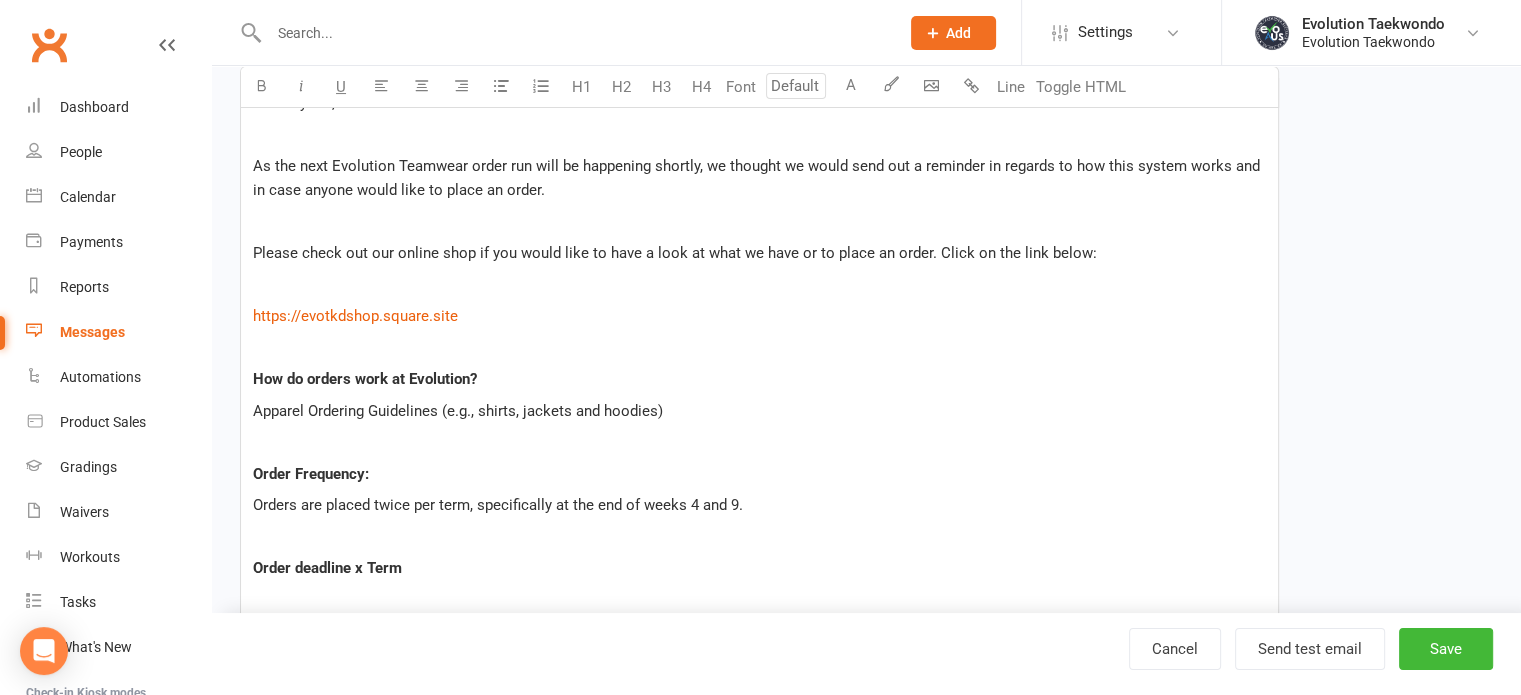 drag, startPoint x: 388, startPoint y: 317, endPoint x: 691, endPoint y: 283, distance: 304.9016 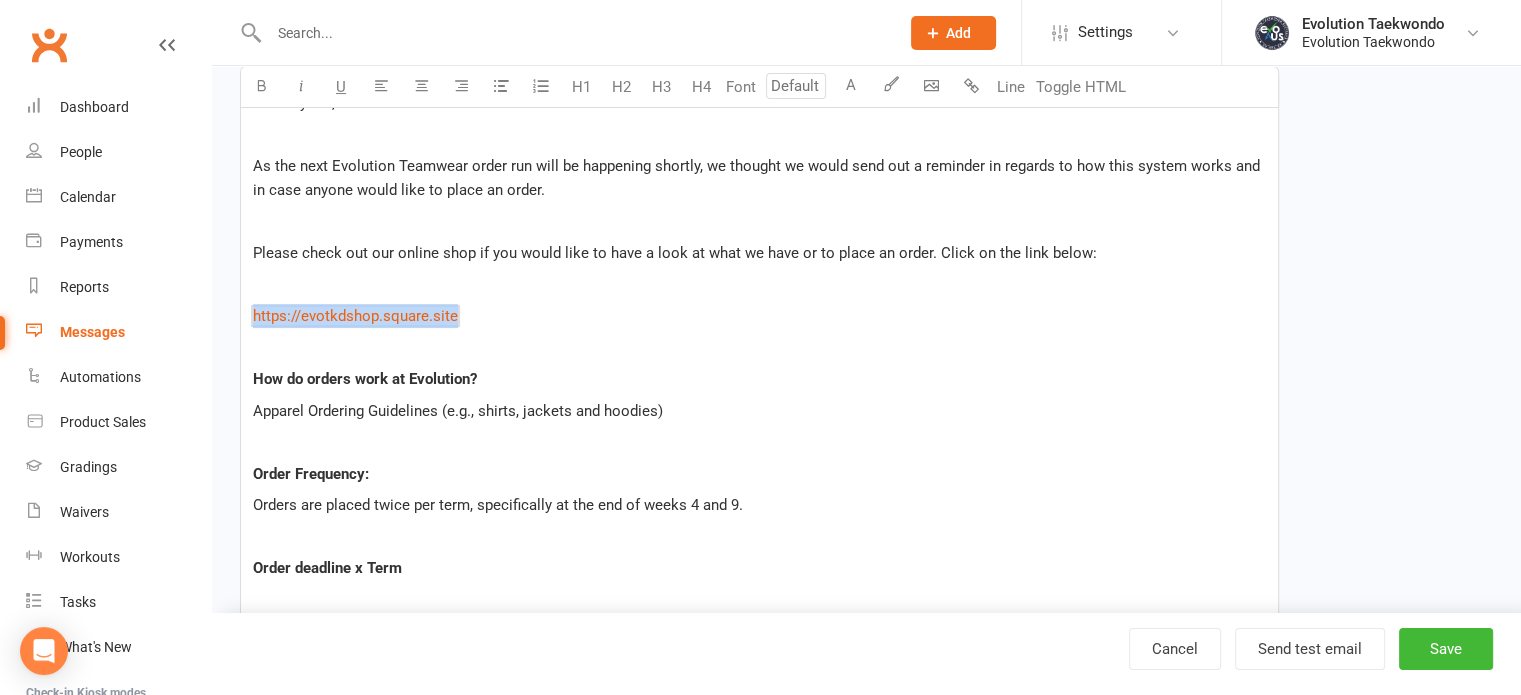 drag, startPoint x: 256, startPoint y: 281, endPoint x: 489, endPoint y: 319, distance: 236.07838 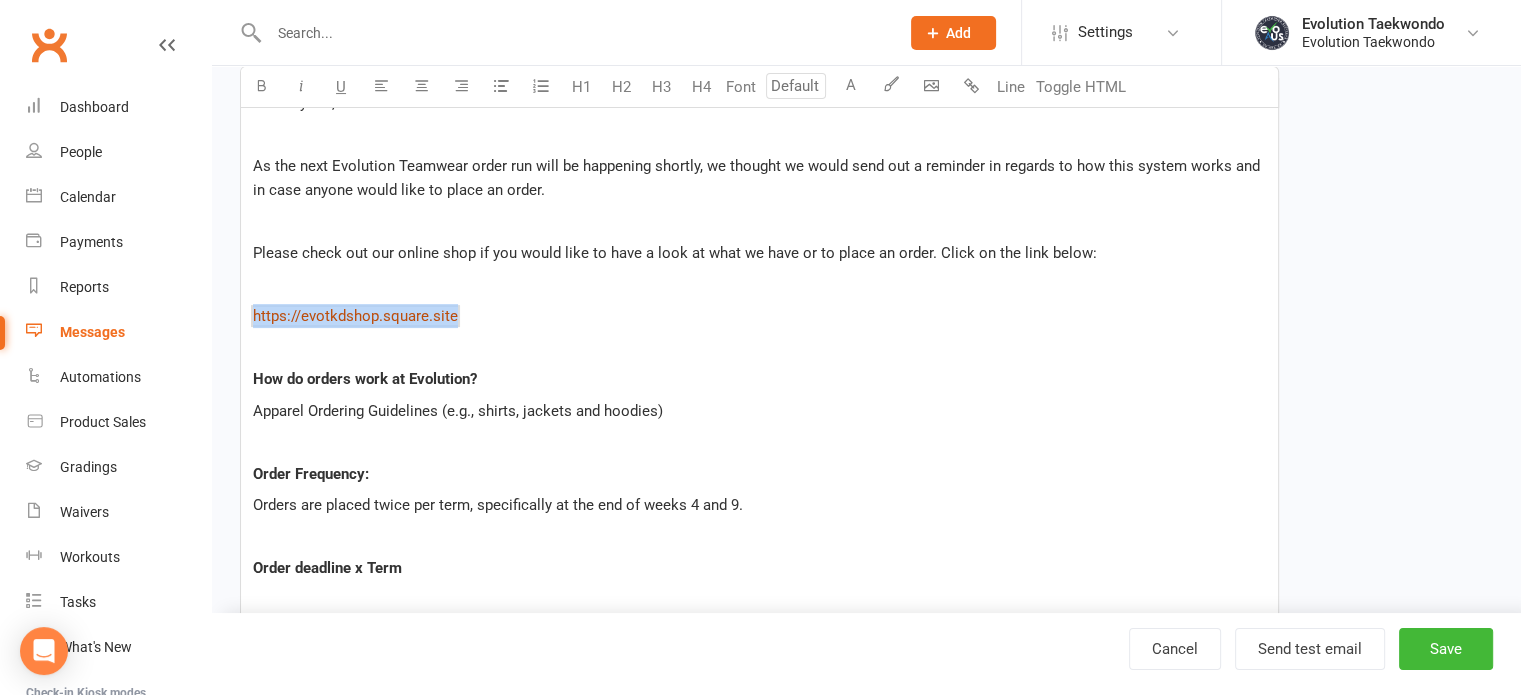 copy on "$   https://evotkdshop.square.site" 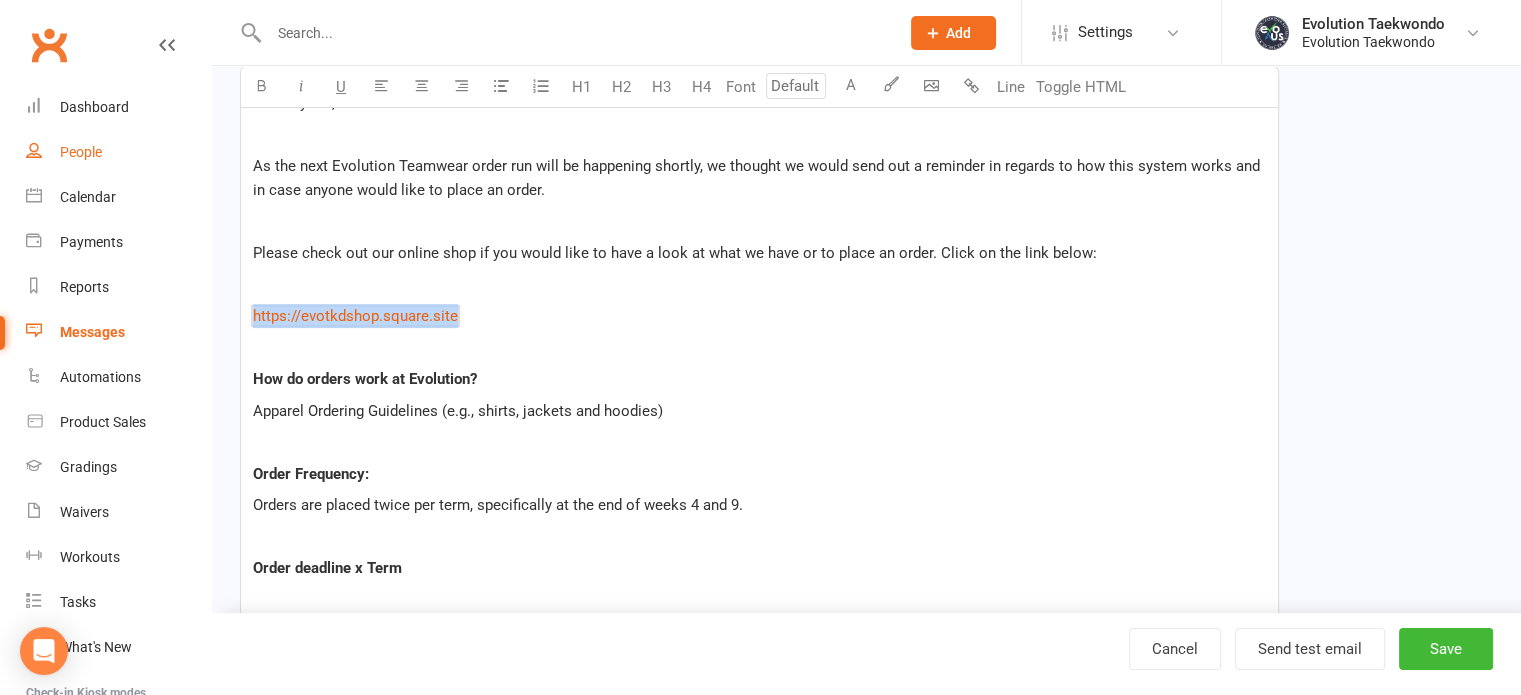 click on "People" at bounding box center [81, 152] 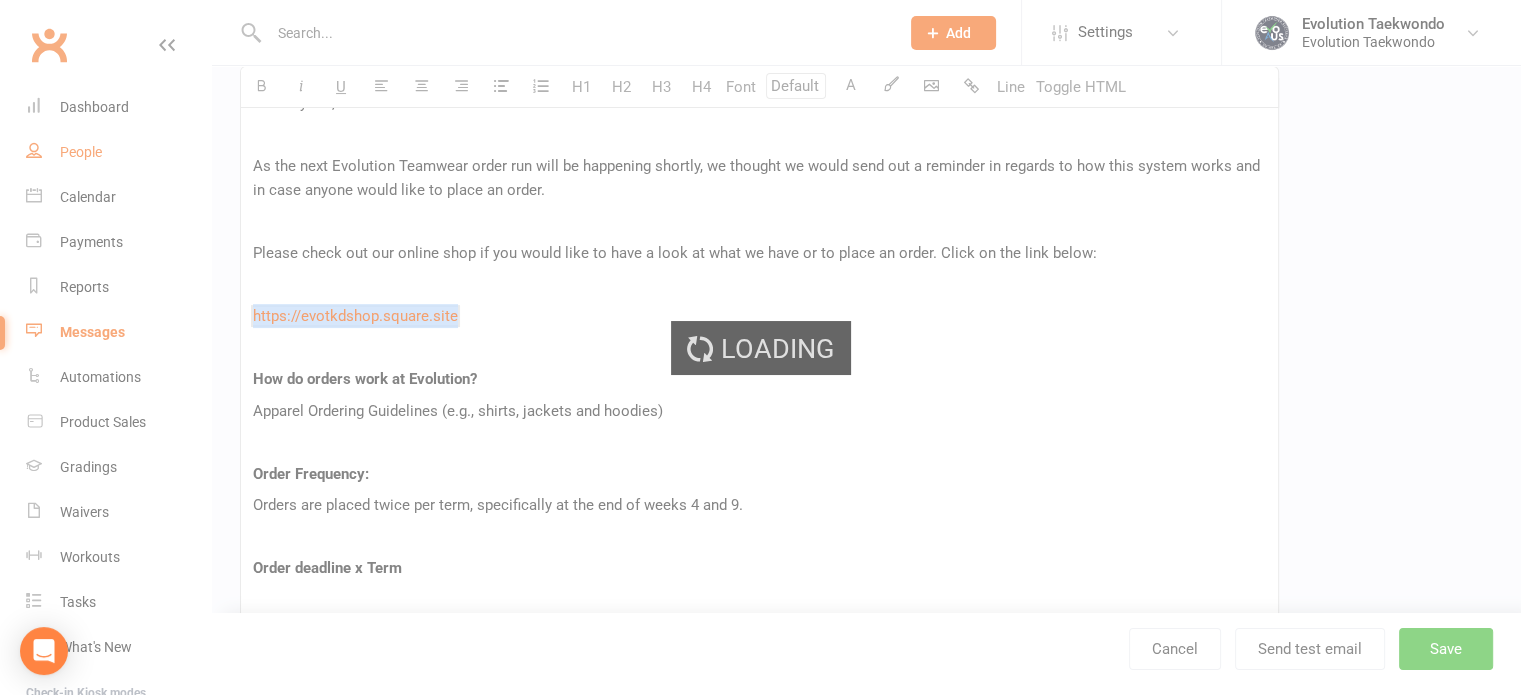 select on "100" 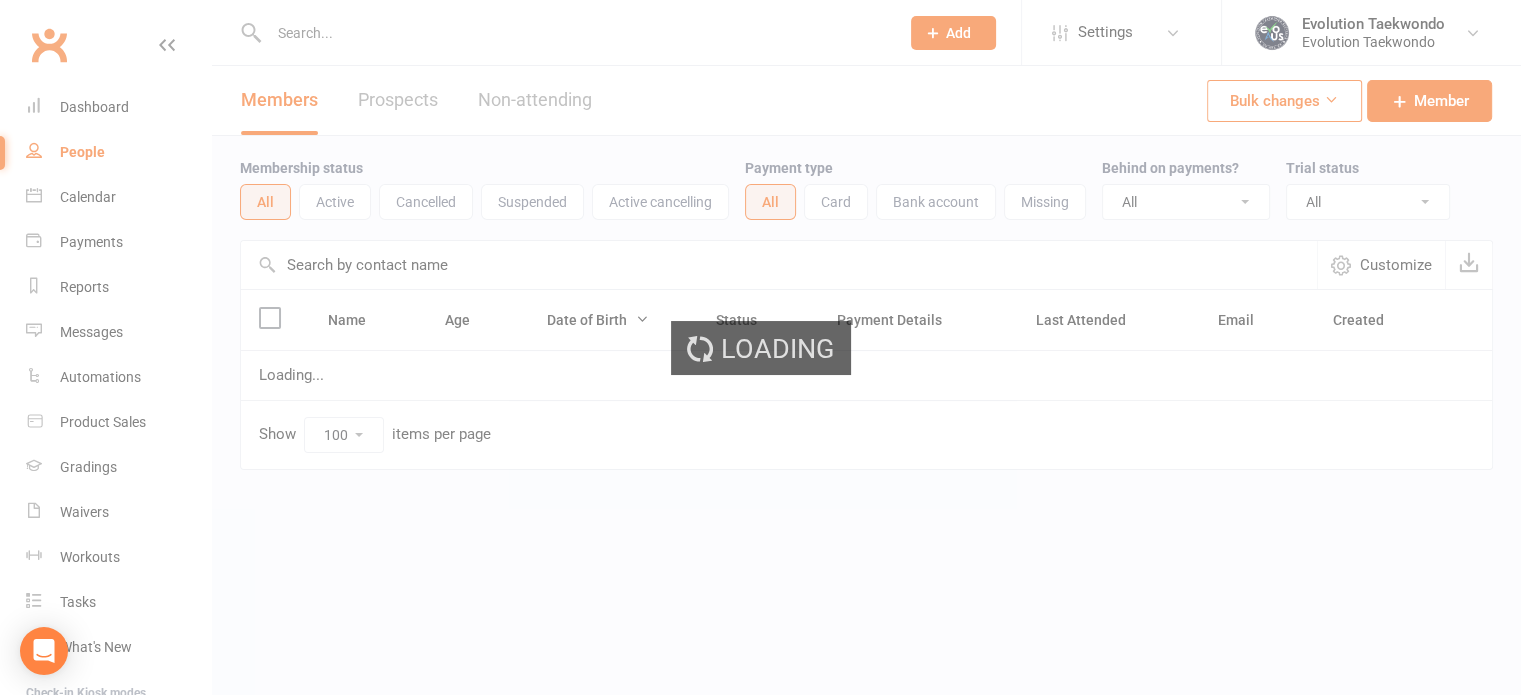 scroll, scrollTop: 0, scrollLeft: 0, axis: both 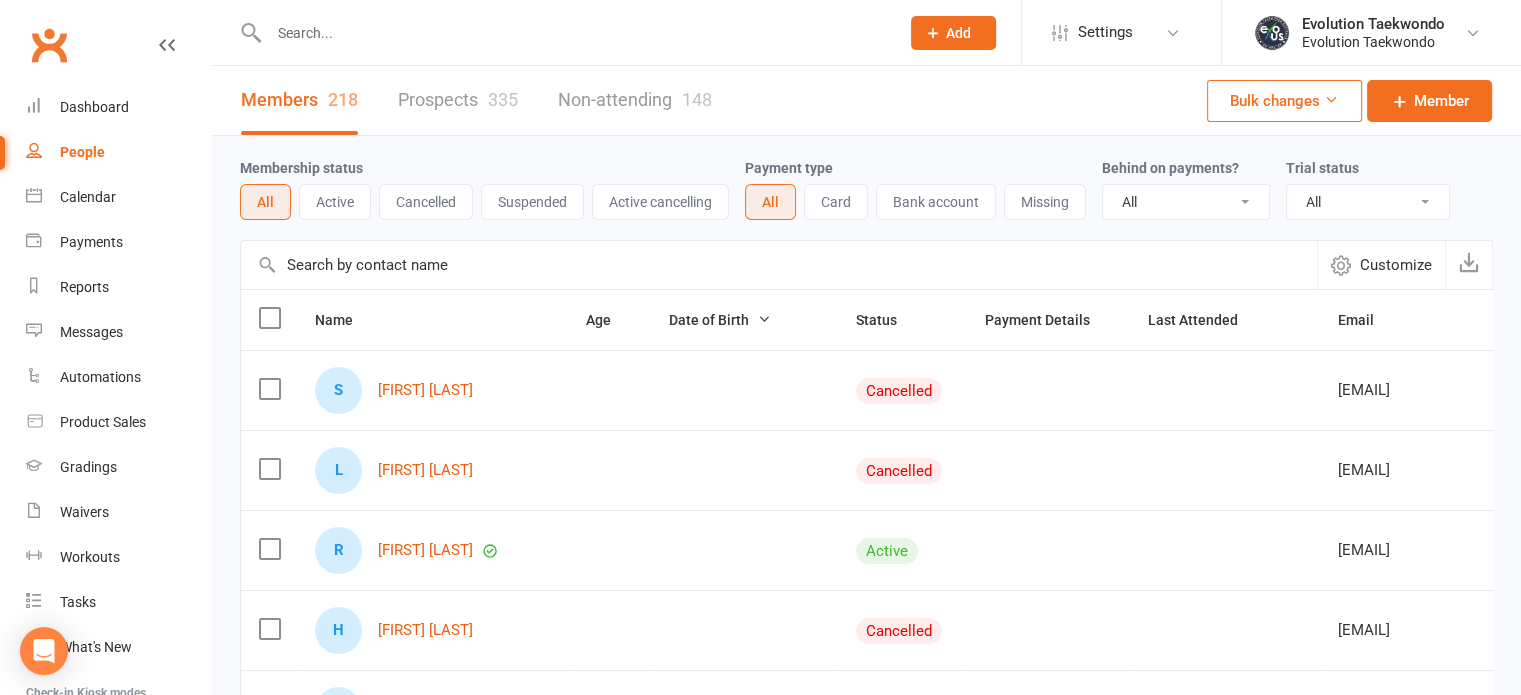 click at bounding box center (574, 33) 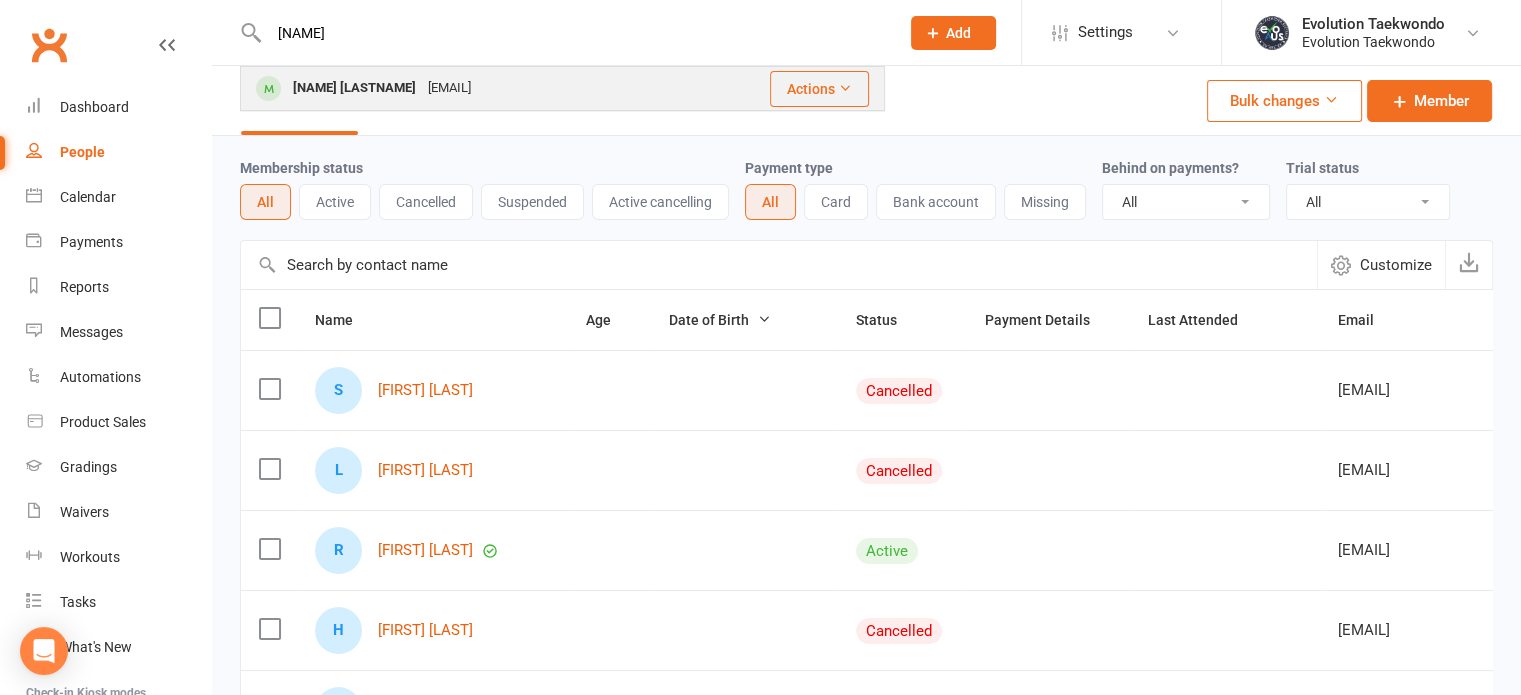 type on "[NAME]" 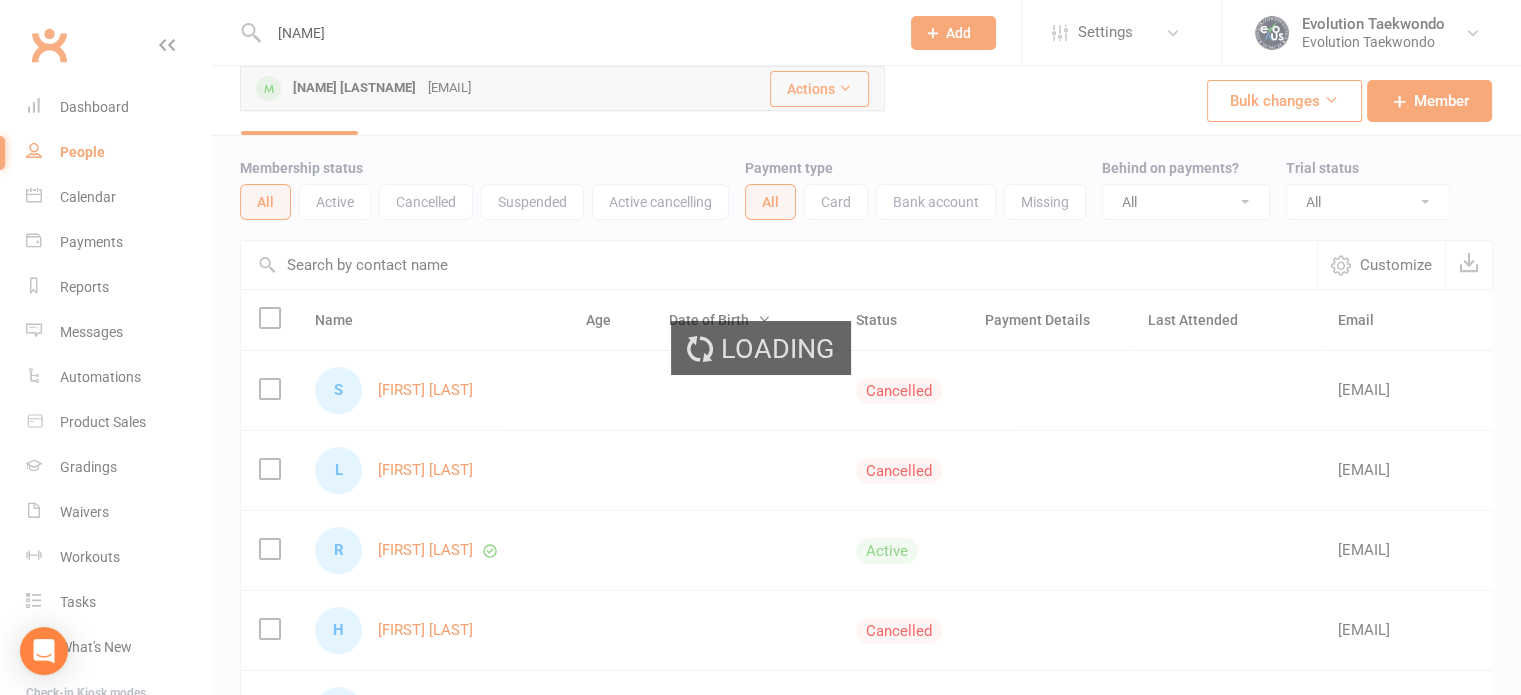 type 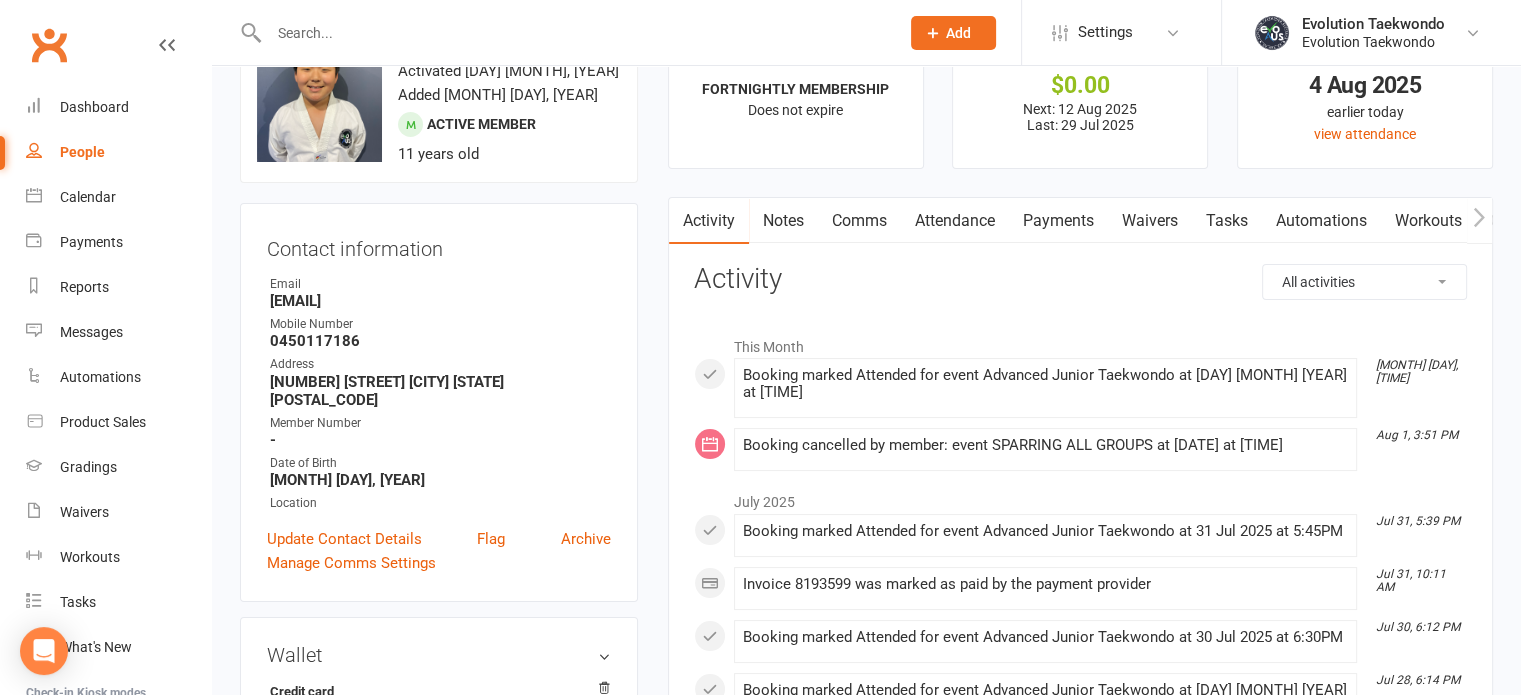 scroll, scrollTop: 75, scrollLeft: 0, axis: vertical 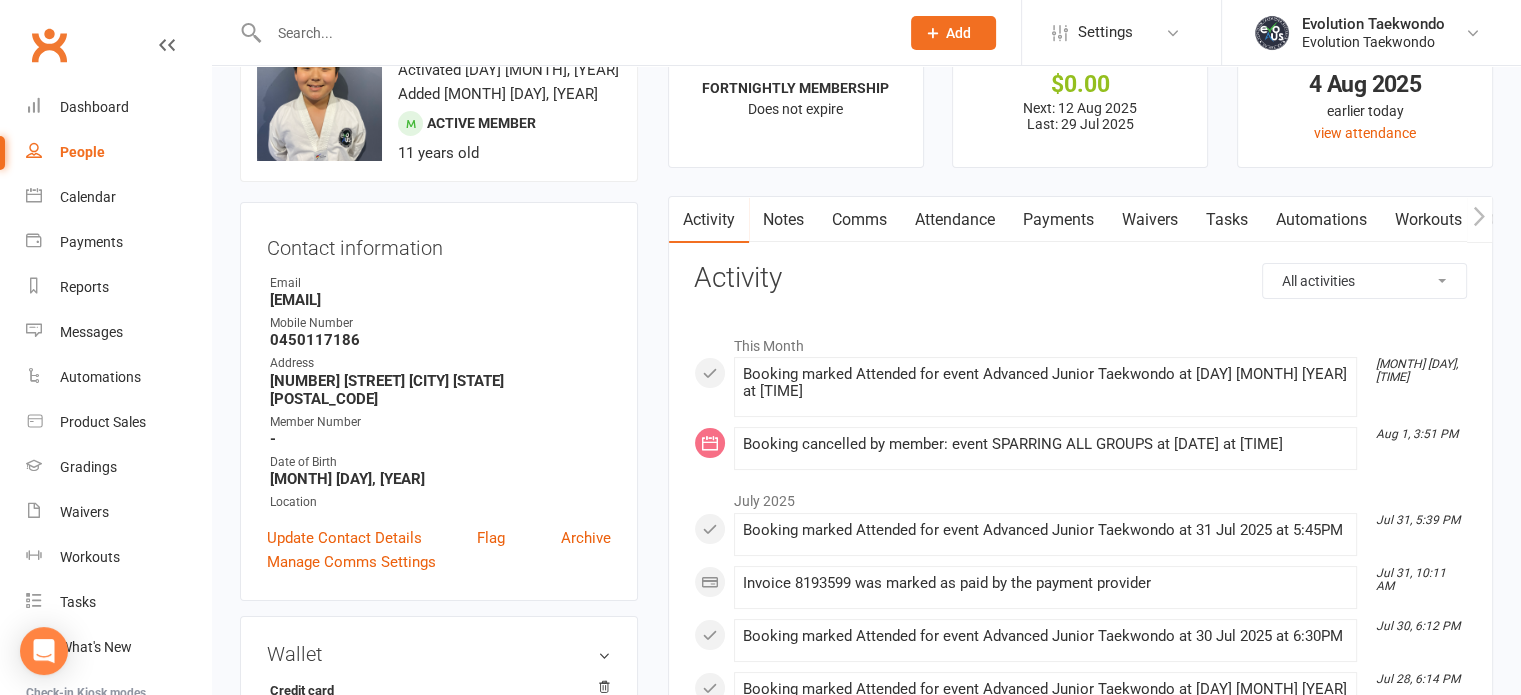 click on "Comms" at bounding box center (859, 220) 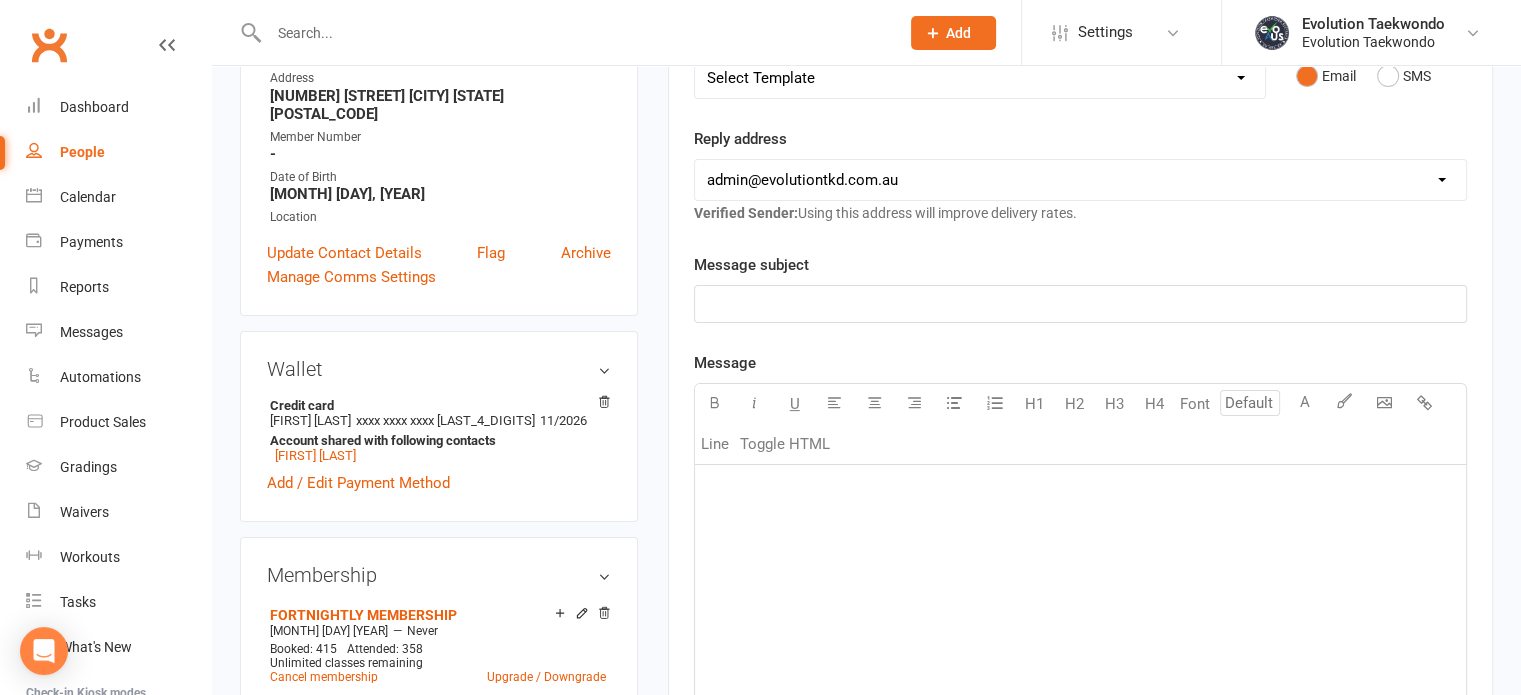 scroll, scrollTop: 367, scrollLeft: 0, axis: vertical 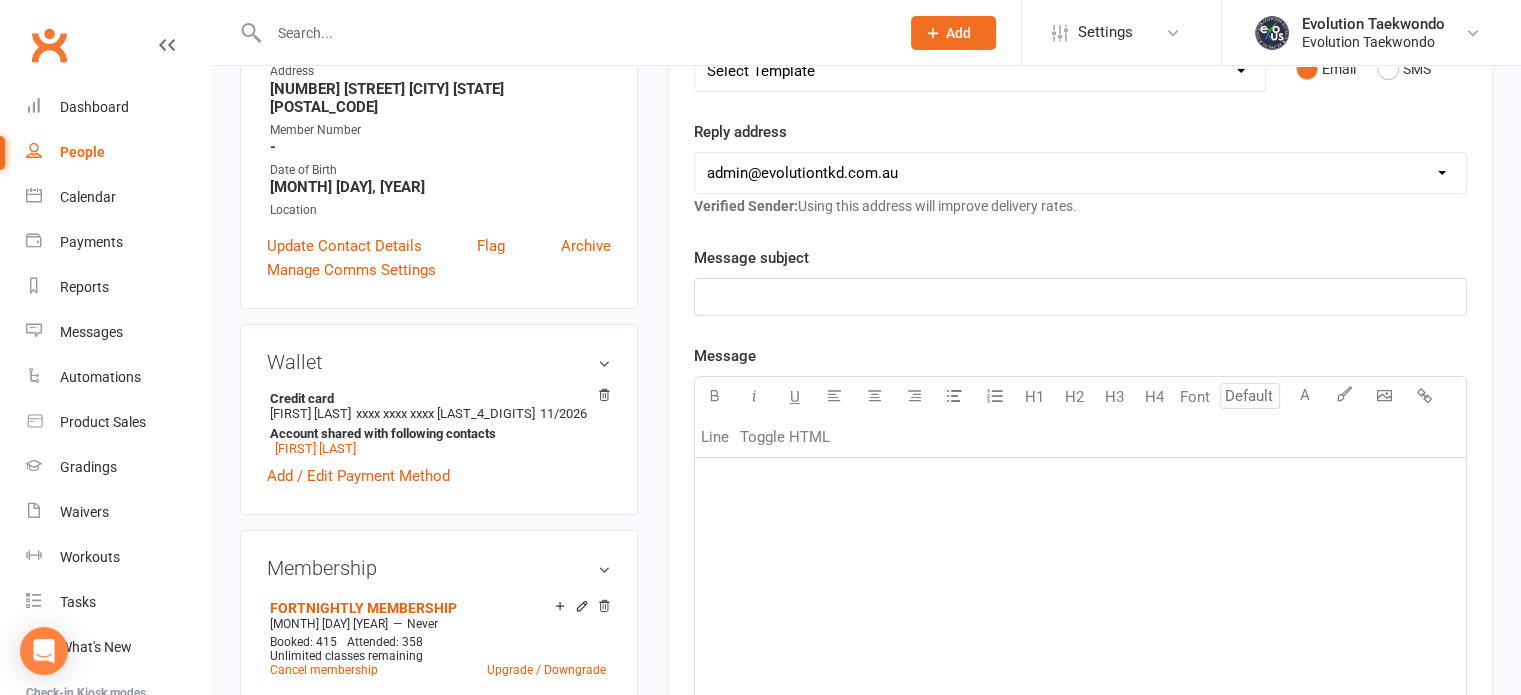 click on "﻿" 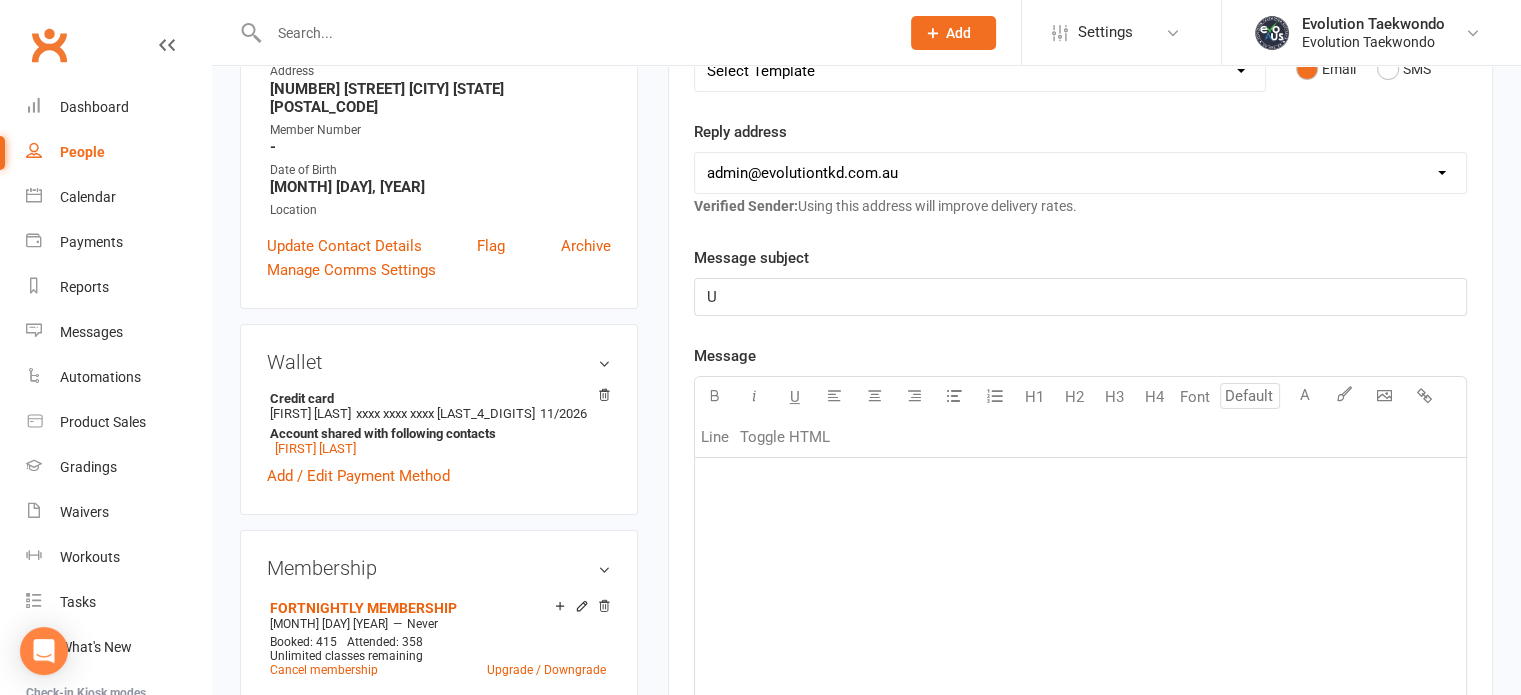 type 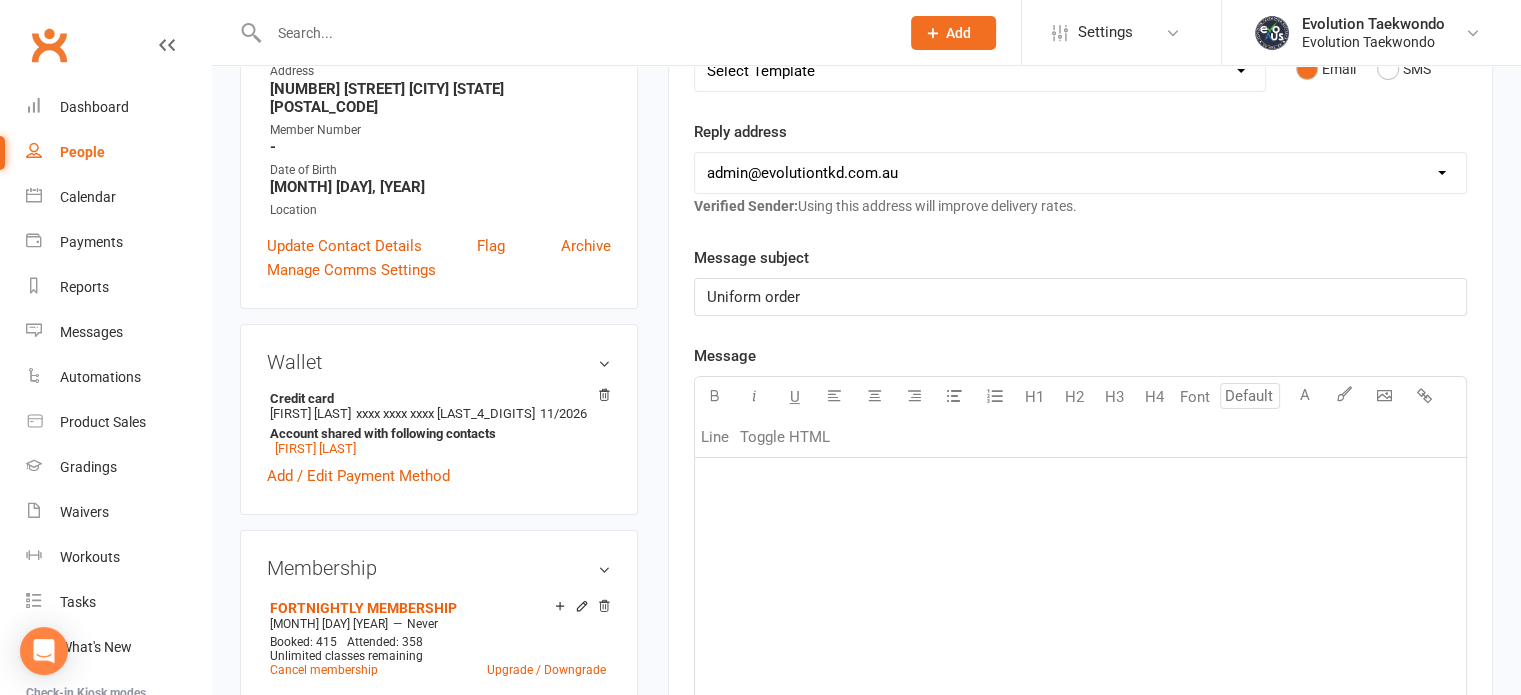click on "﻿" 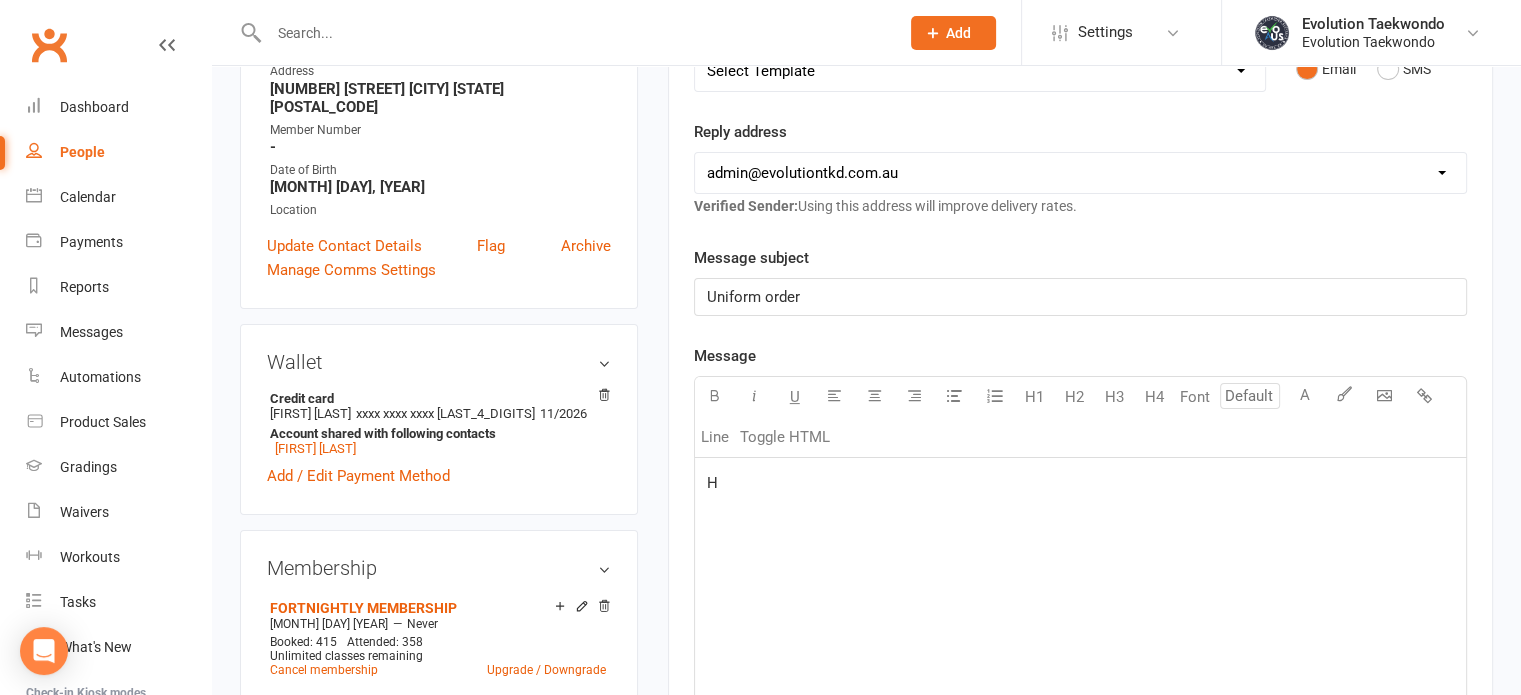 type 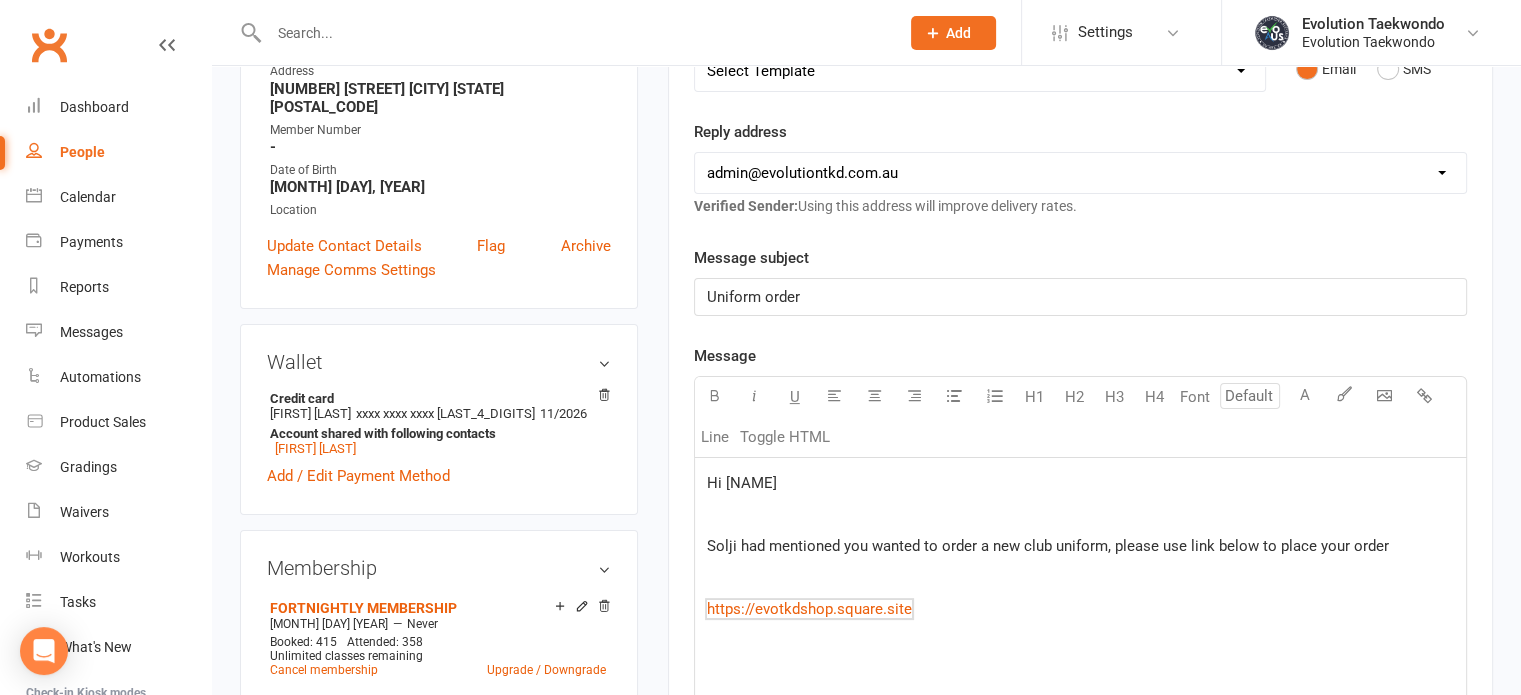 click on "Hi Min ﻿ Solji had mentioned you wanted to order a new club uniform, please use link below to place your order ﻿ ﻿ $   https://evotkdshop.square.site $   ﻿" 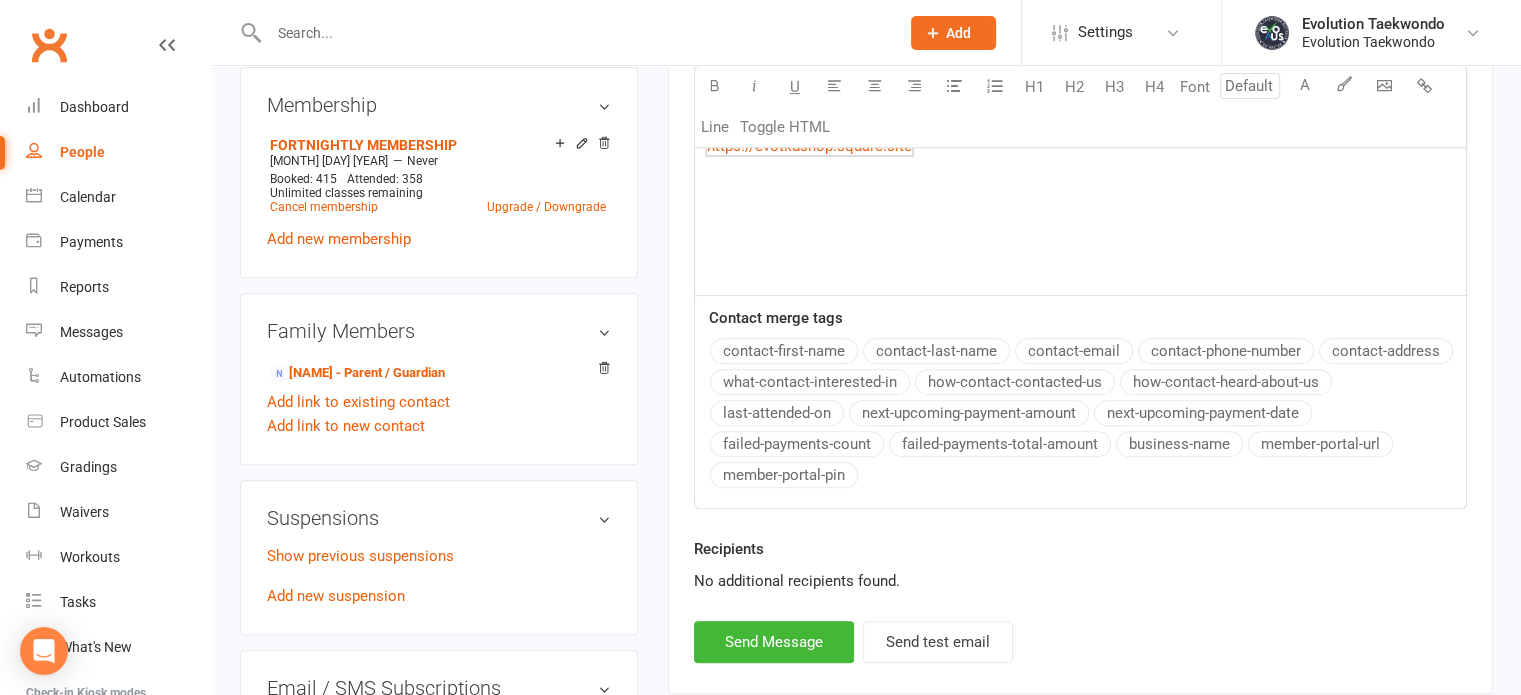 type 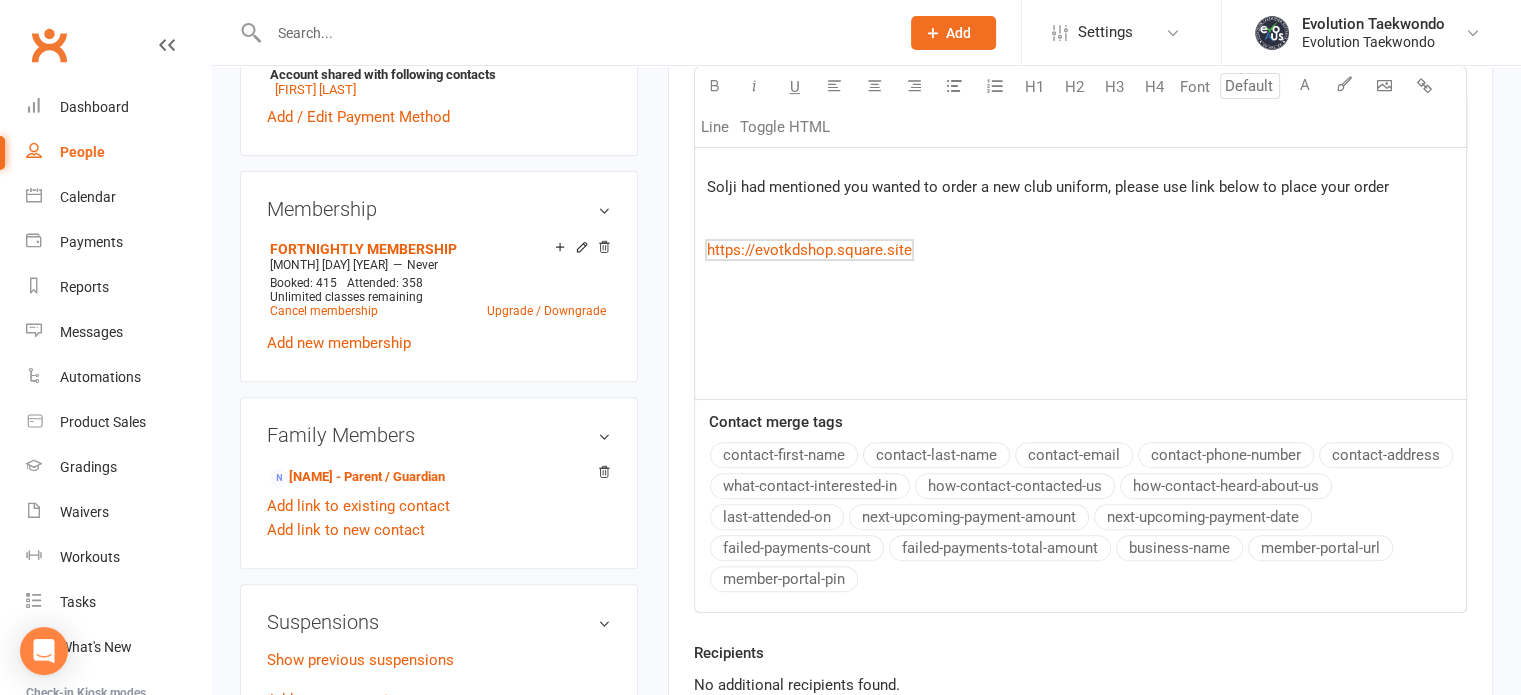 scroll, scrollTop: 690, scrollLeft: 0, axis: vertical 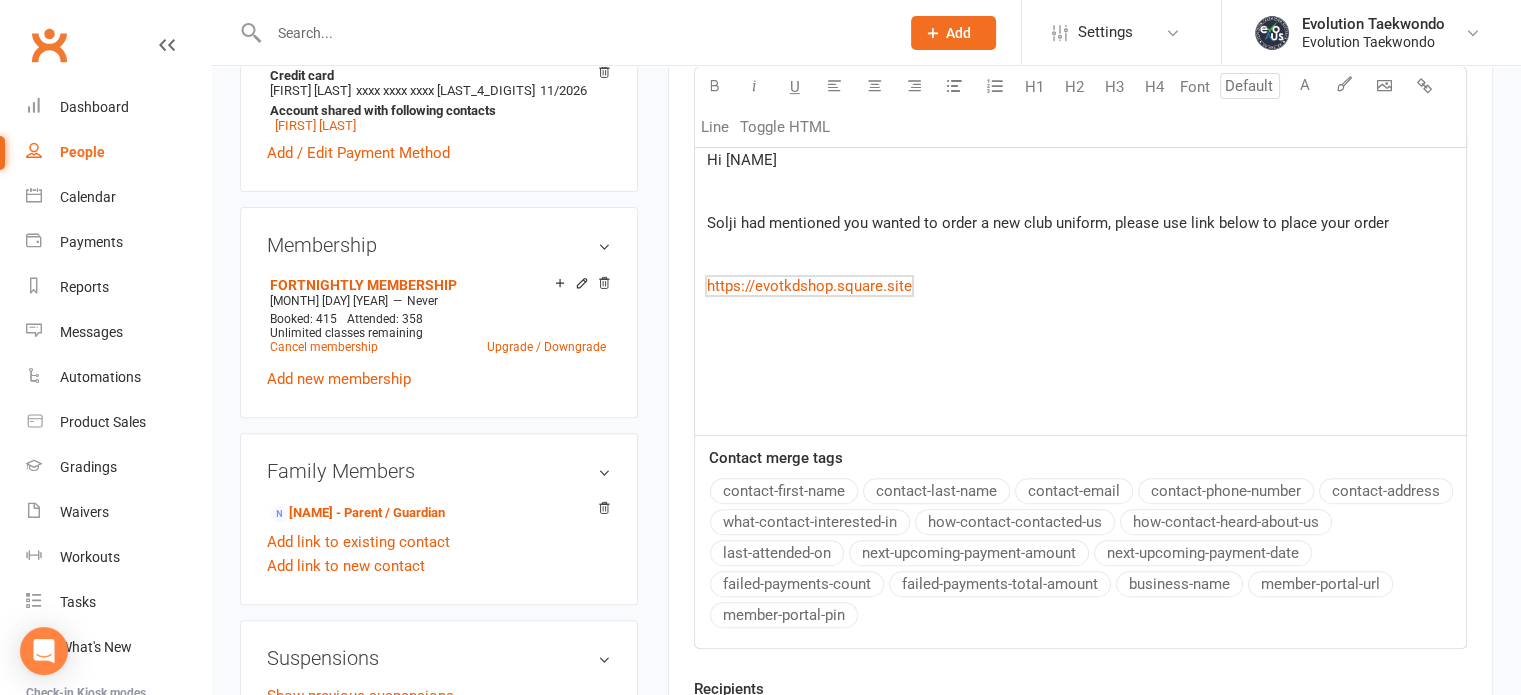 click on "Hi Min ﻿ Solji had mentioned you wanted to order a new club uniform, please use link below to place your order ﻿ ﻿ $   https://evotkdshop.square.site $   ﻿" 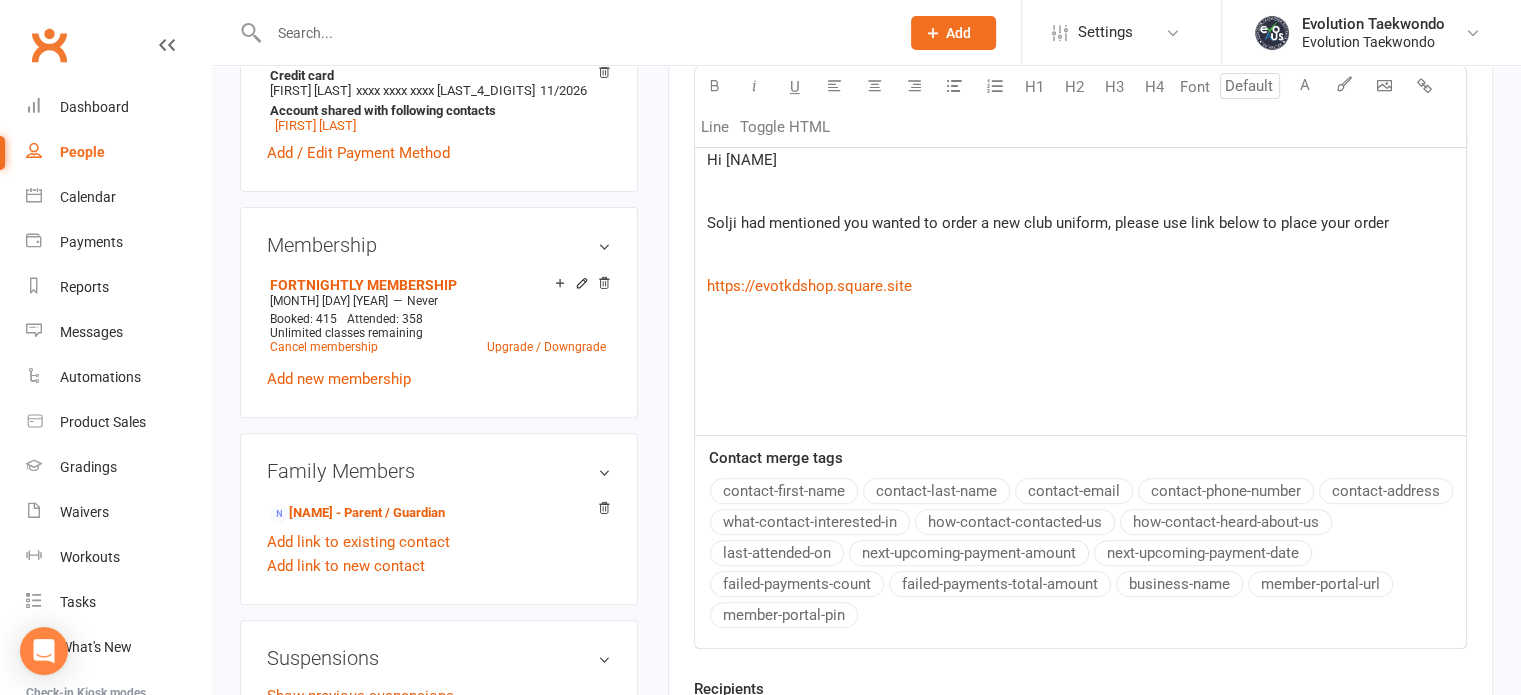 click on "﻿ $   ﻿ $   ﻿" 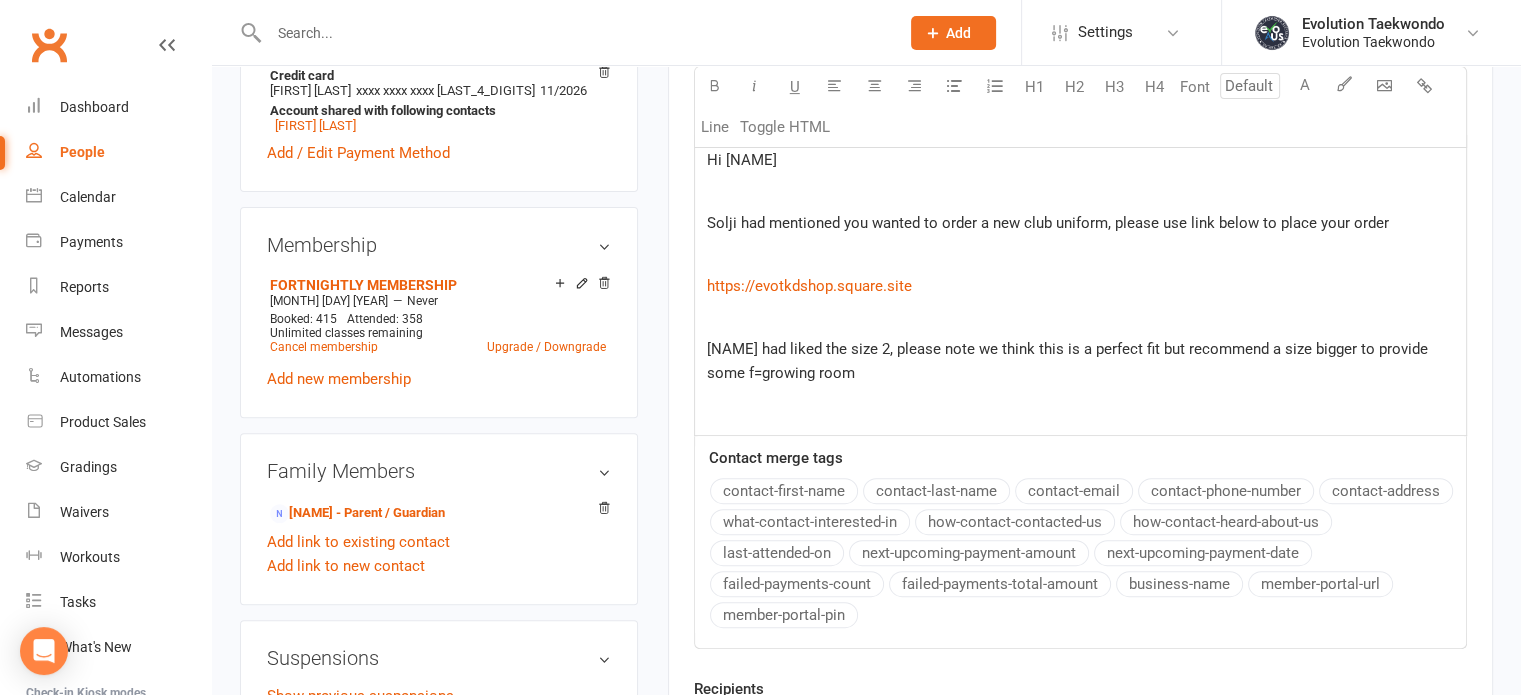 click on "[NAME] had liked the size 2, please note we think this is a perfect fit but recommend a size bigger to provide some f=growing room" 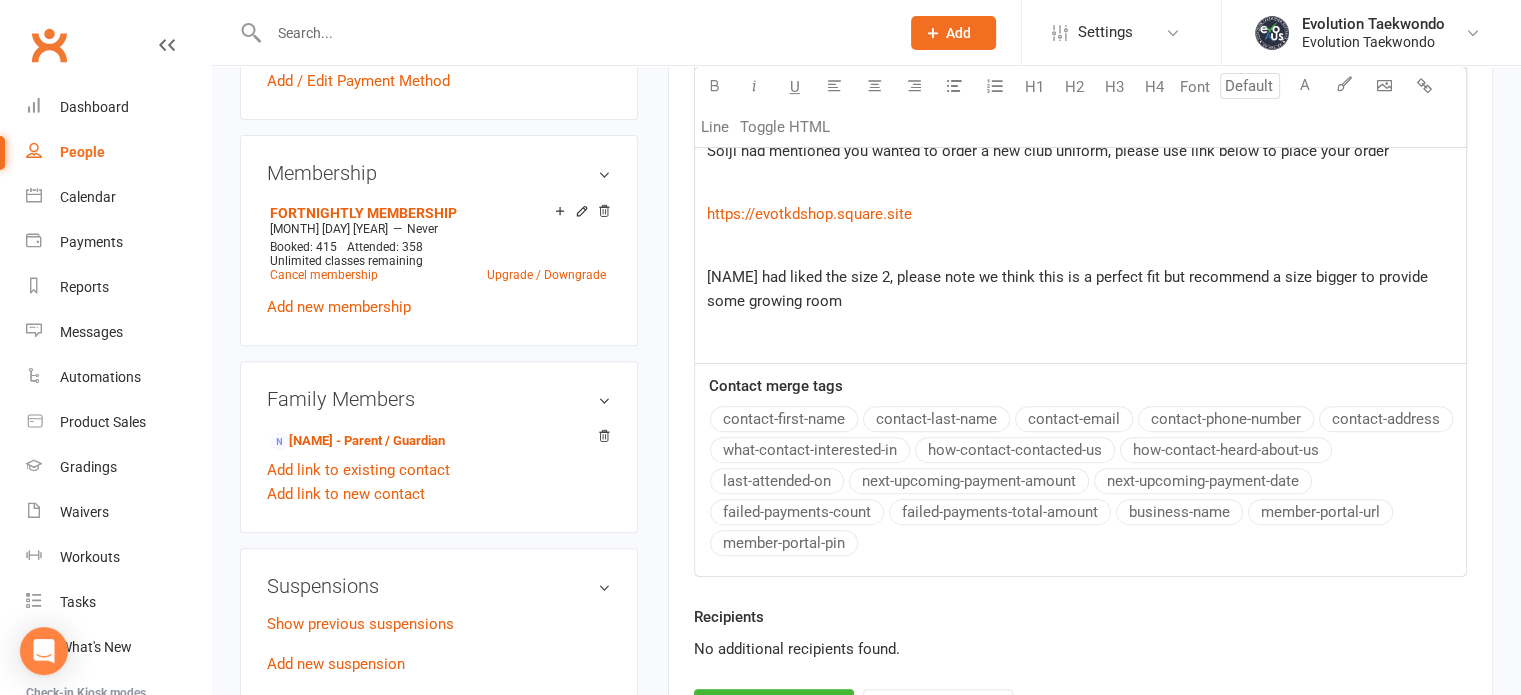 scroll, scrollTop: 778, scrollLeft: 0, axis: vertical 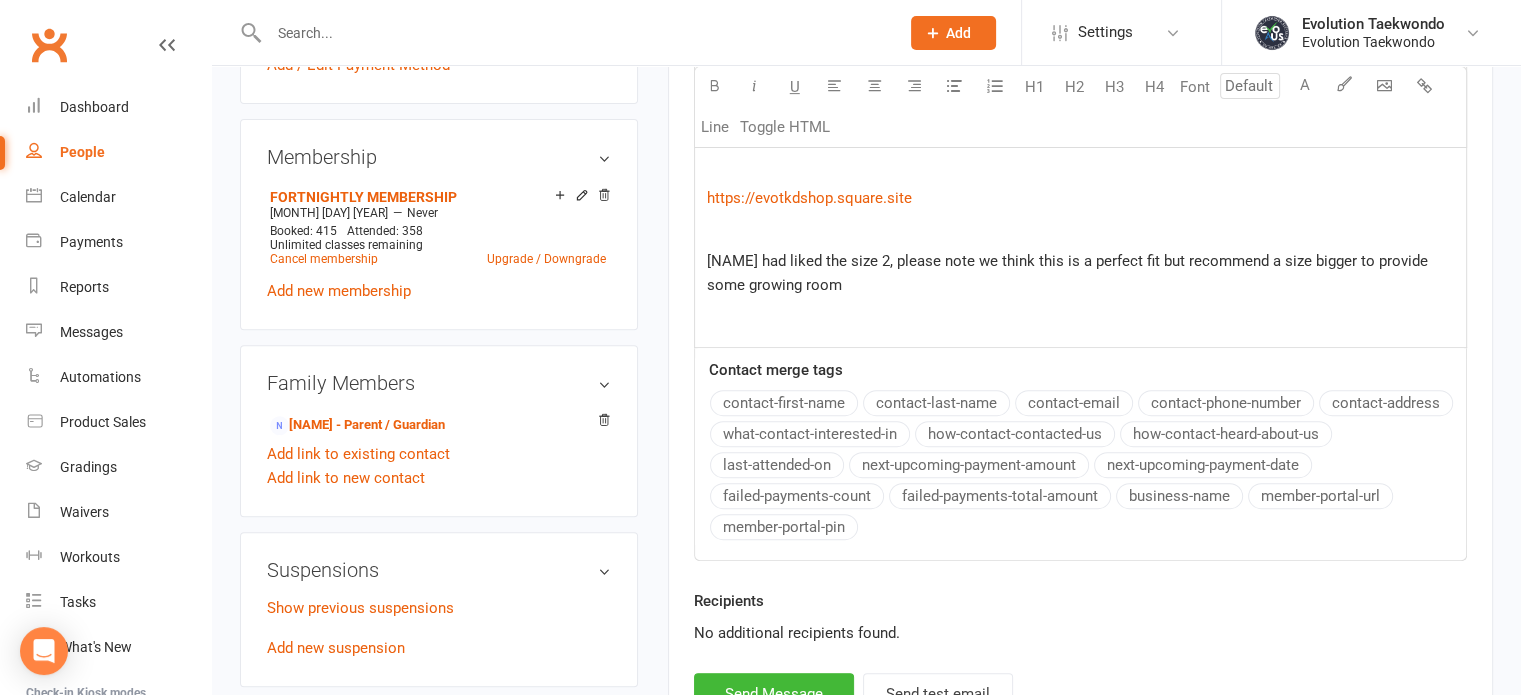 click on "[NAME] had liked the size 2, please note we think this is a perfect fit but recommend a size bigger to provide some growing room" 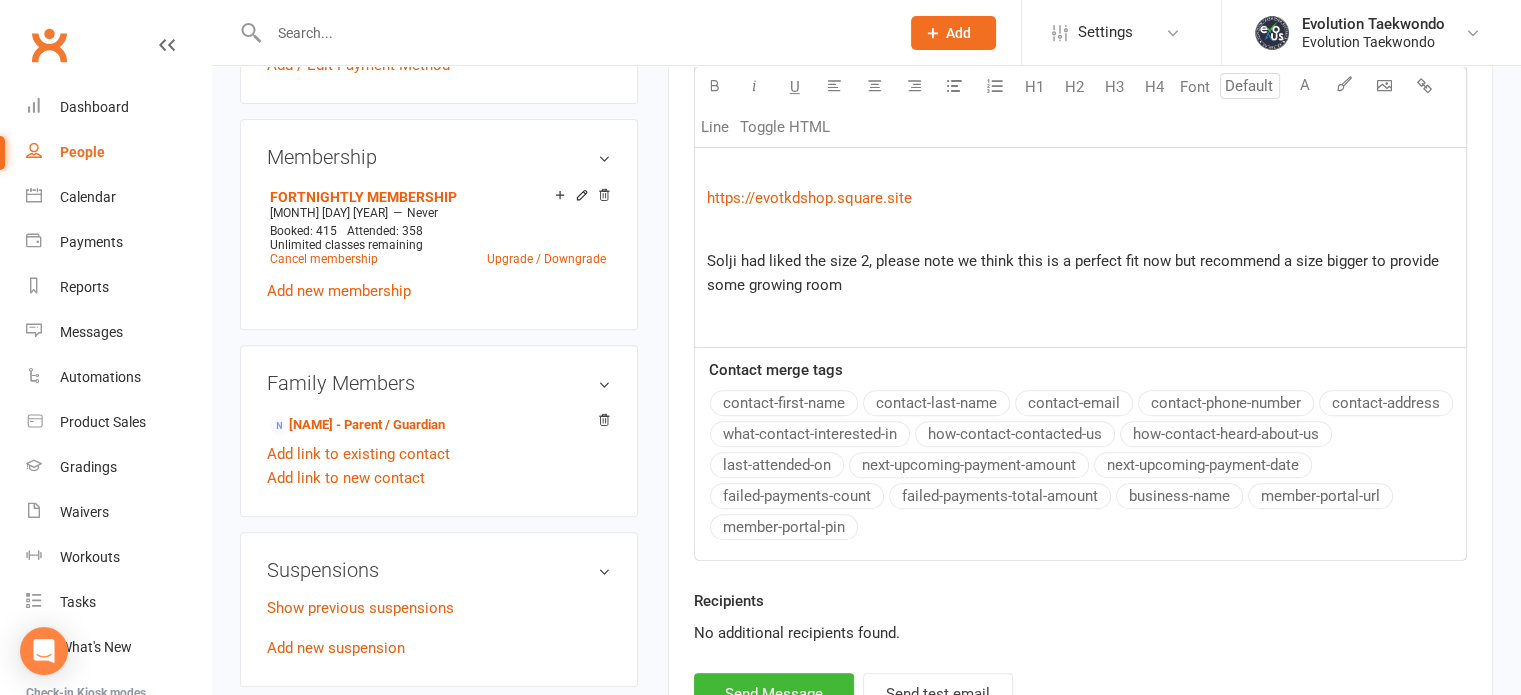 click on "Solji had liked the size 2, please note we think this is a perfect fit now but recommend a size bigger to provide some growing room $   ﻿ $   ﻿" 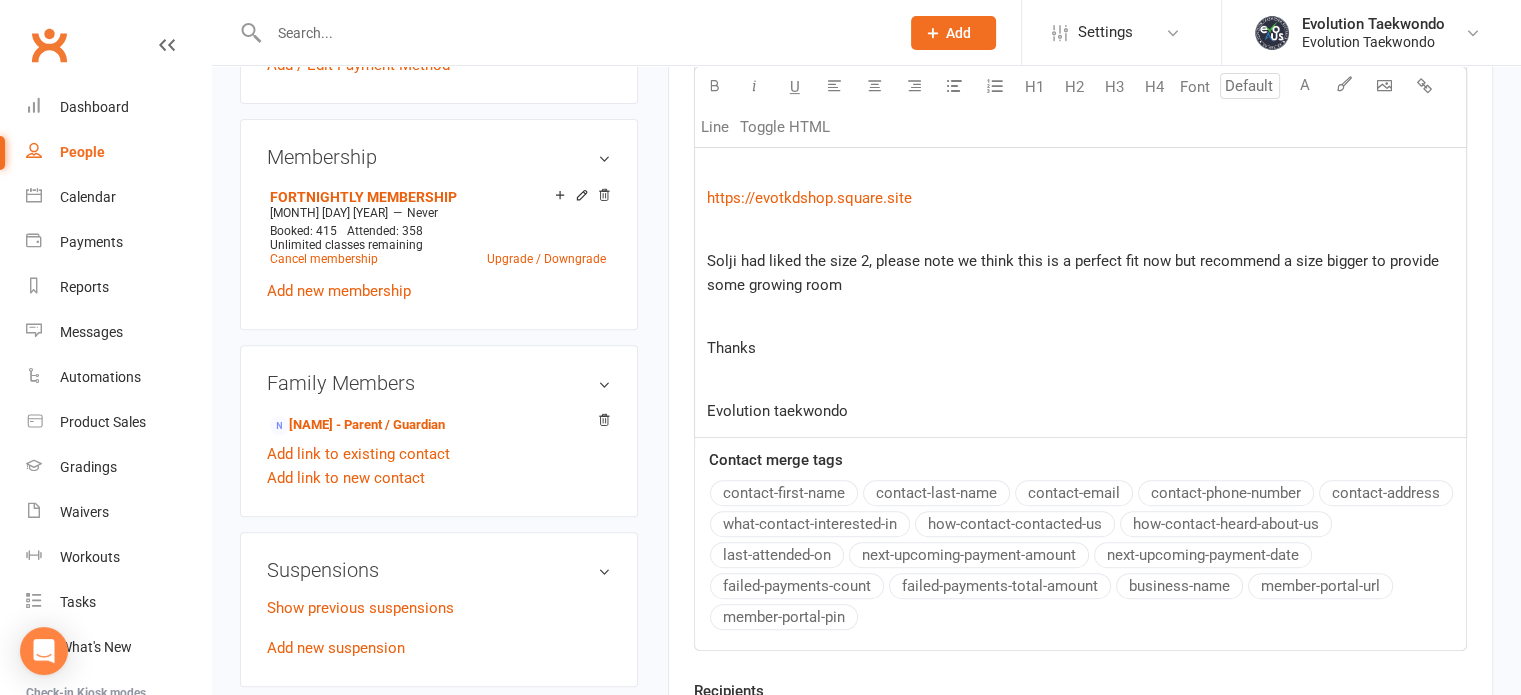 click on "Evolution taekwondo" 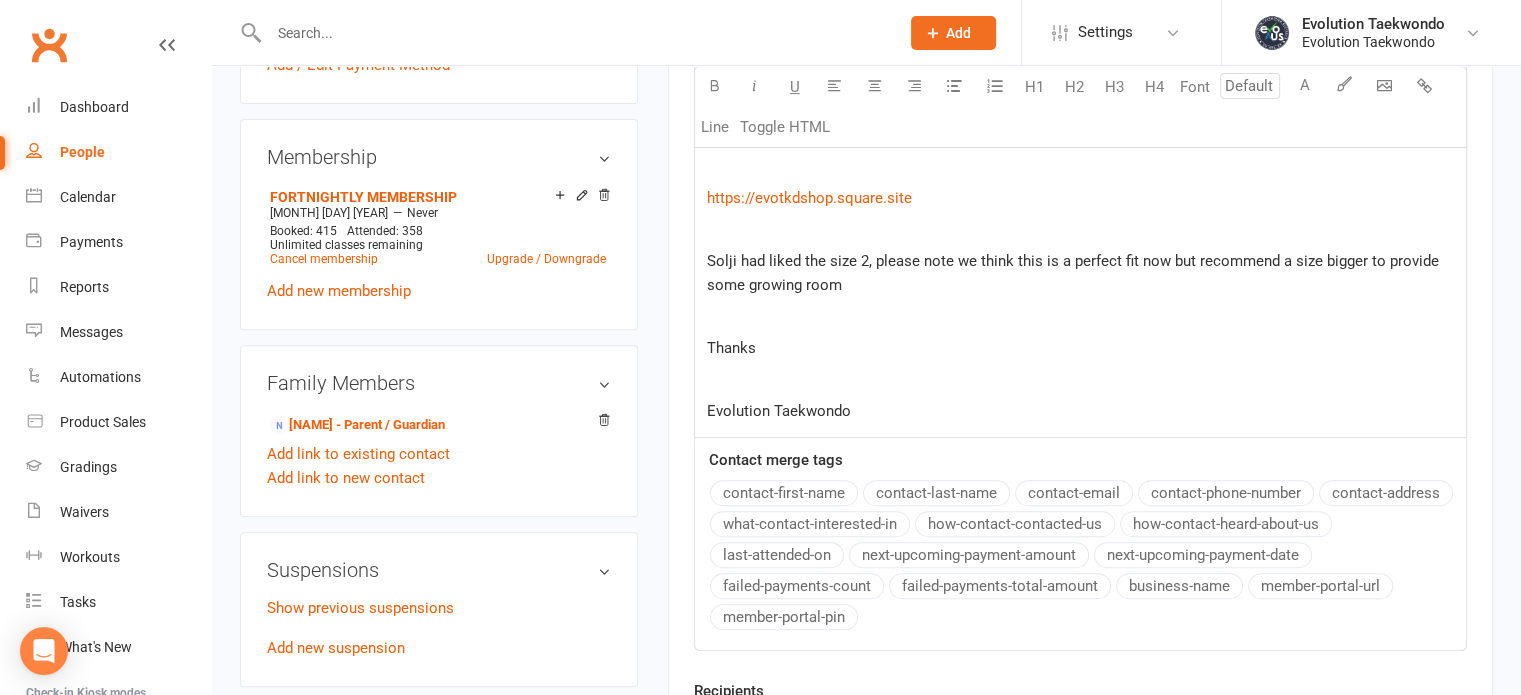 click on "Evolution Taekwondo $   ﻿ $   ﻿" 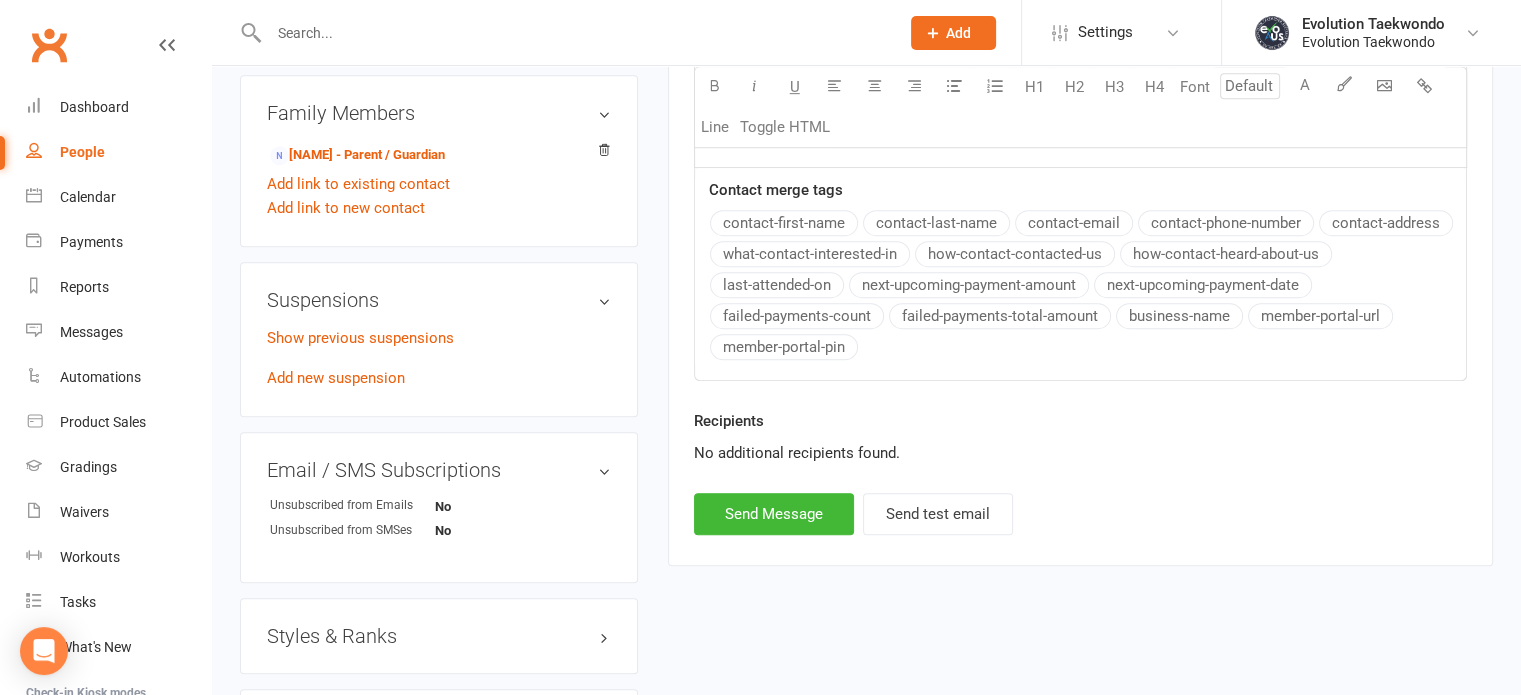scroll, scrollTop: 1050, scrollLeft: 0, axis: vertical 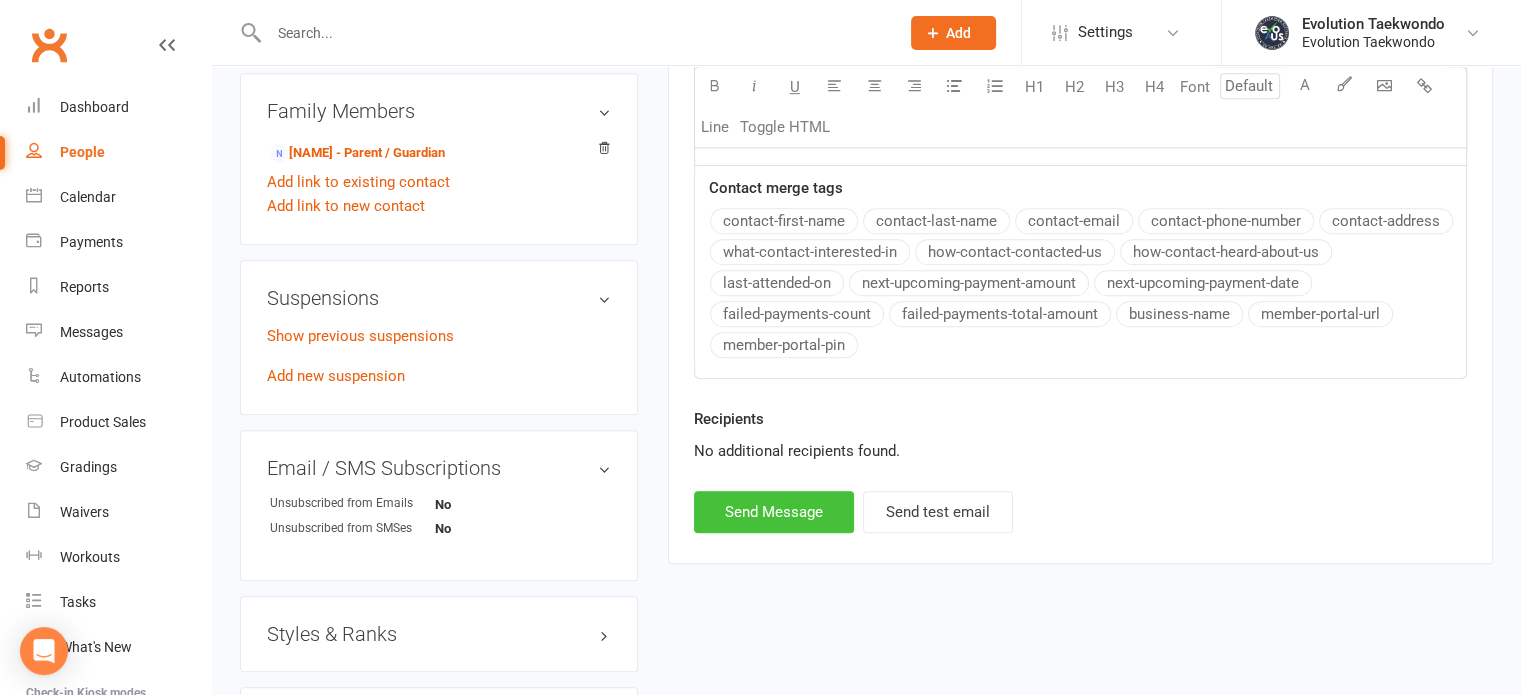 click on "Send Message" at bounding box center [774, 512] 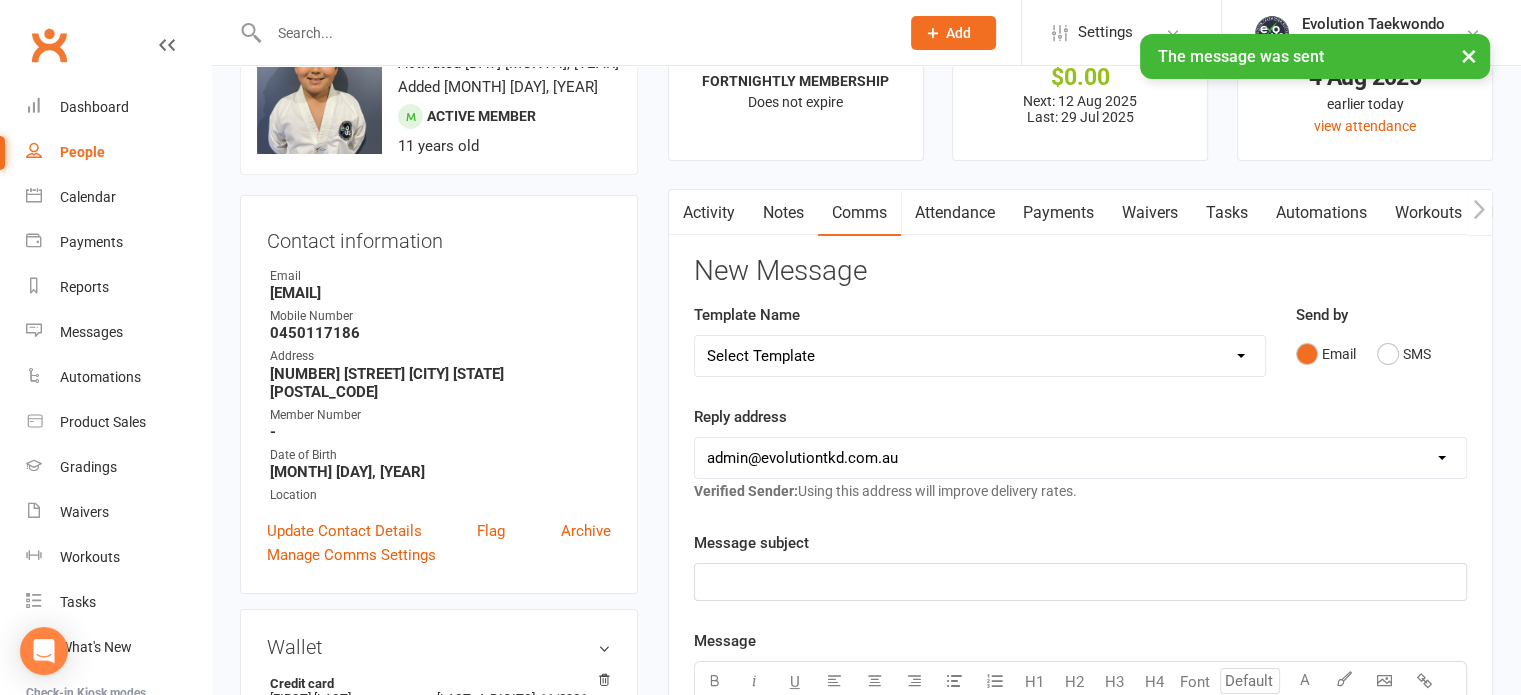 scroll, scrollTop: 0, scrollLeft: 0, axis: both 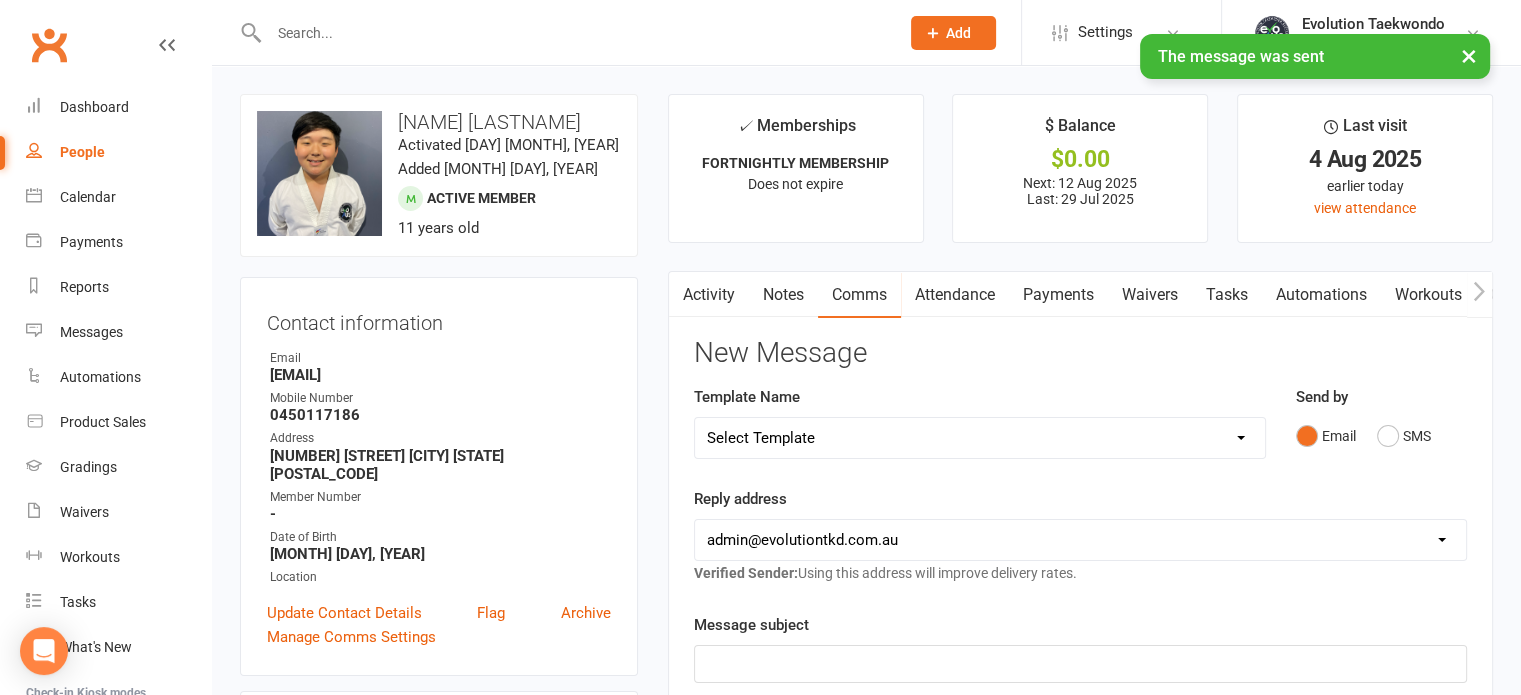 click at bounding box center [574, 33] 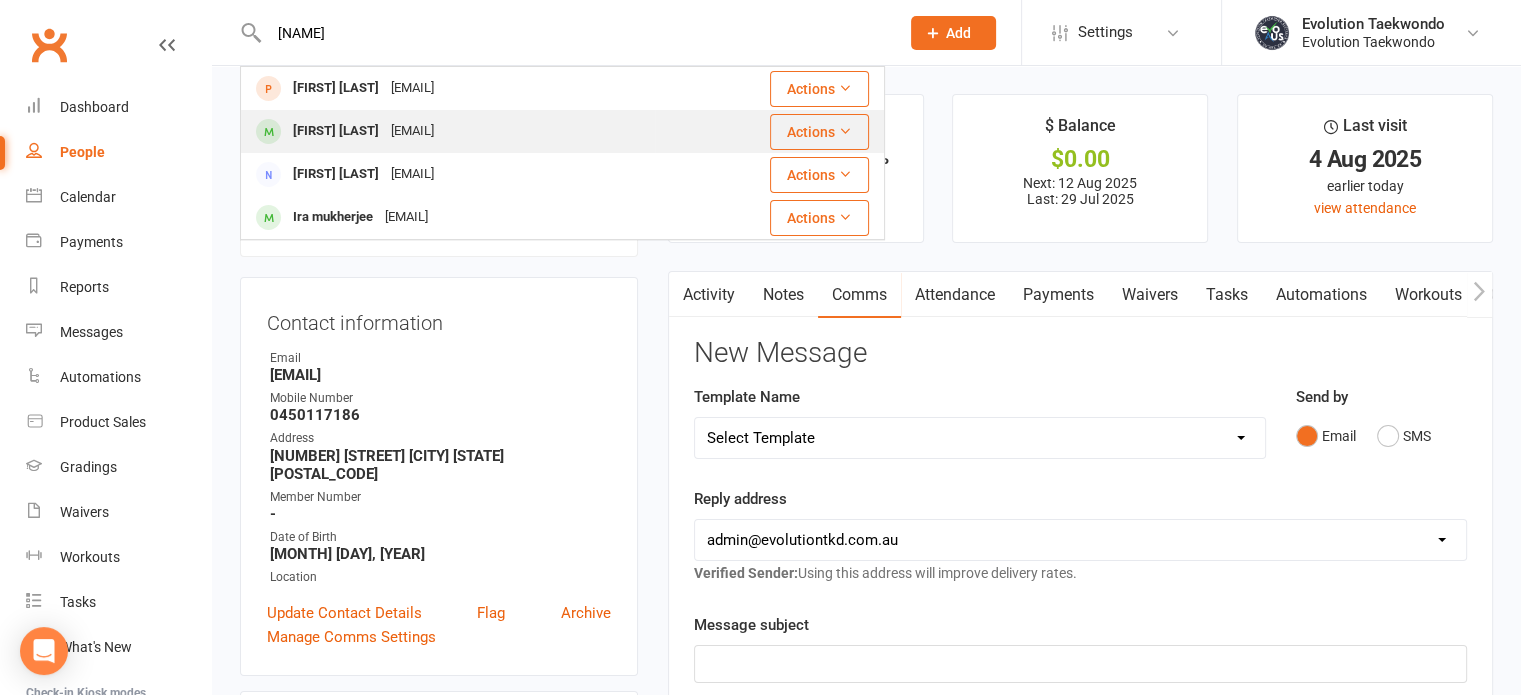 type on "[NAME]" 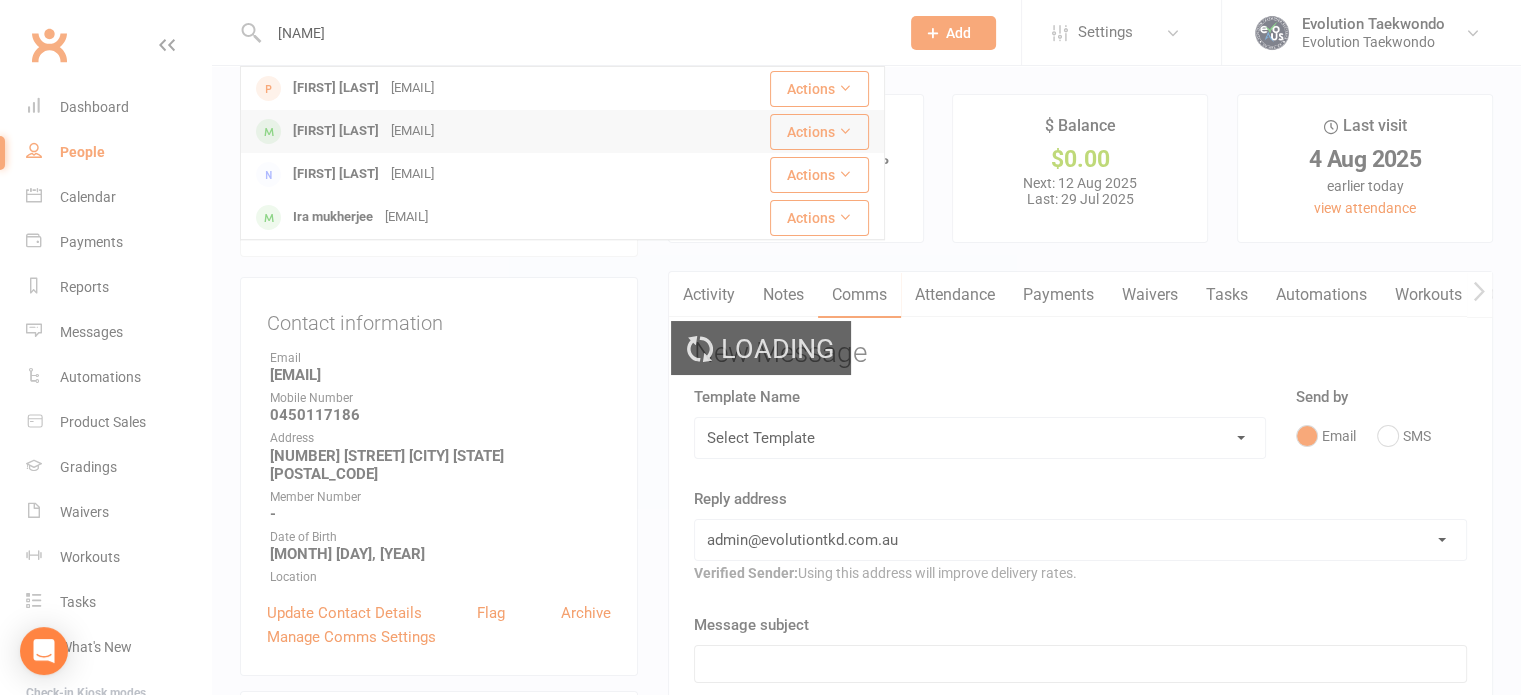 type 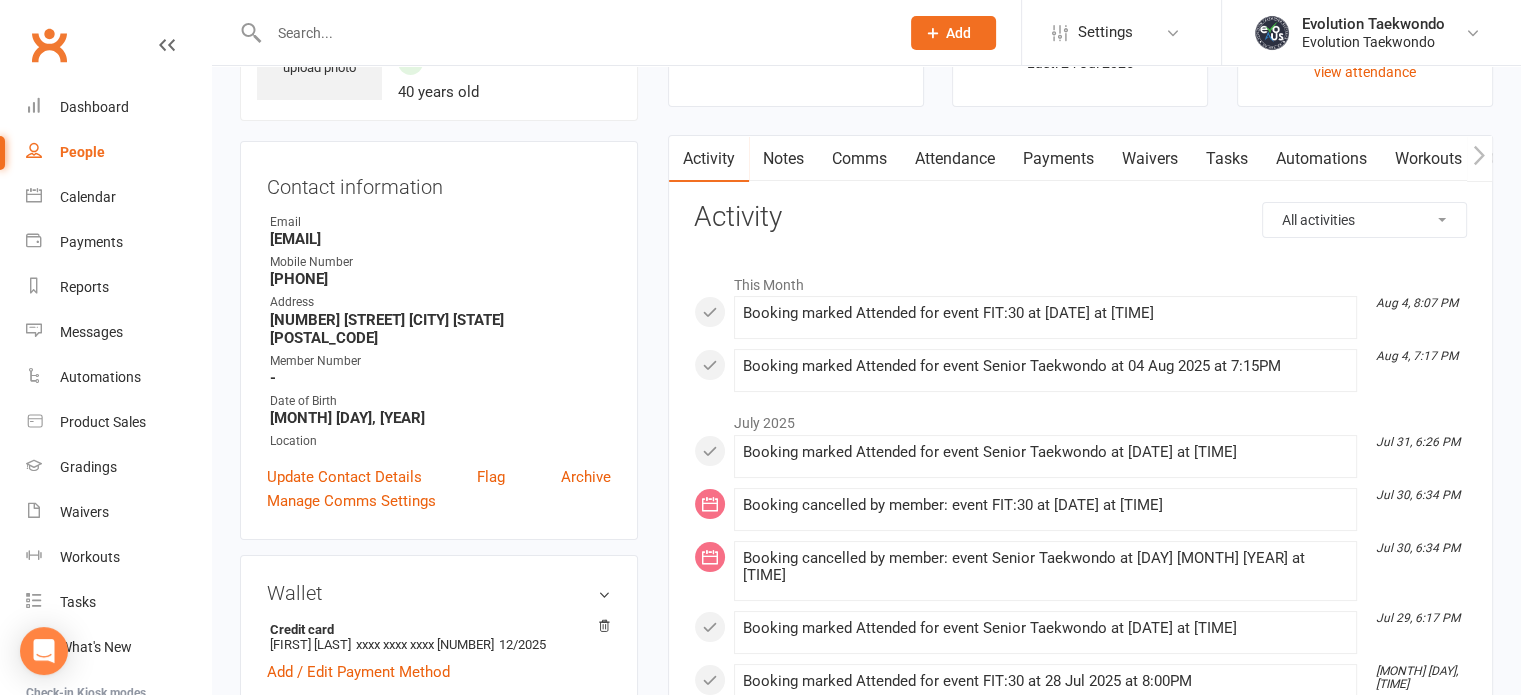 scroll, scrollTop: 0, scrollLeft: 0, axis: both 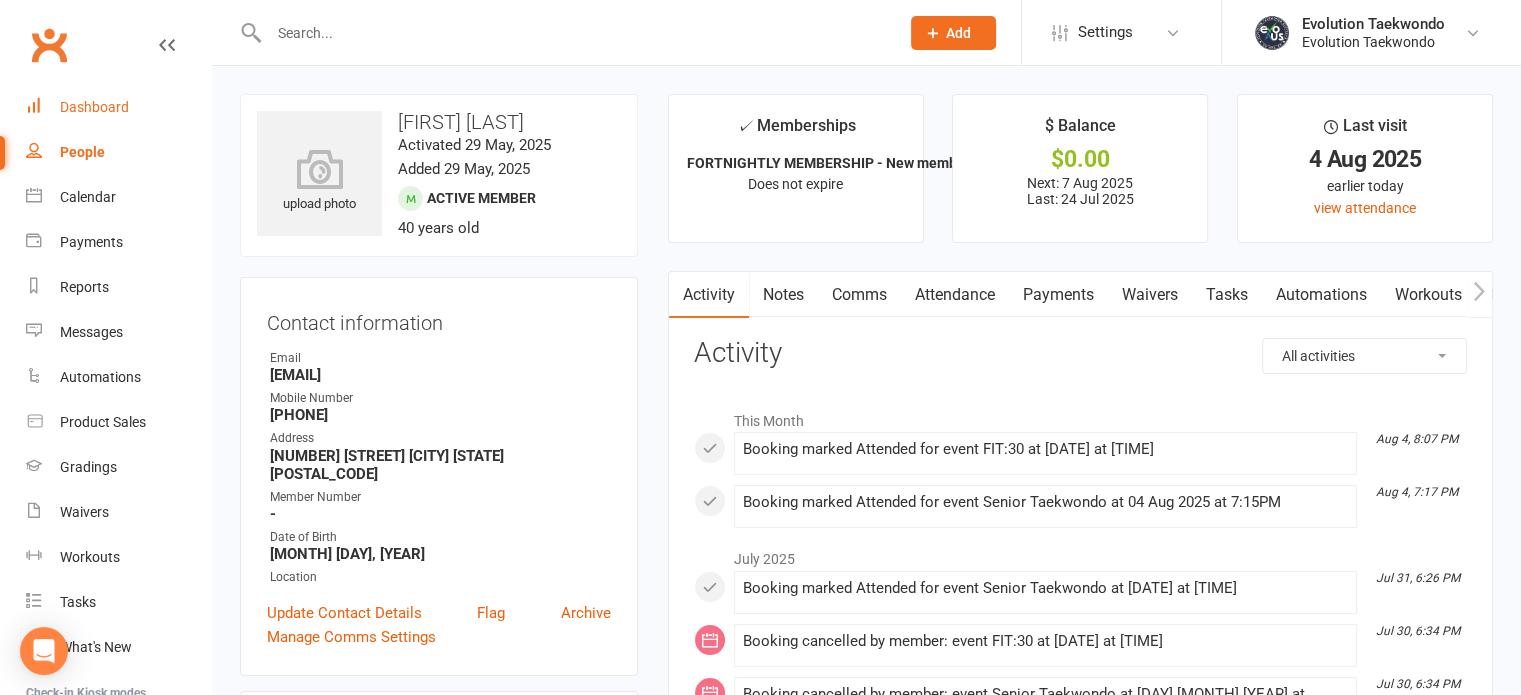 click on "Dashboard" at bounding box center [94, 107] 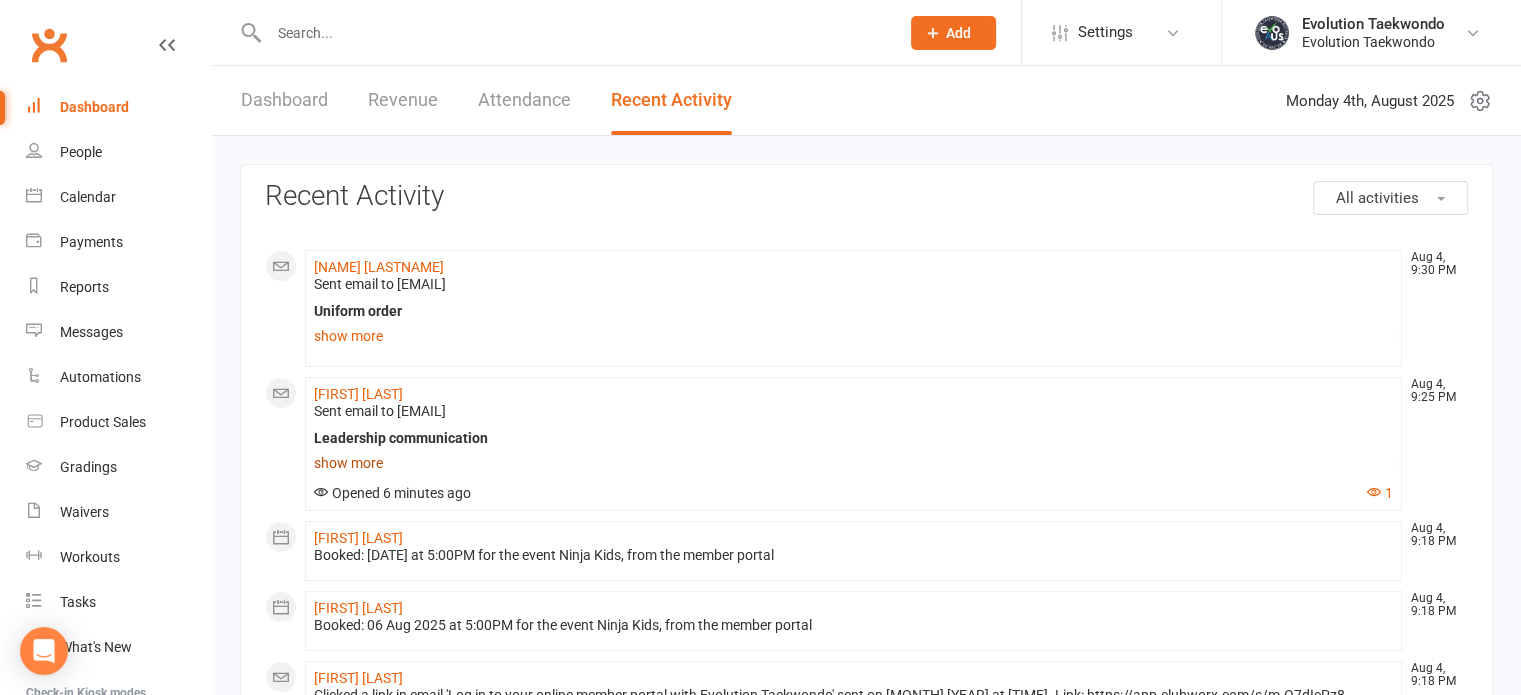 click on "show more" at bounding box center [853, 463] 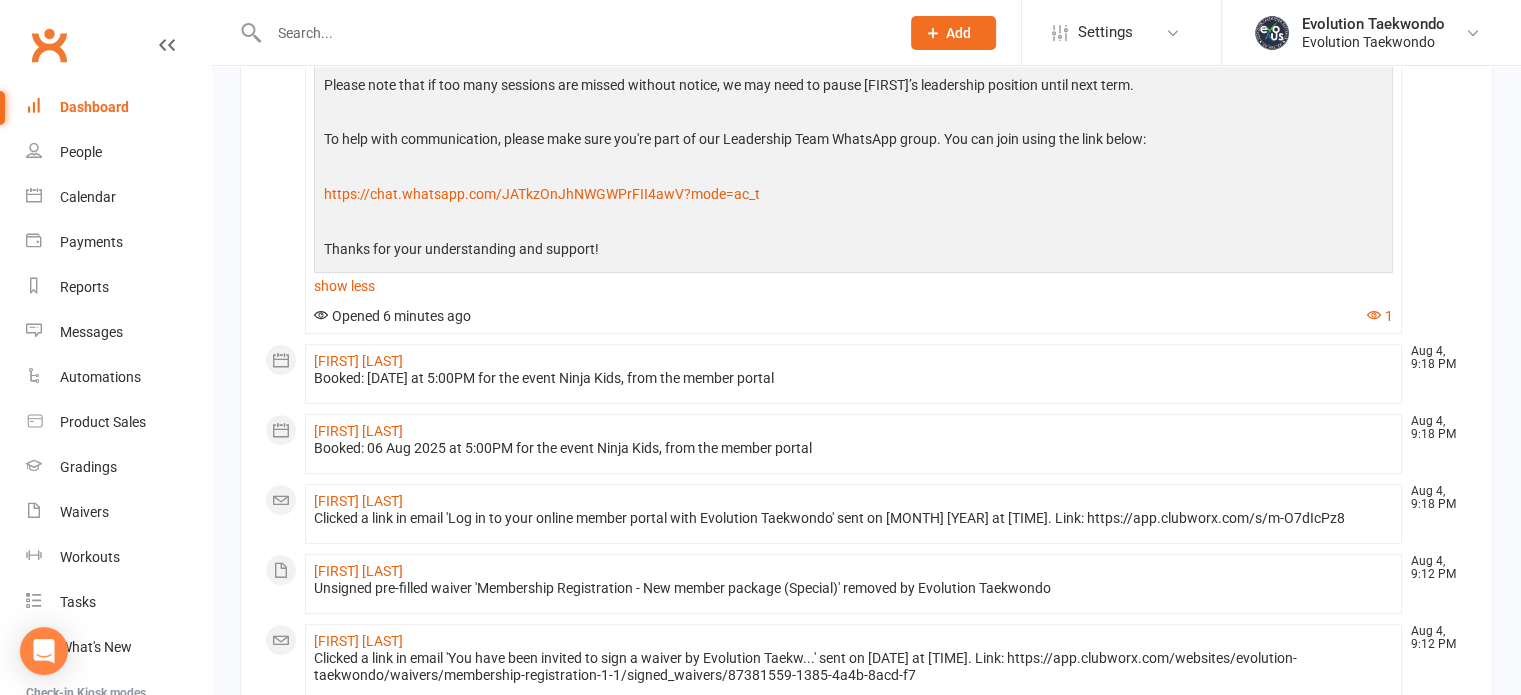 scroll, scrollTop: 572, scrollLeft: 0, axis: vertical 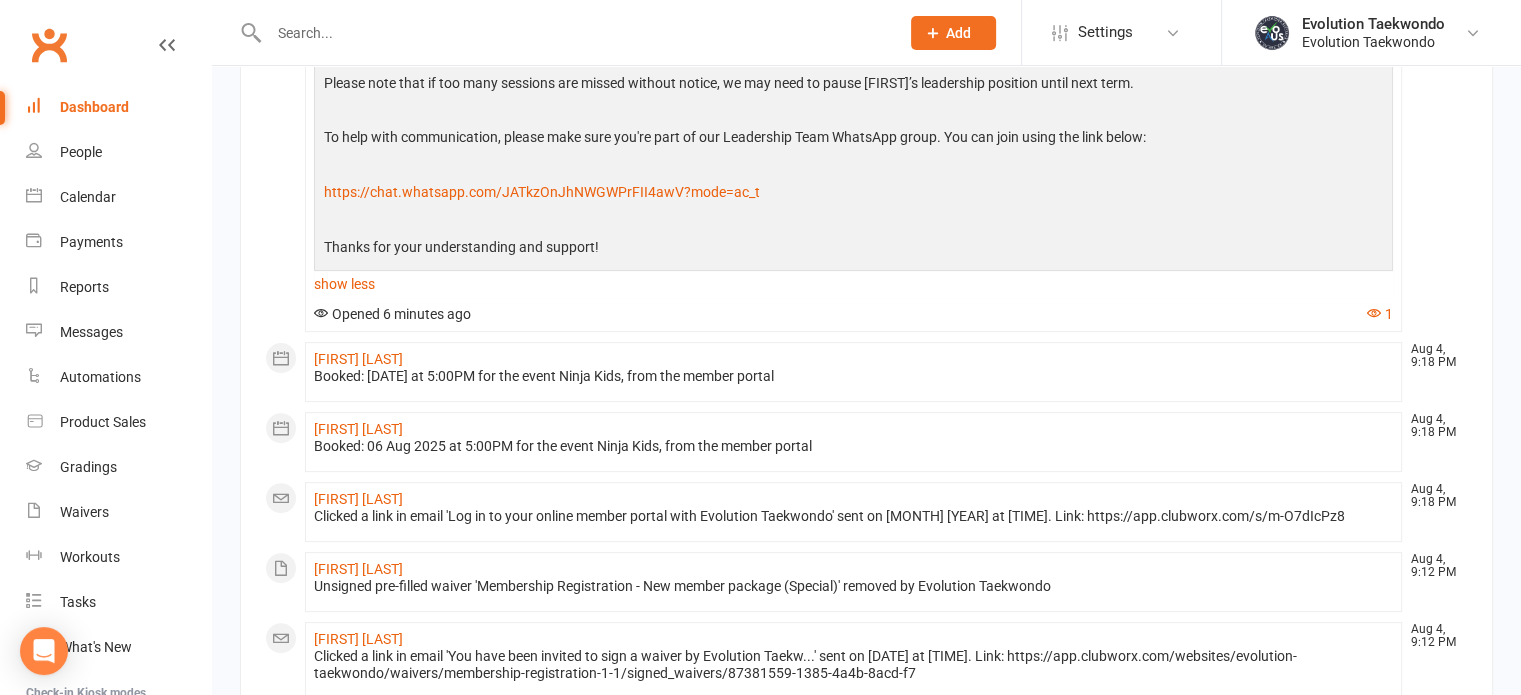 click on "Dashboard" at bounding box center (94, 107) 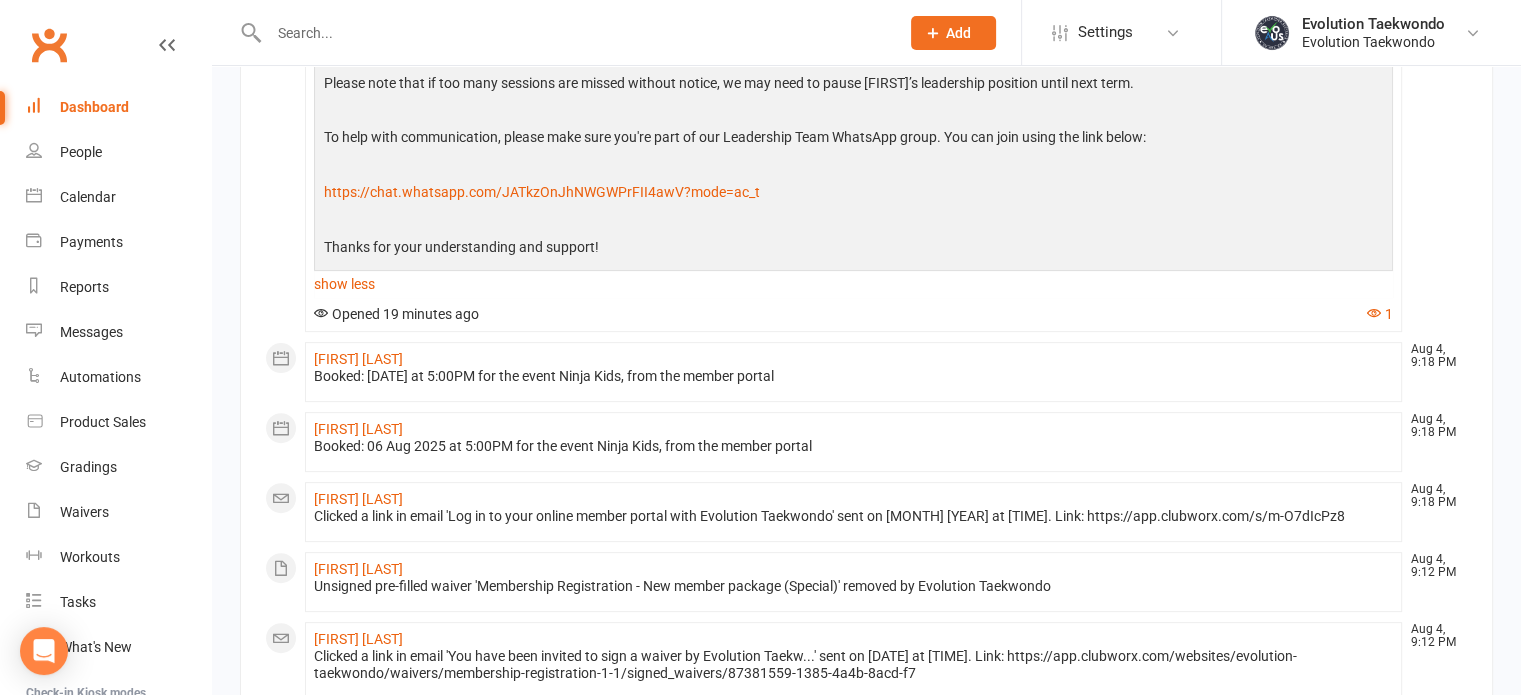 click on "Dashboard" at bounding box center (94, 107) 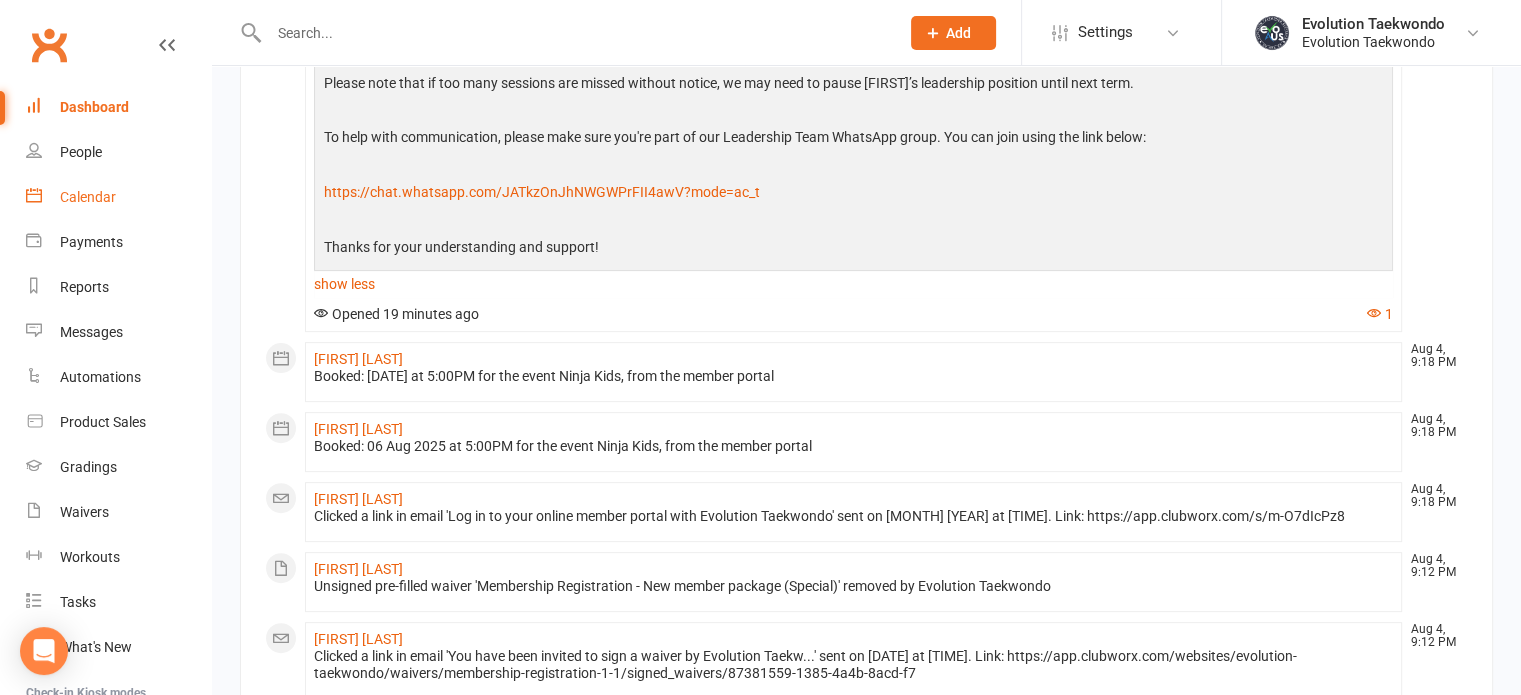 click on "Calendar" at bounding box center [88, 197] 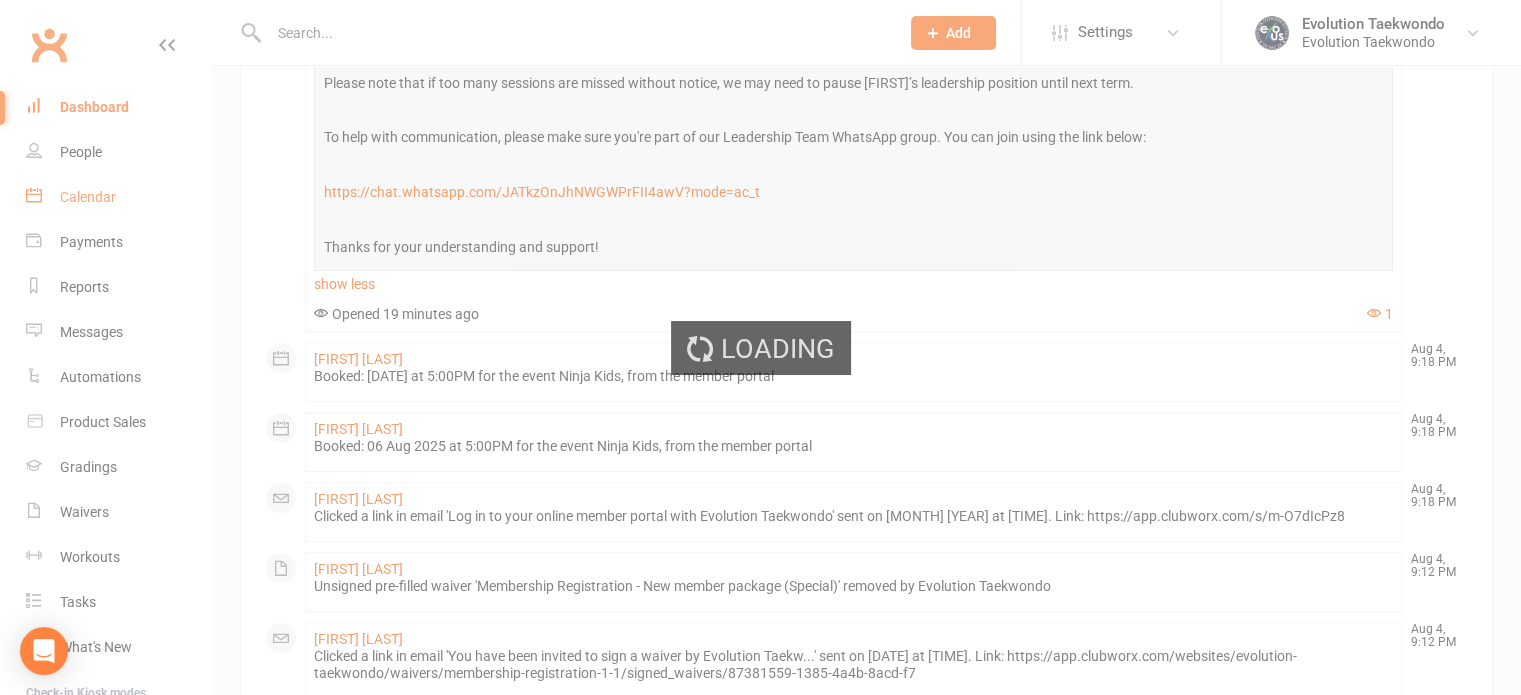 scroll, scrollTop: 0, scrollLeft: 0, axis: both 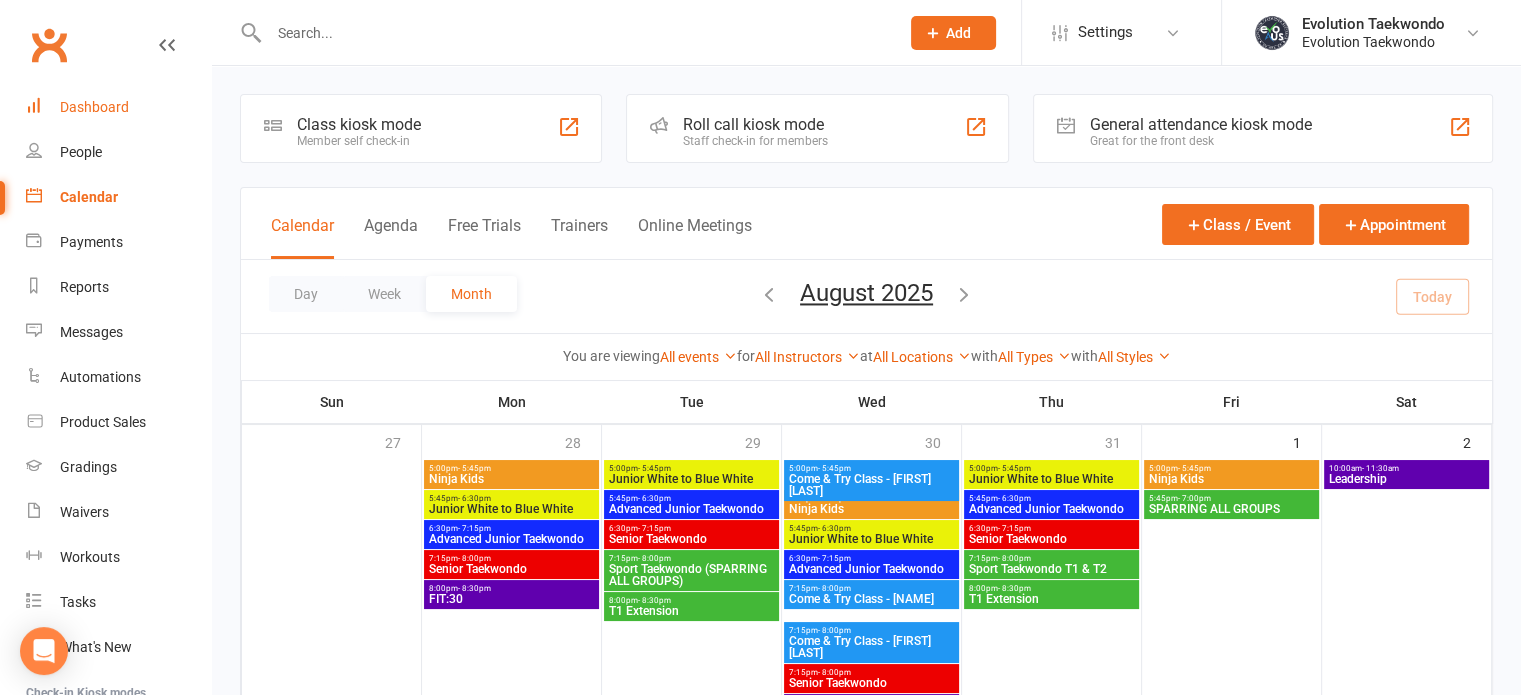 click on "Dashboard" at bounding box center (94, 107) 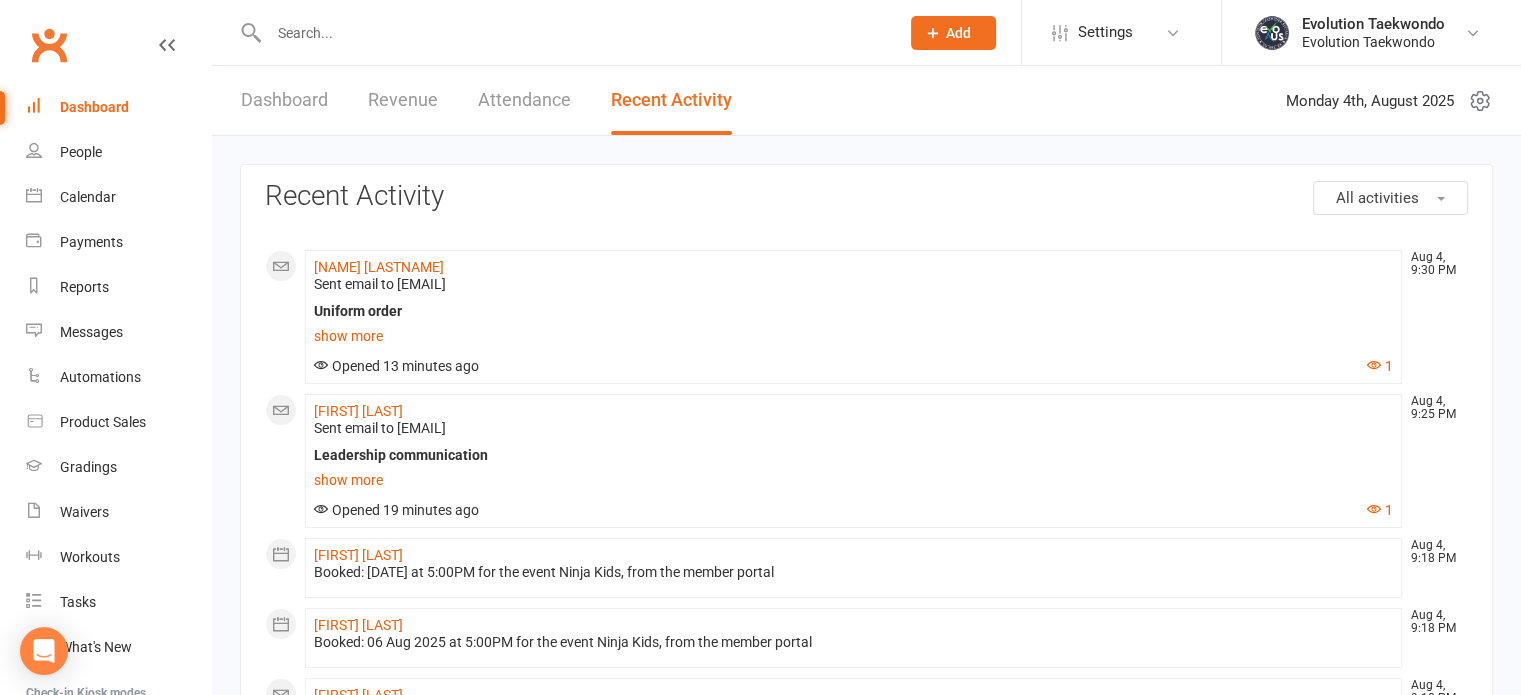 click on "Dashboard" at bounding box center (284, 100) 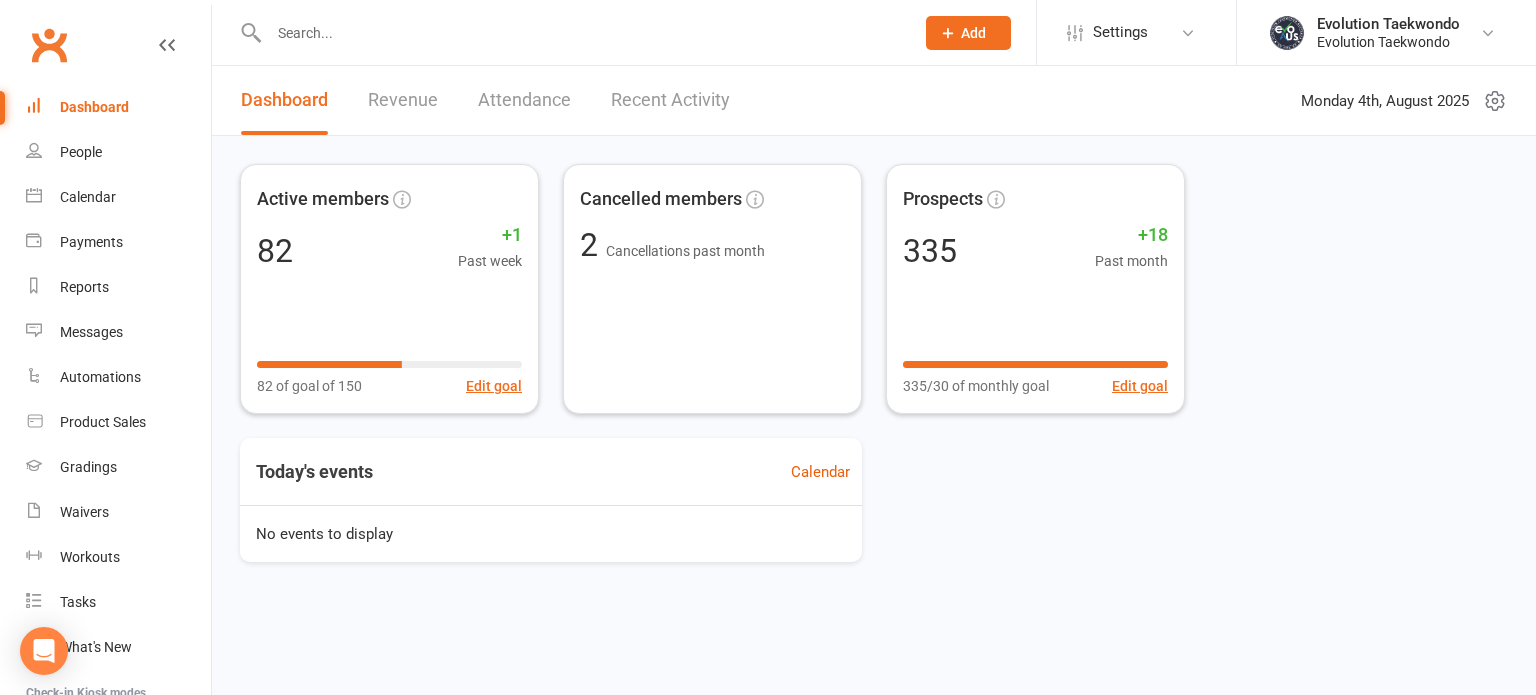 click on "Recent Activity" at bounding box center [670, 100] 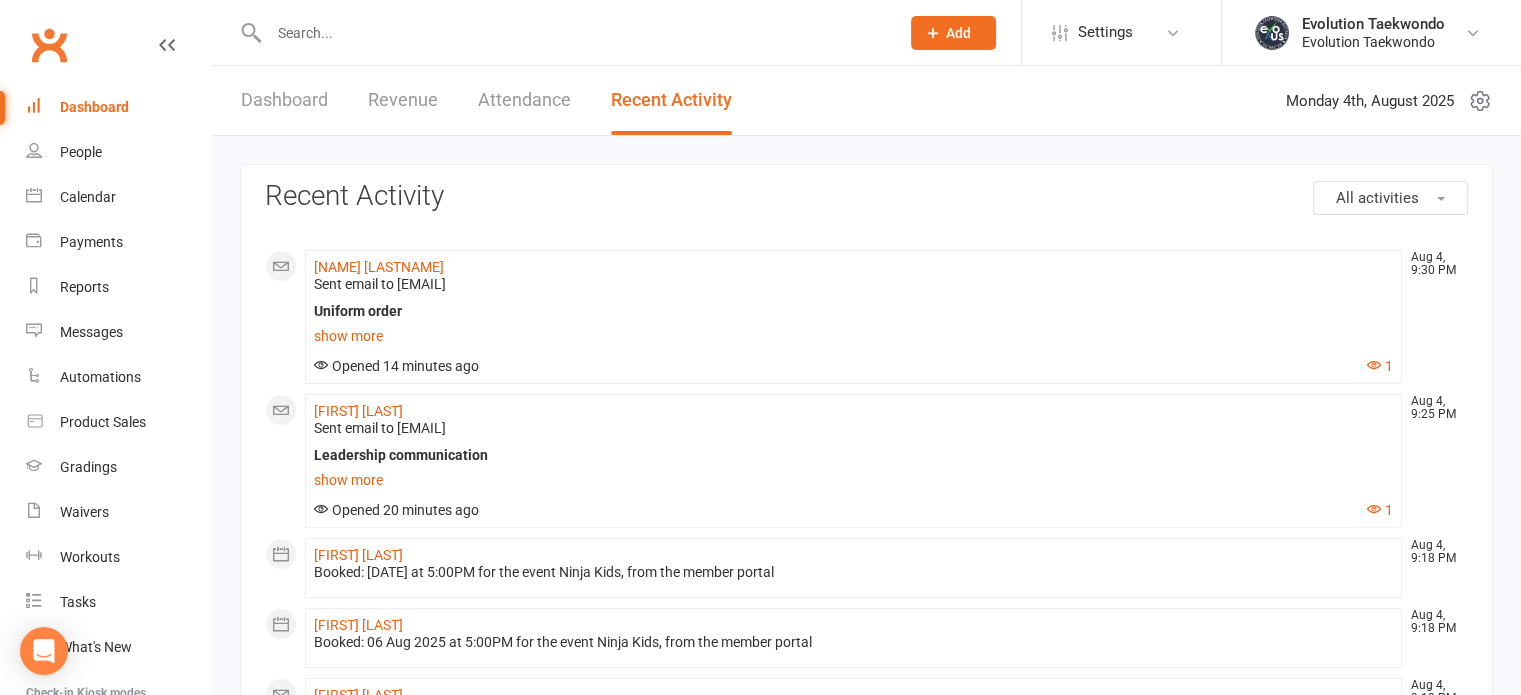 click on "Dashboard" at bounding box center [284, 100] 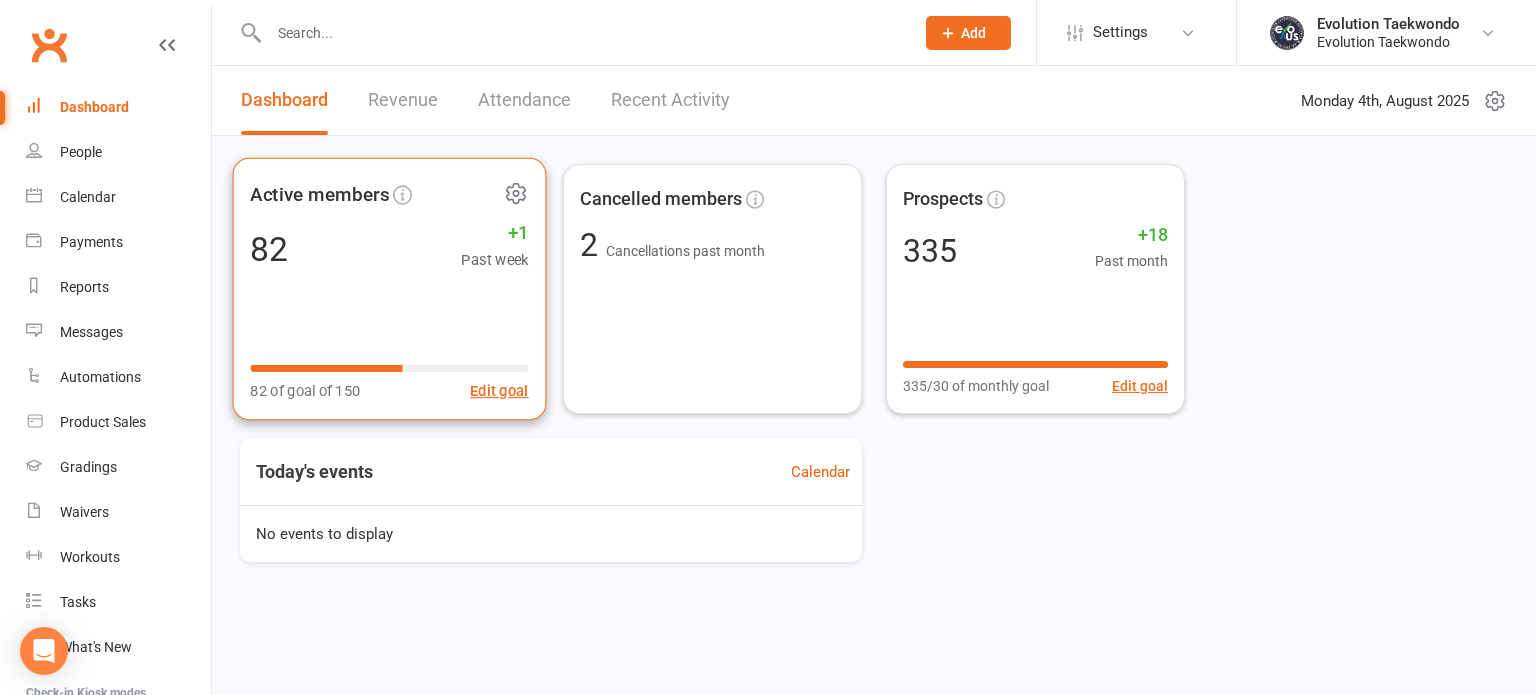 click on "+1" at bounding box center [494, 233] 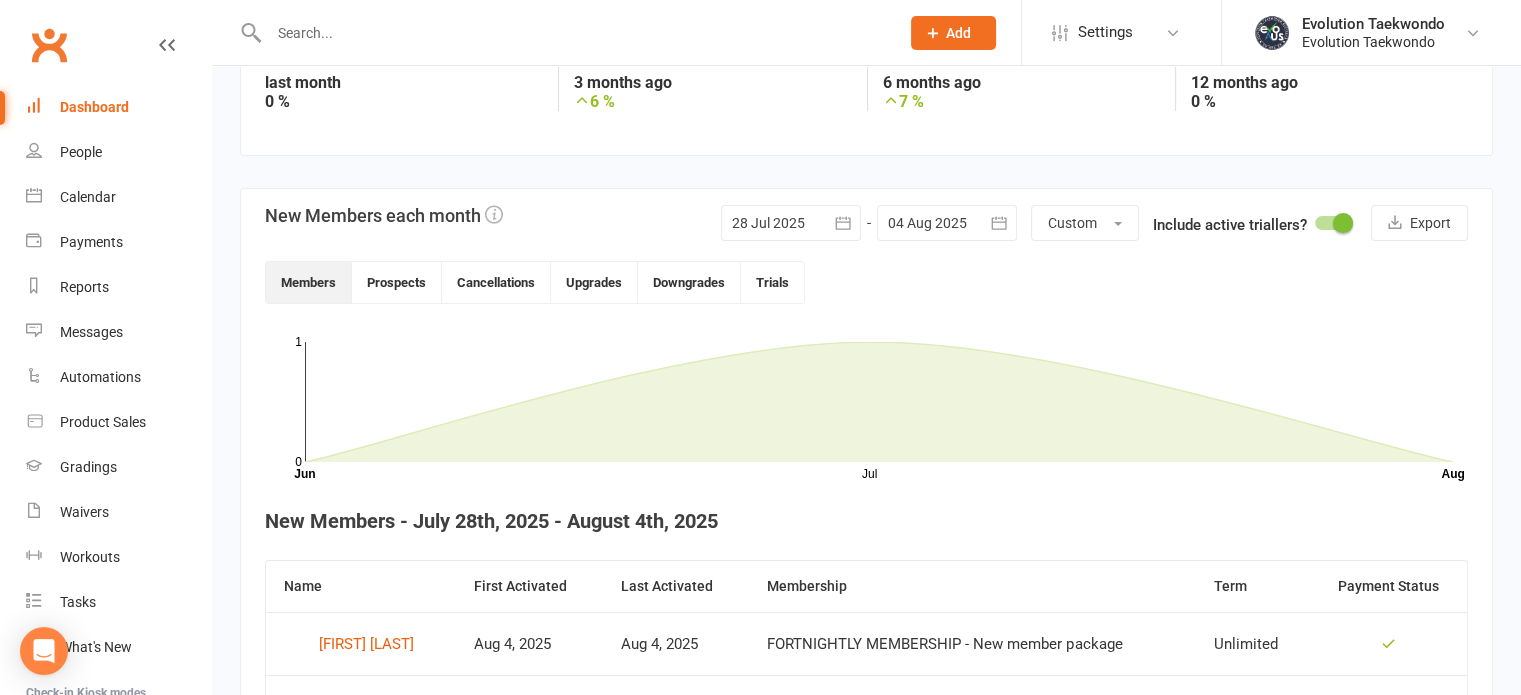 scroll, scrollTop: 476, scrollLeft: 0, axis: vertical 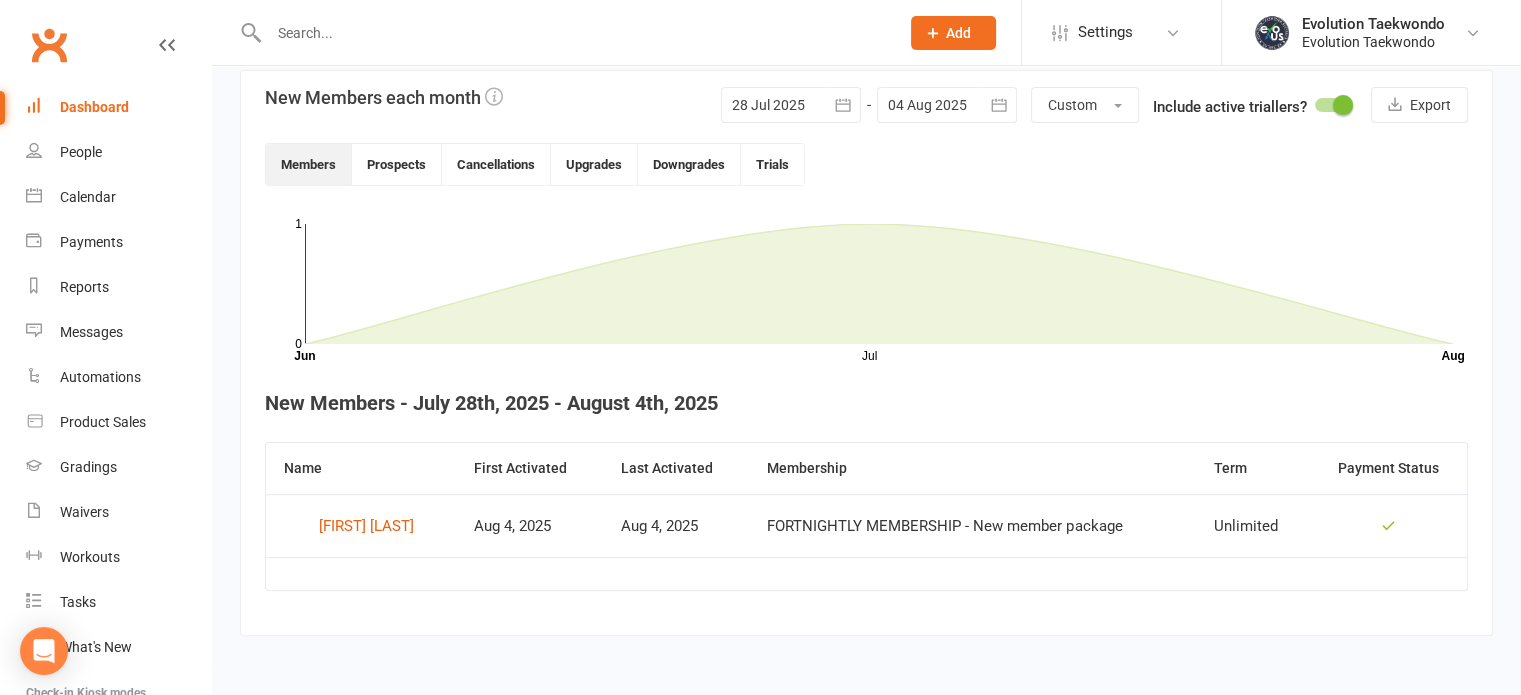 click on "Dashboard" at bounding box center [118, 107] 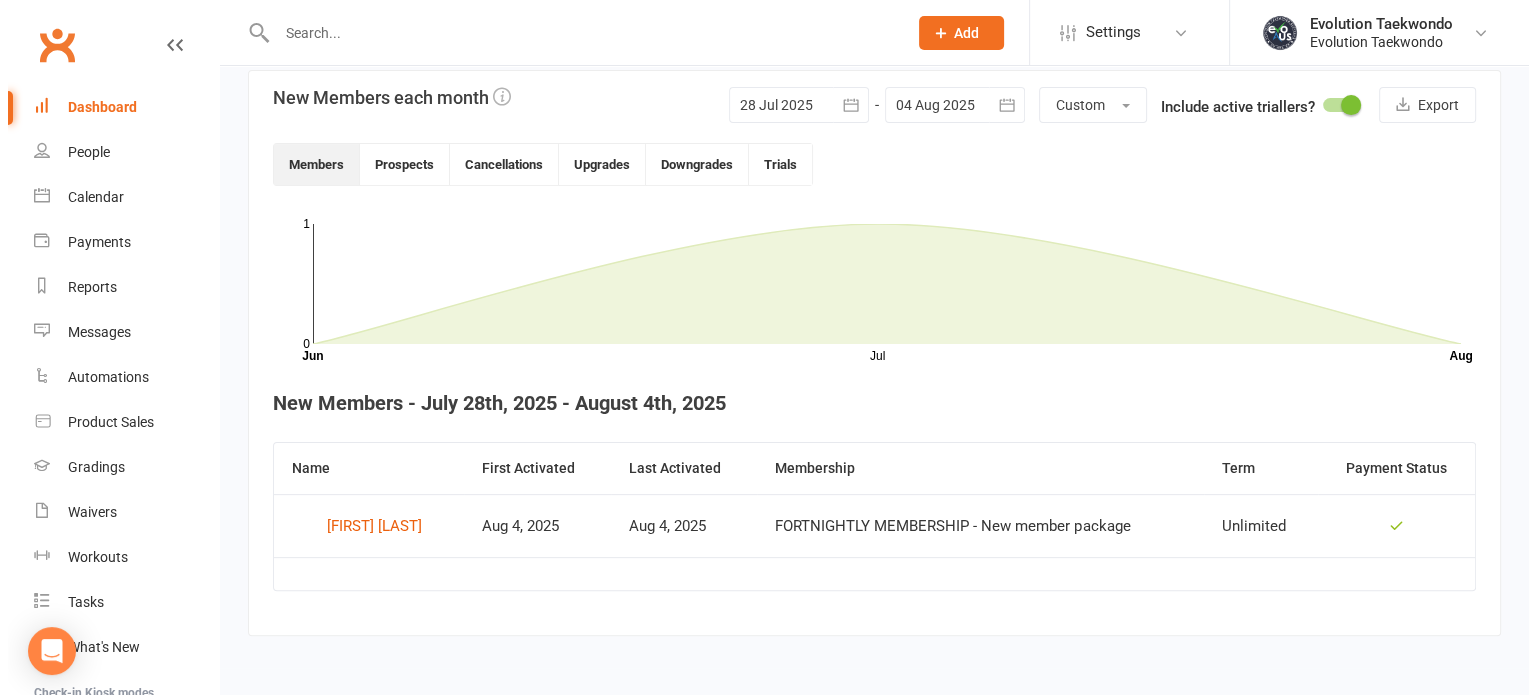 scroll, scrollTop: 0, scrollLeft: 0, axis: both 